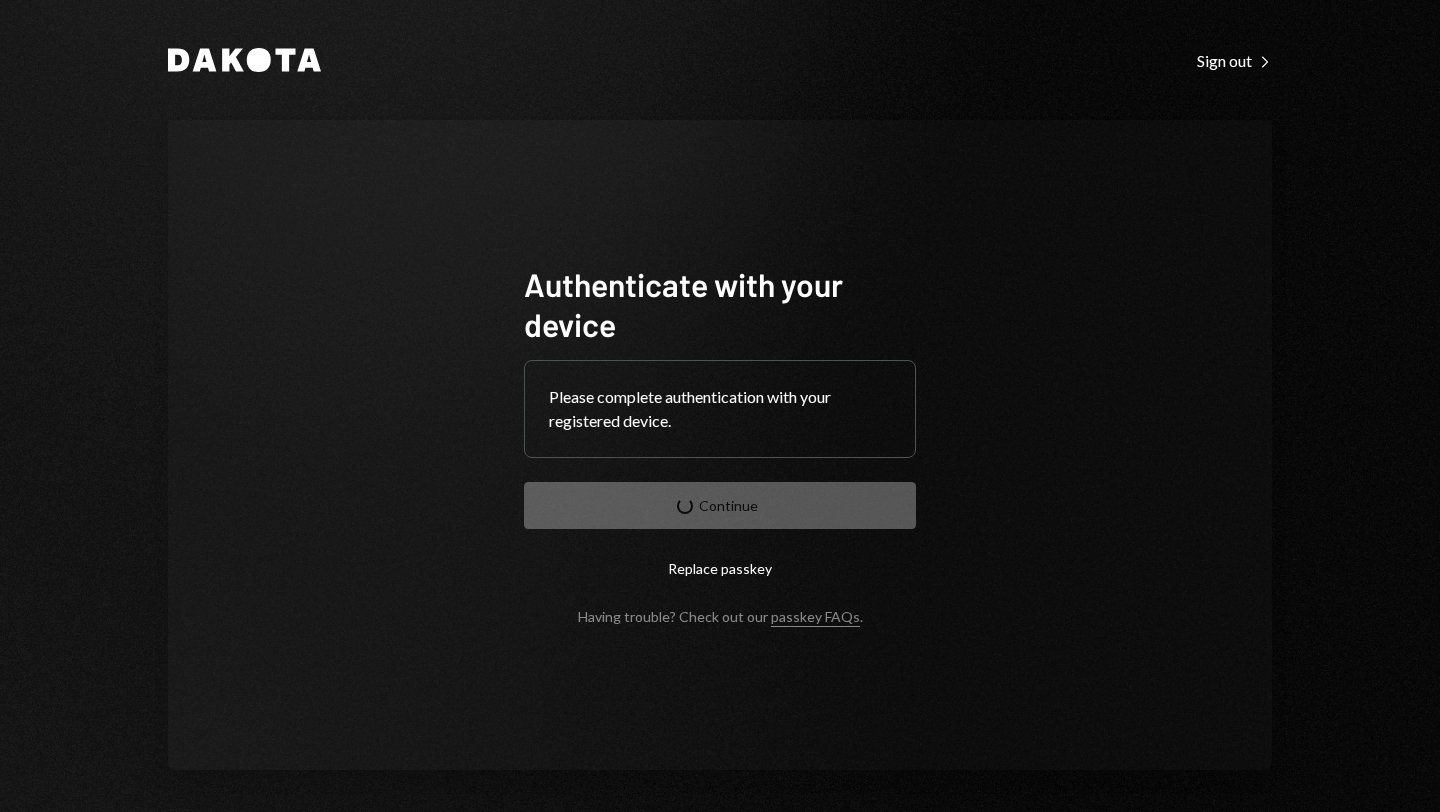 scroll, scrollTop: 0, scrollLeft: 0, axis: both 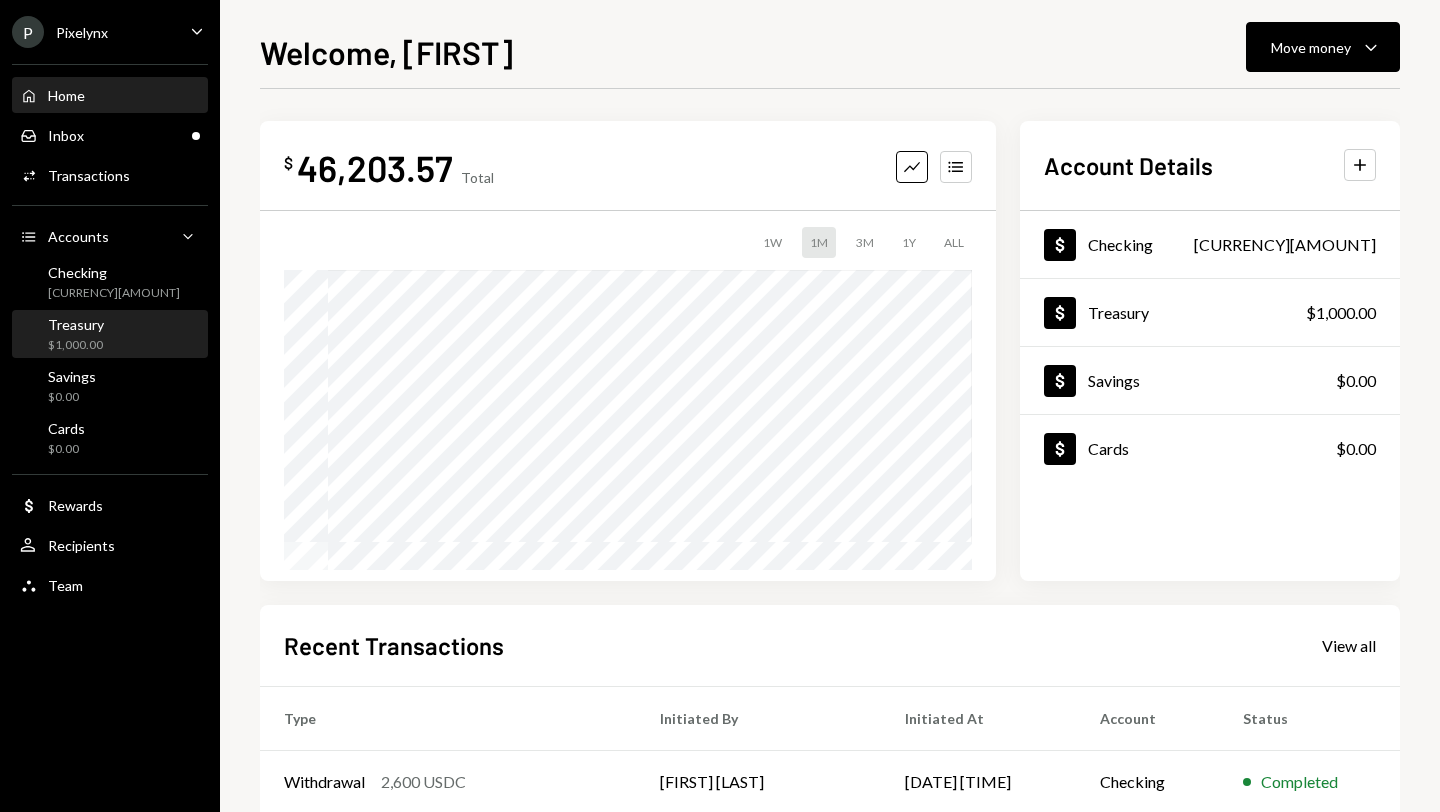 click on "Treasury $1,000.00" at bounding box center (110, 335) 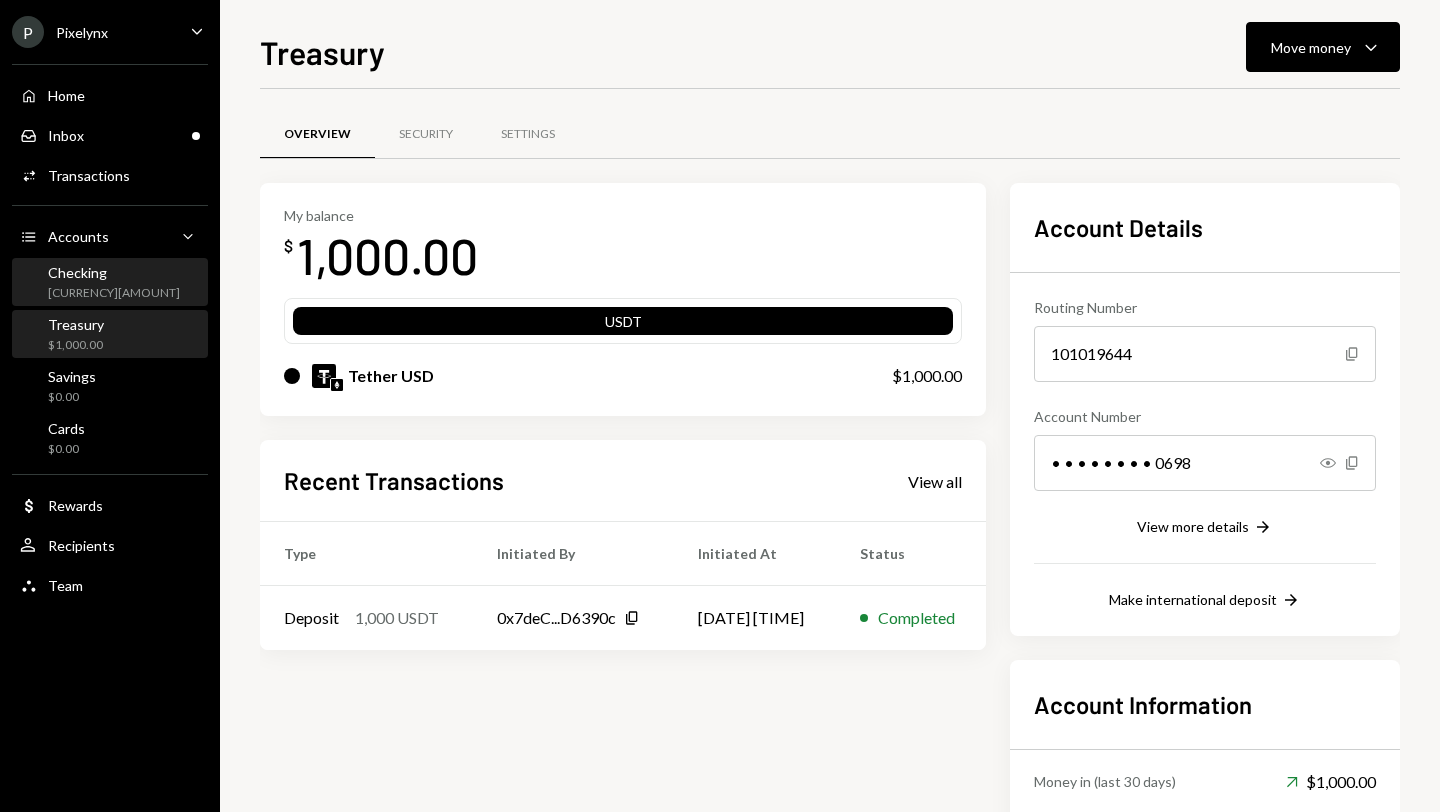 click on "Checking $45,203.57" at bounding box center (110, 283) 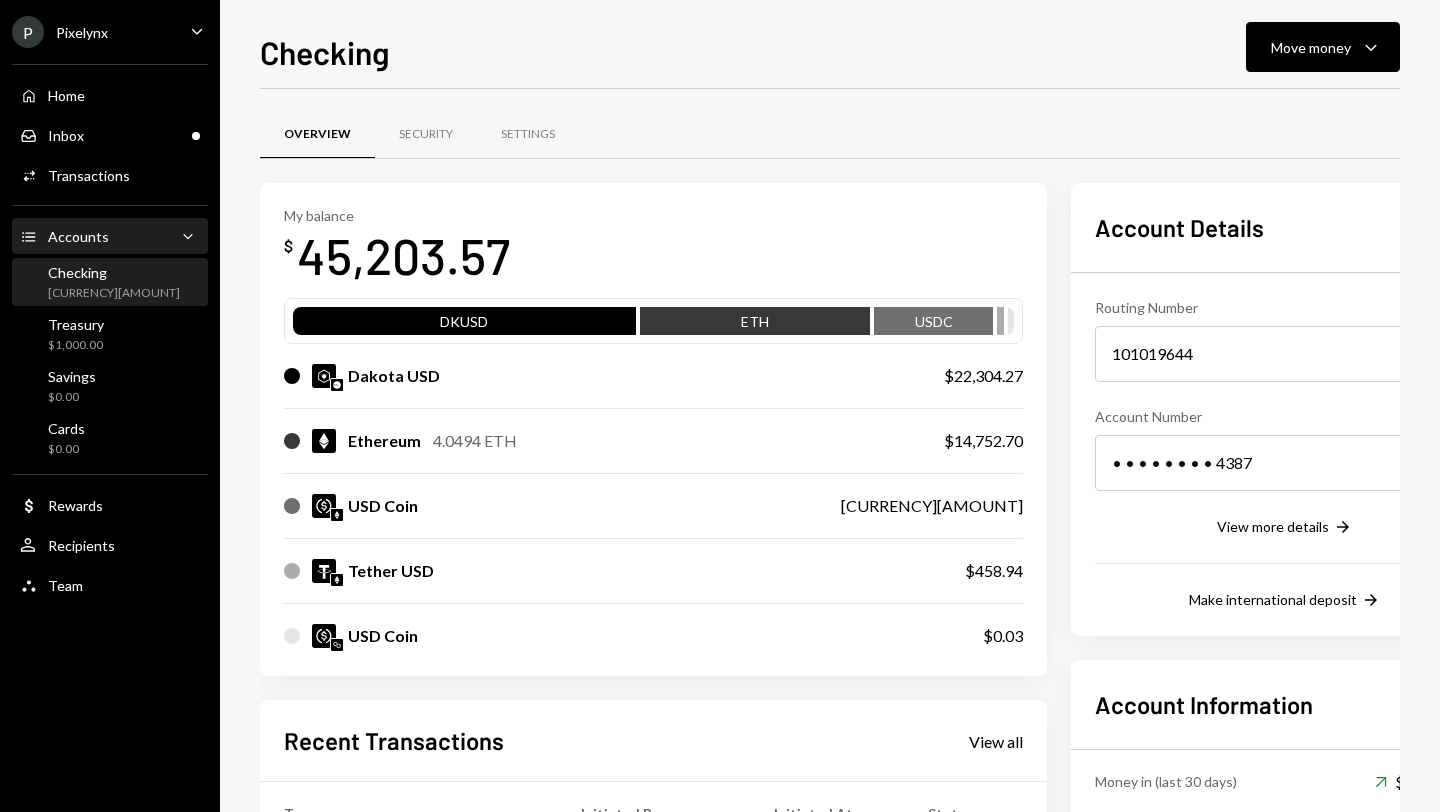 click on "Accounts Accounts Caret Down" at bounding box center (110, 237) 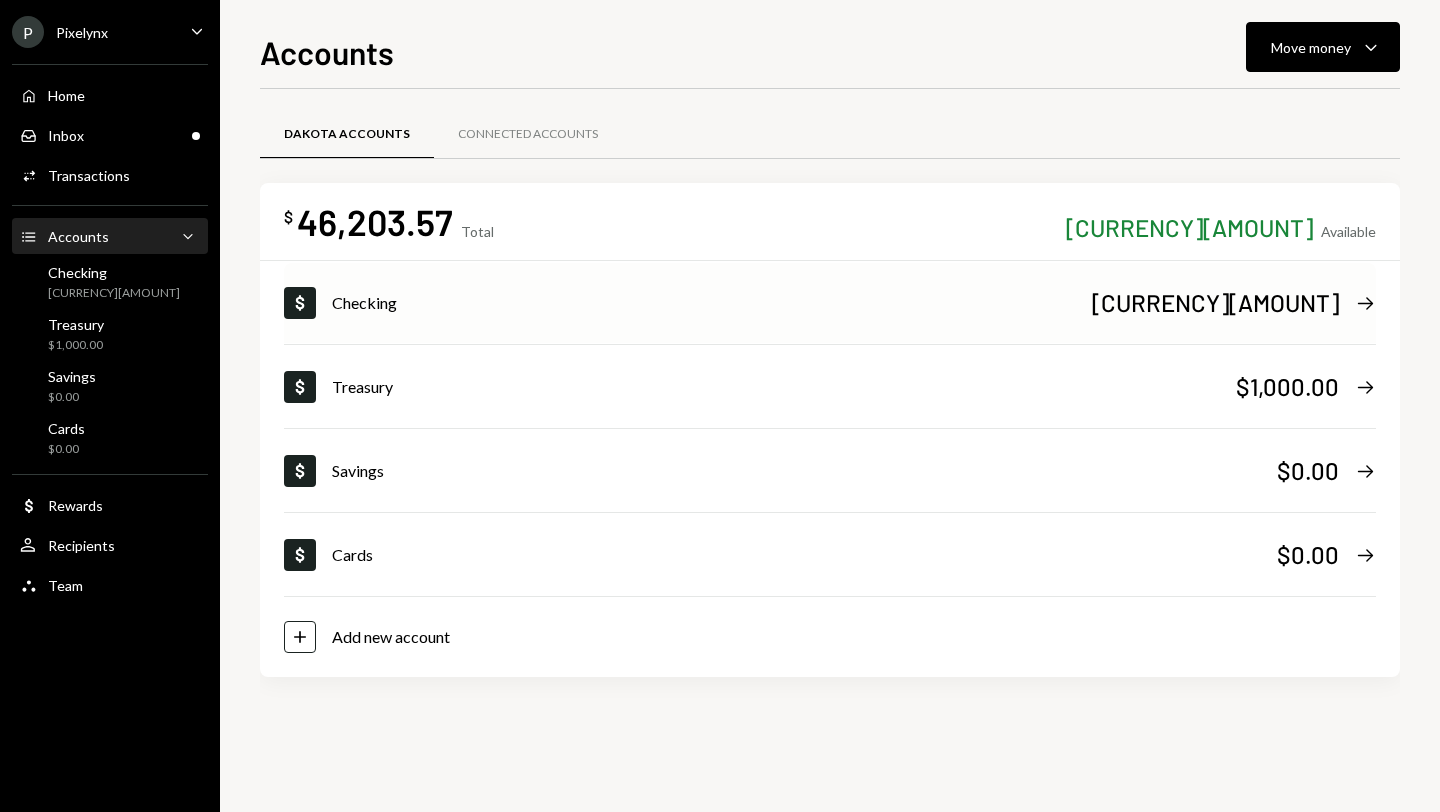 click on "$45,203.57" at bounding box center (1215, 302) 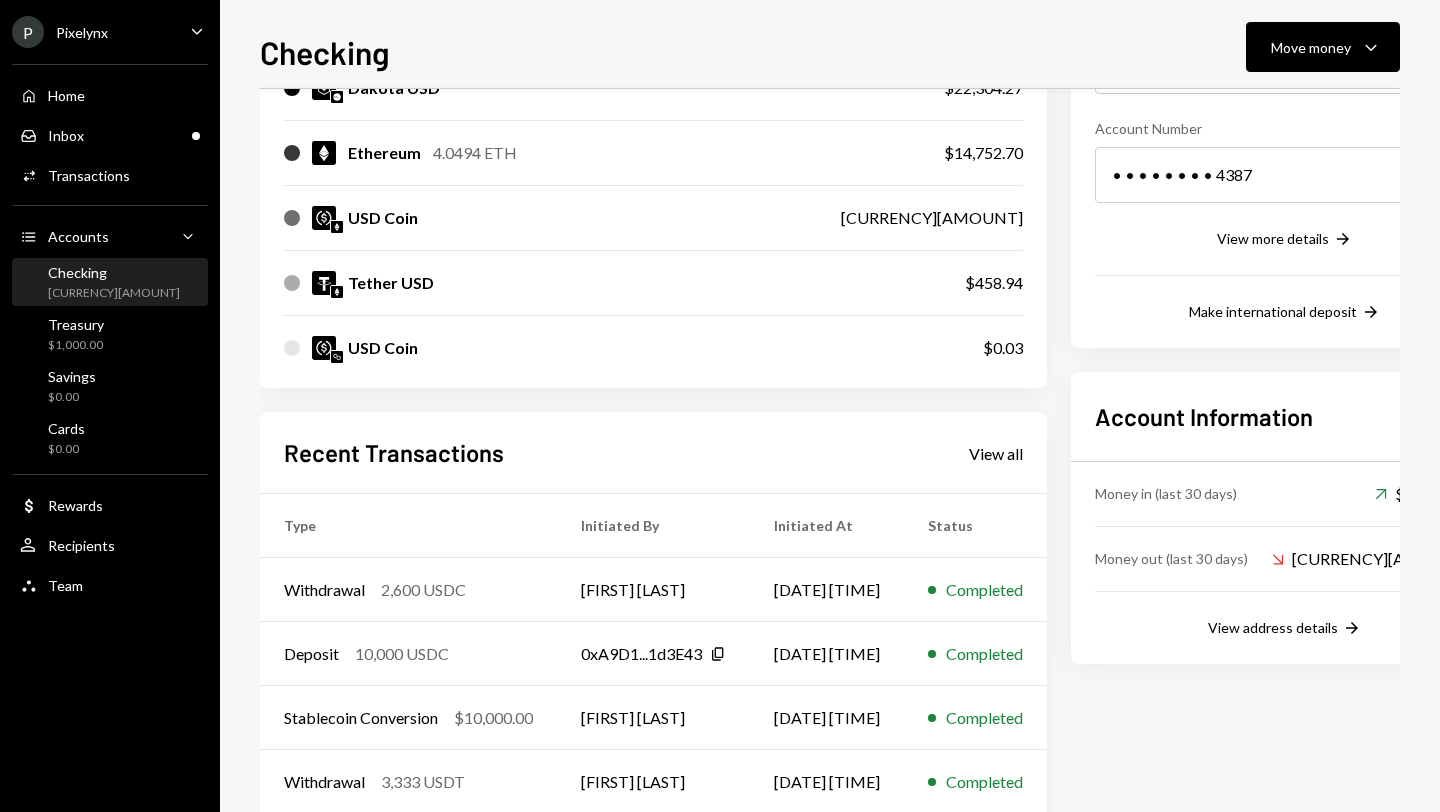 scroll, scrollTop: 394, scrollLeft: 0, axis: vertical 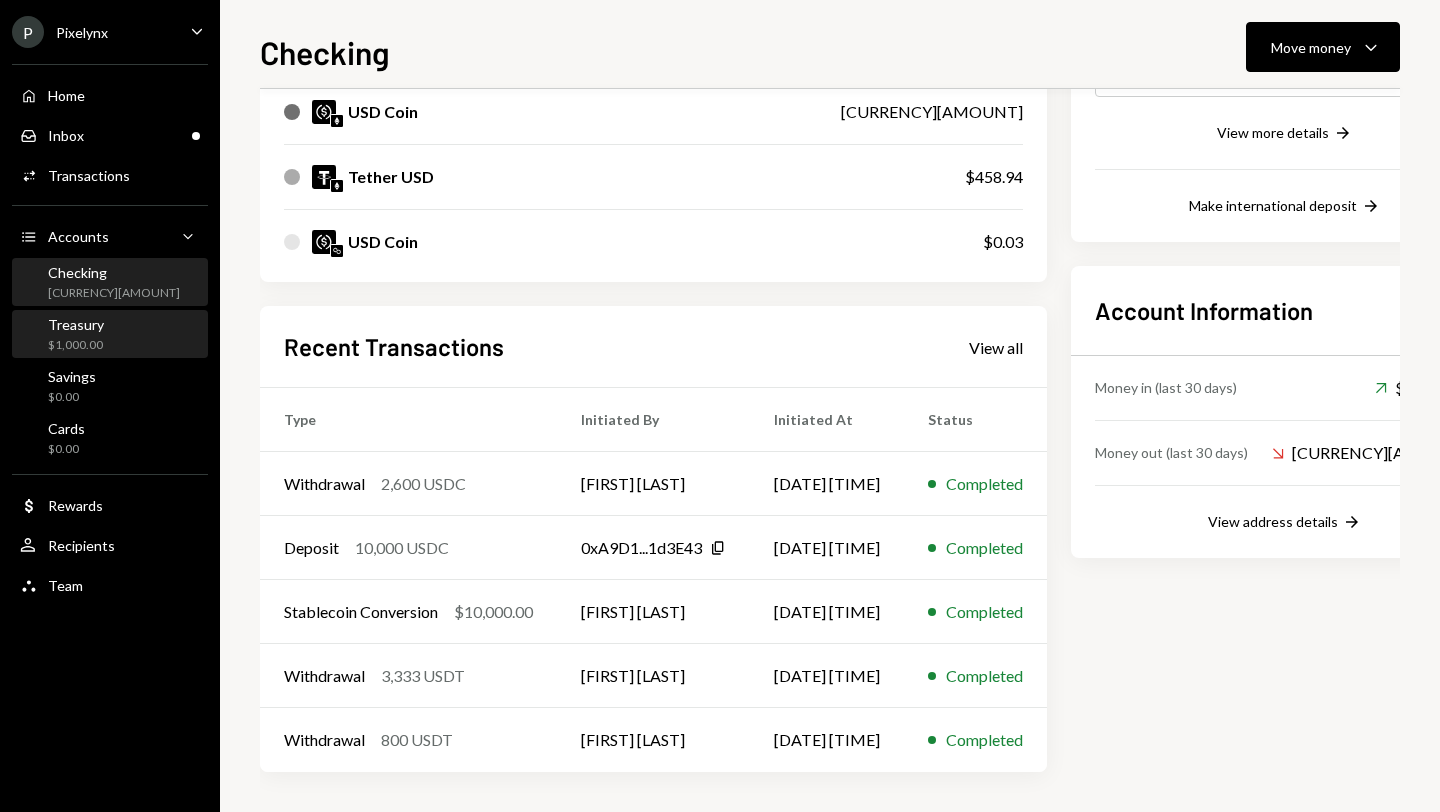 click on "Treasury $1,000.00" at bounding box center (110, 335) 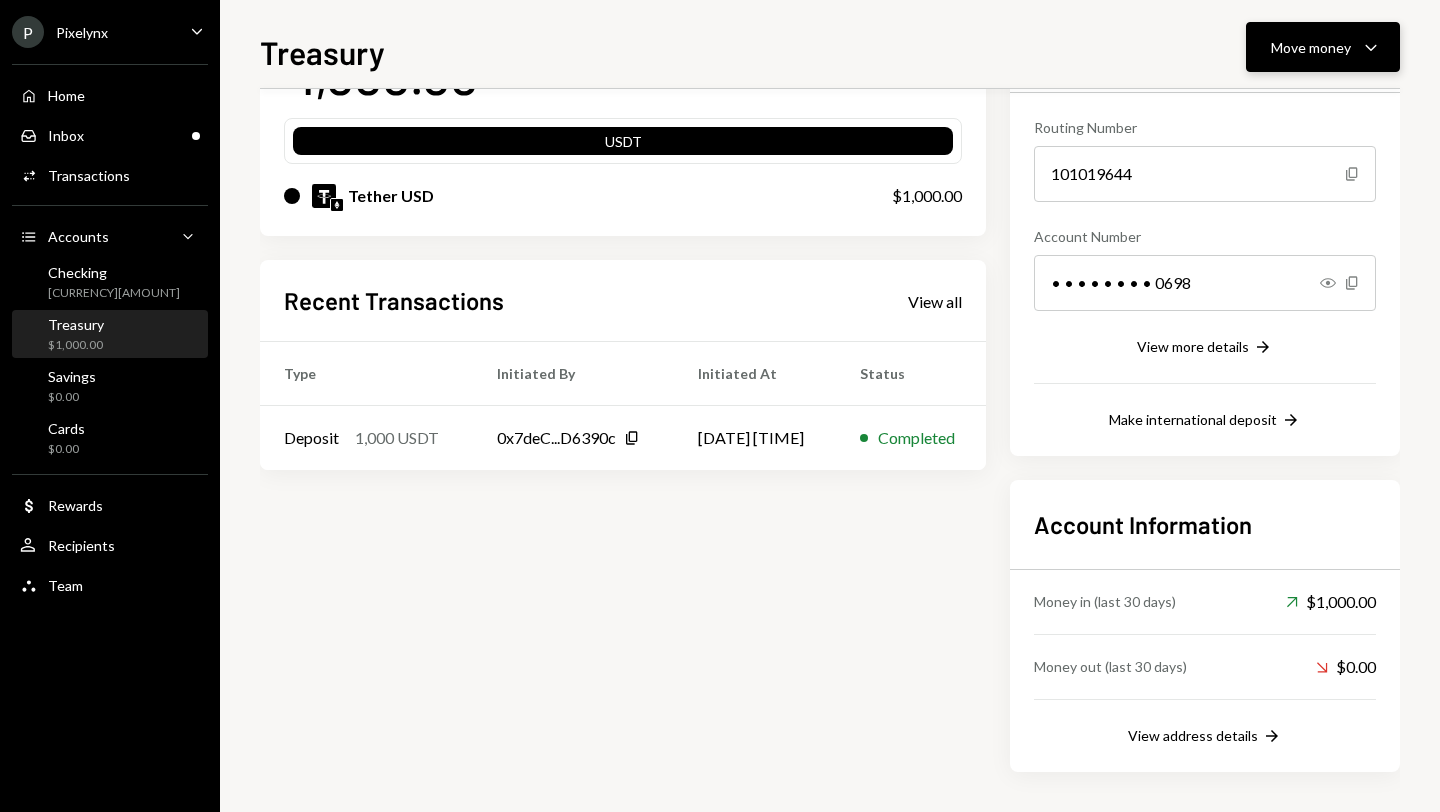 click on "Move money Caret Down" at bounding box center (1323, 47) 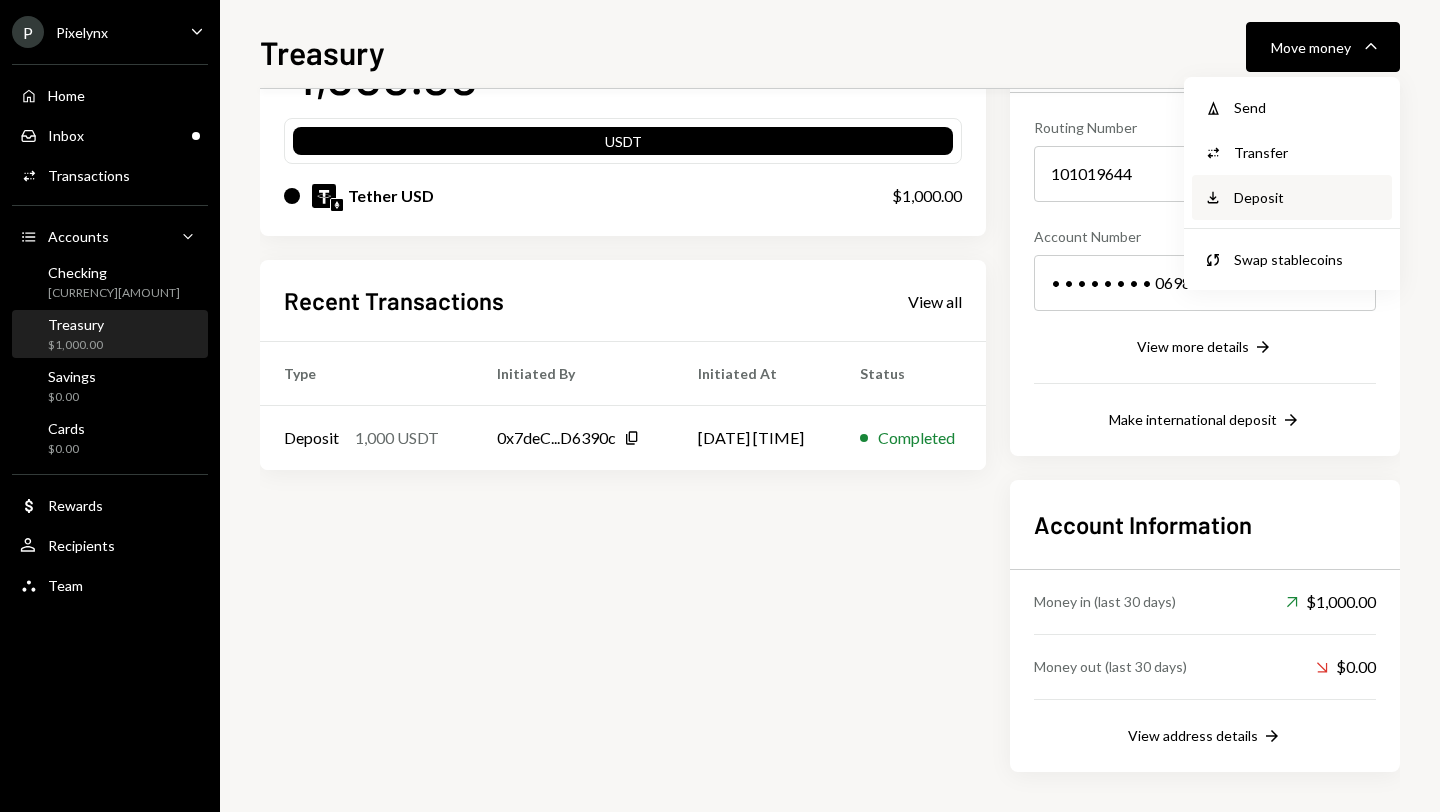 click on "Deposit" at bounding box center [1307, 197] 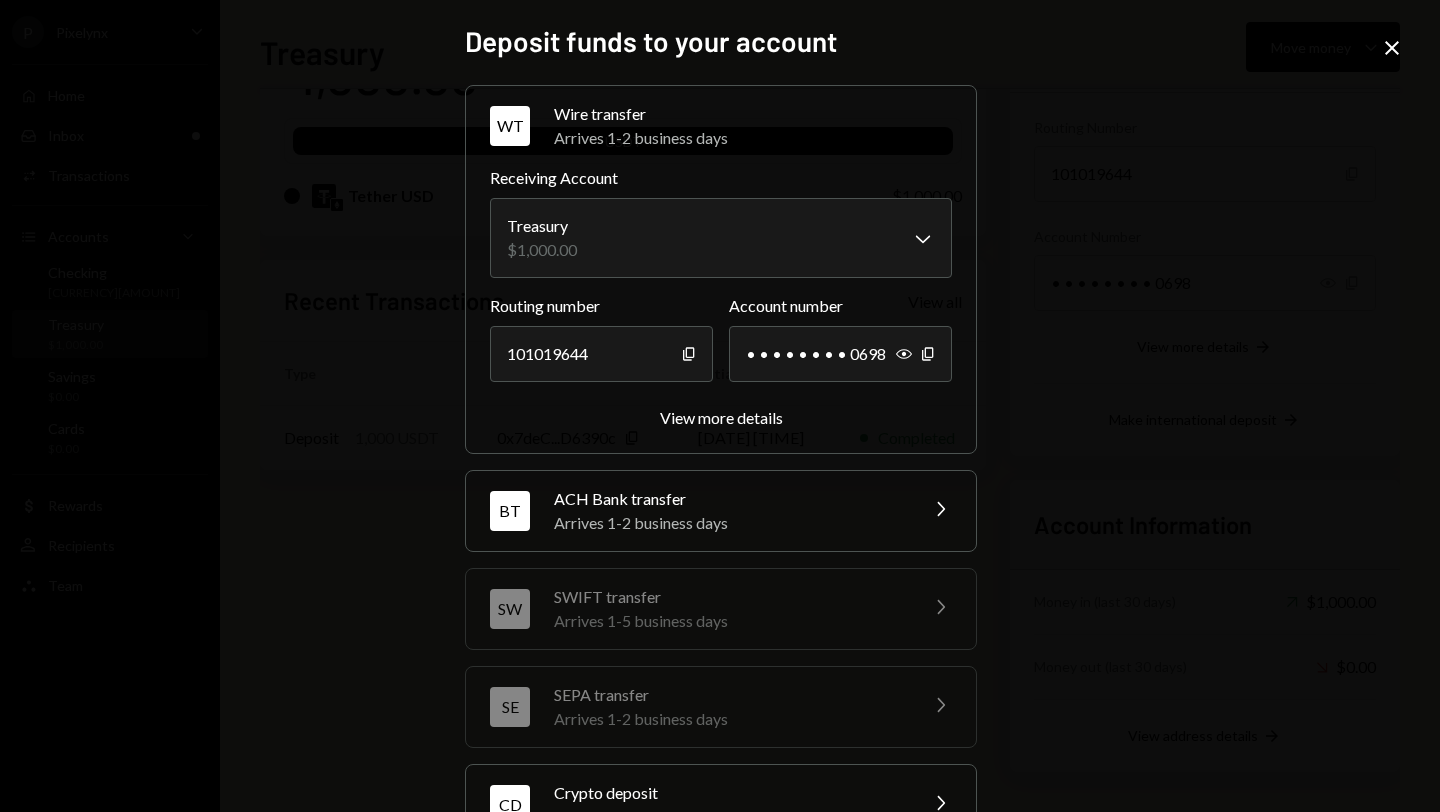 scroll, scrollTop: 162, scrollLeft: 0, axis: vertical 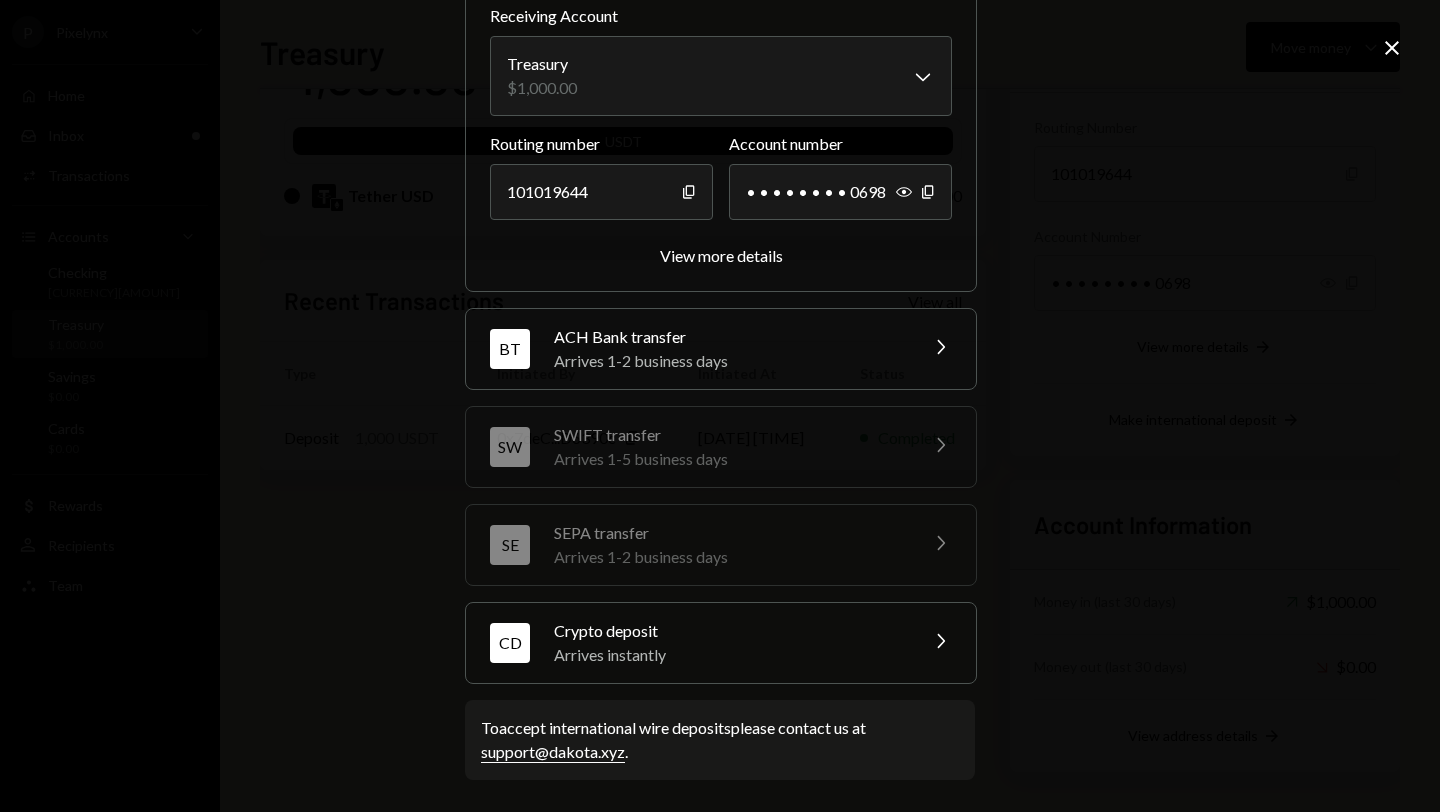 click on "Chevron Right" 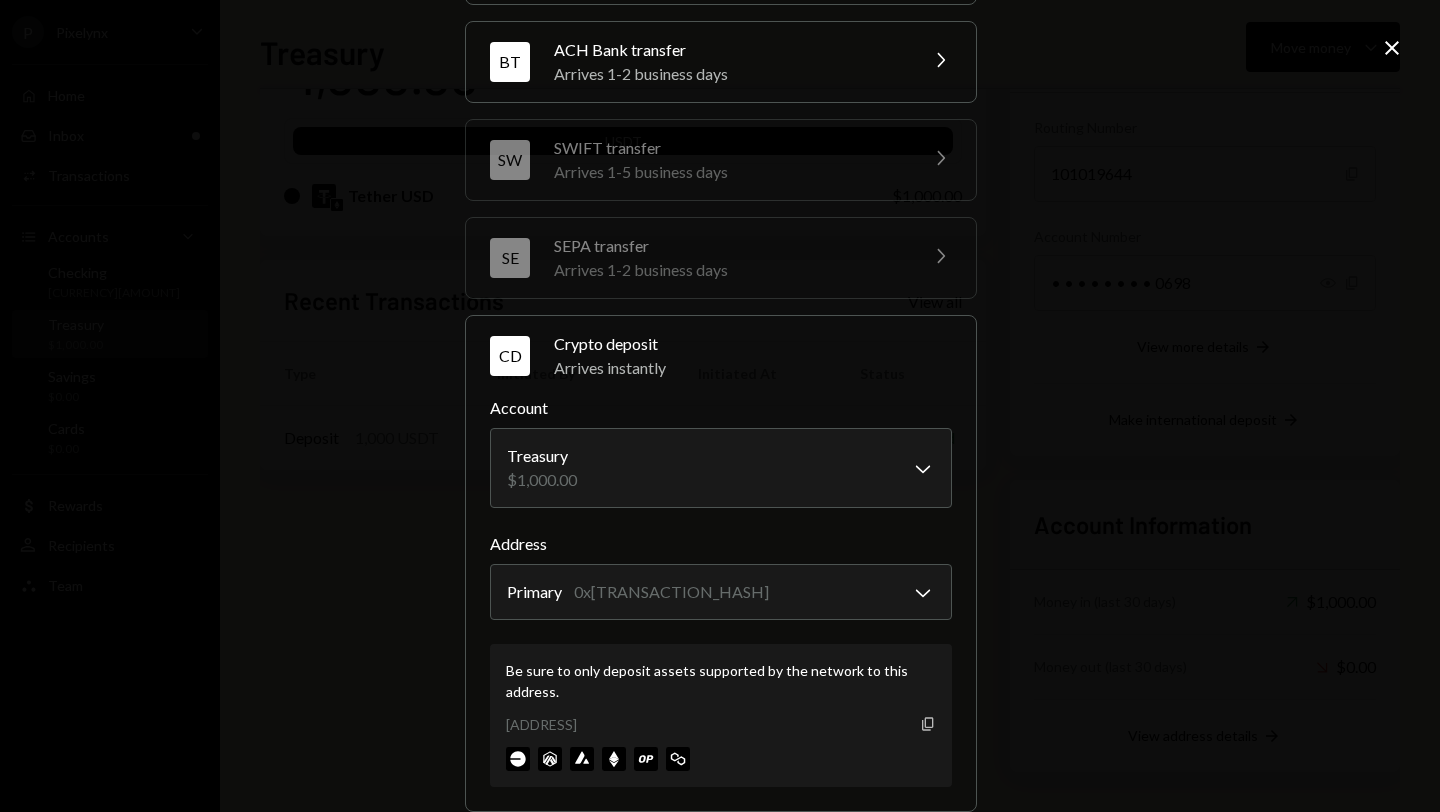 click on "Copy" 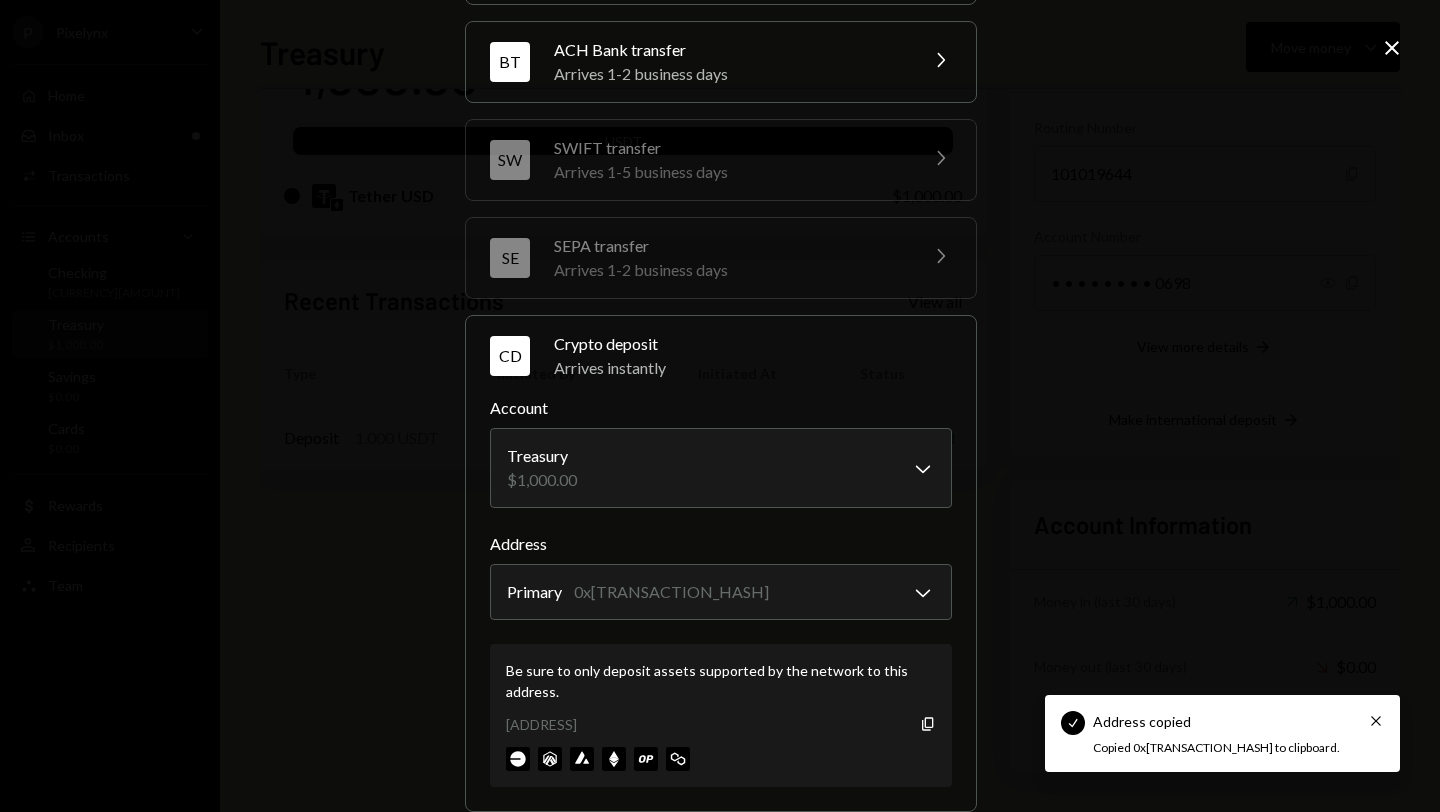 click on "Close" 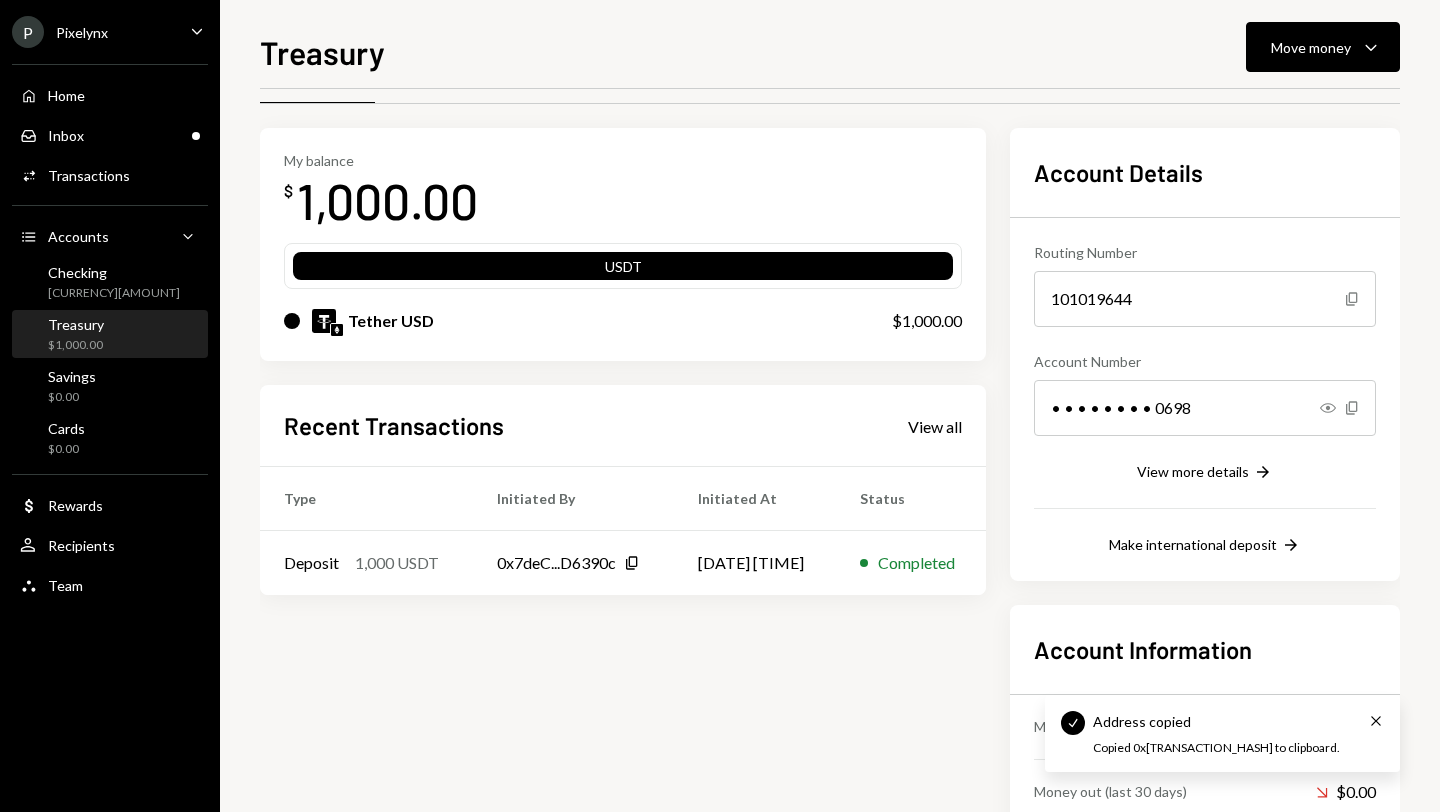 scroll, scrollTop: 0, scrollLeft: 0, axis: both 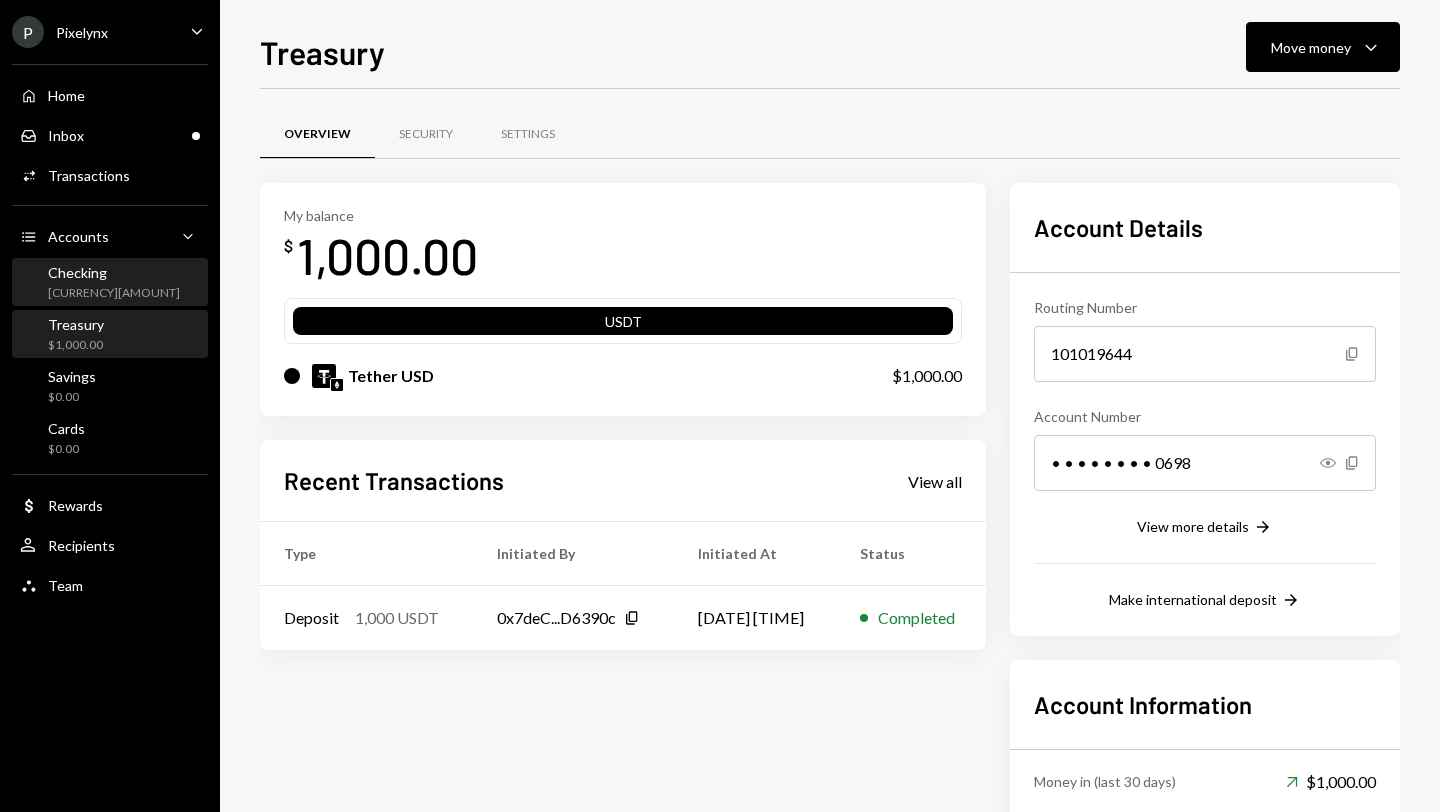click on "Checking $45,203.57" at bounding box center [110, 283] 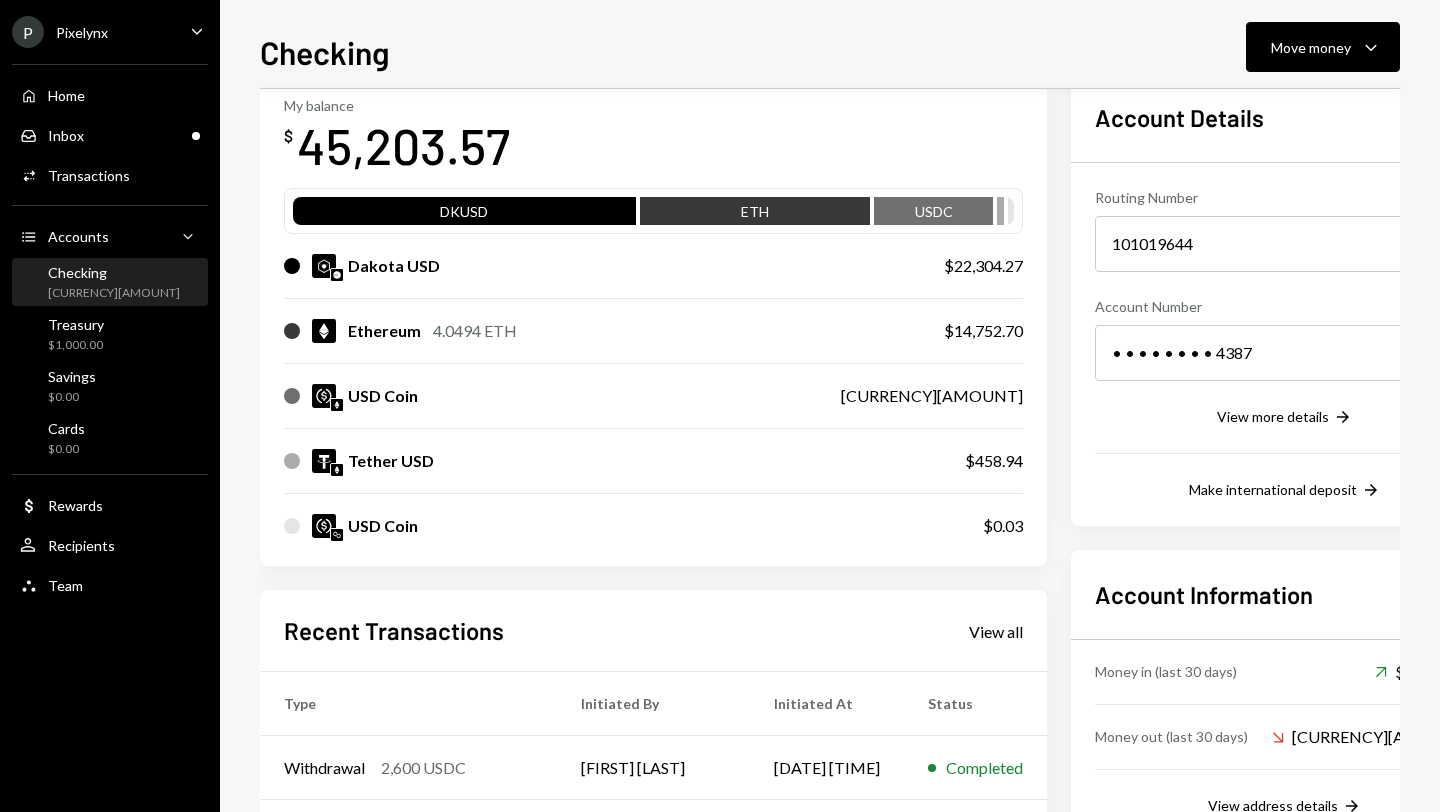 scroll, scrollTop: 0, scrollLeft: 0, axis: both 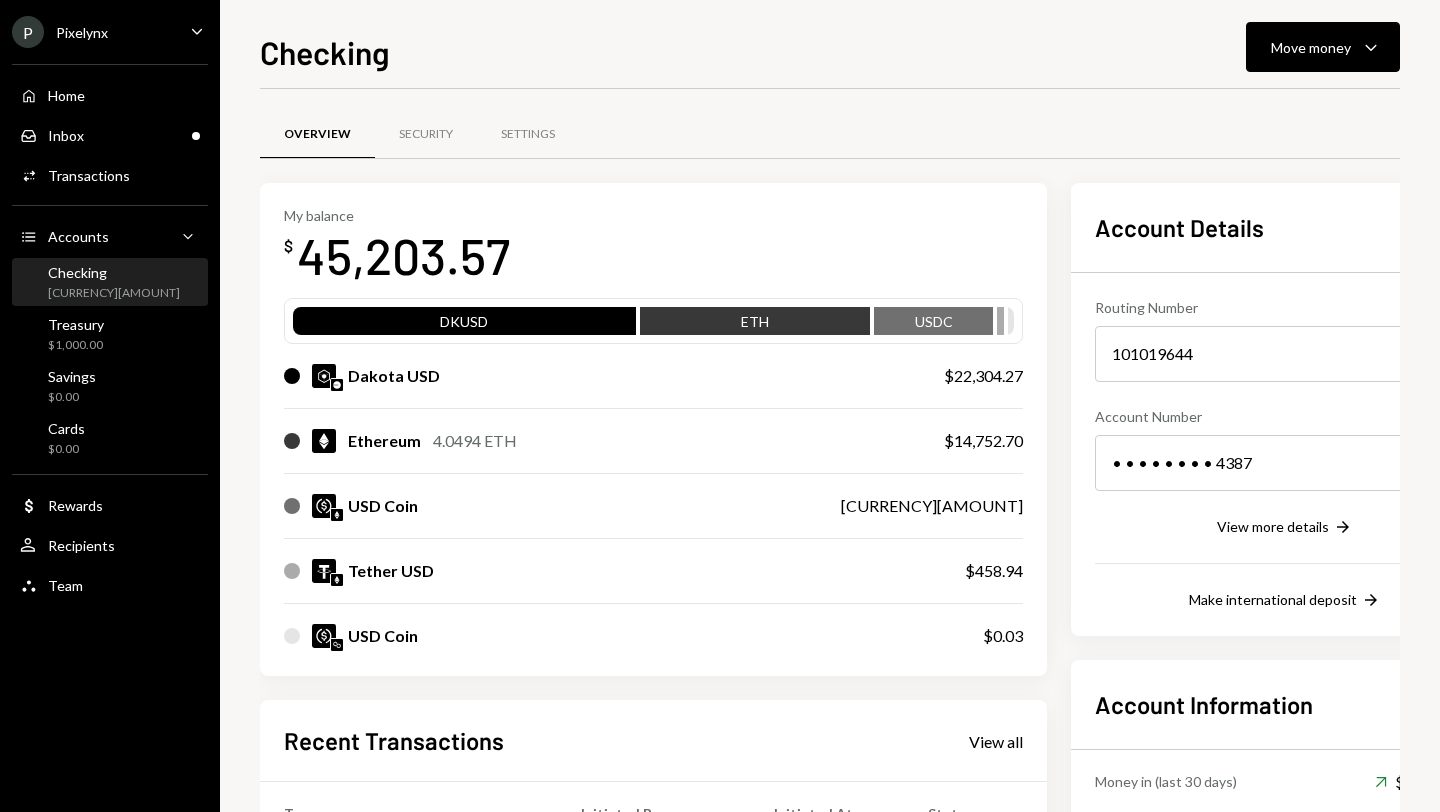 click on "Ethereum 4.0494  ETH" at bounding box center [594, 441] 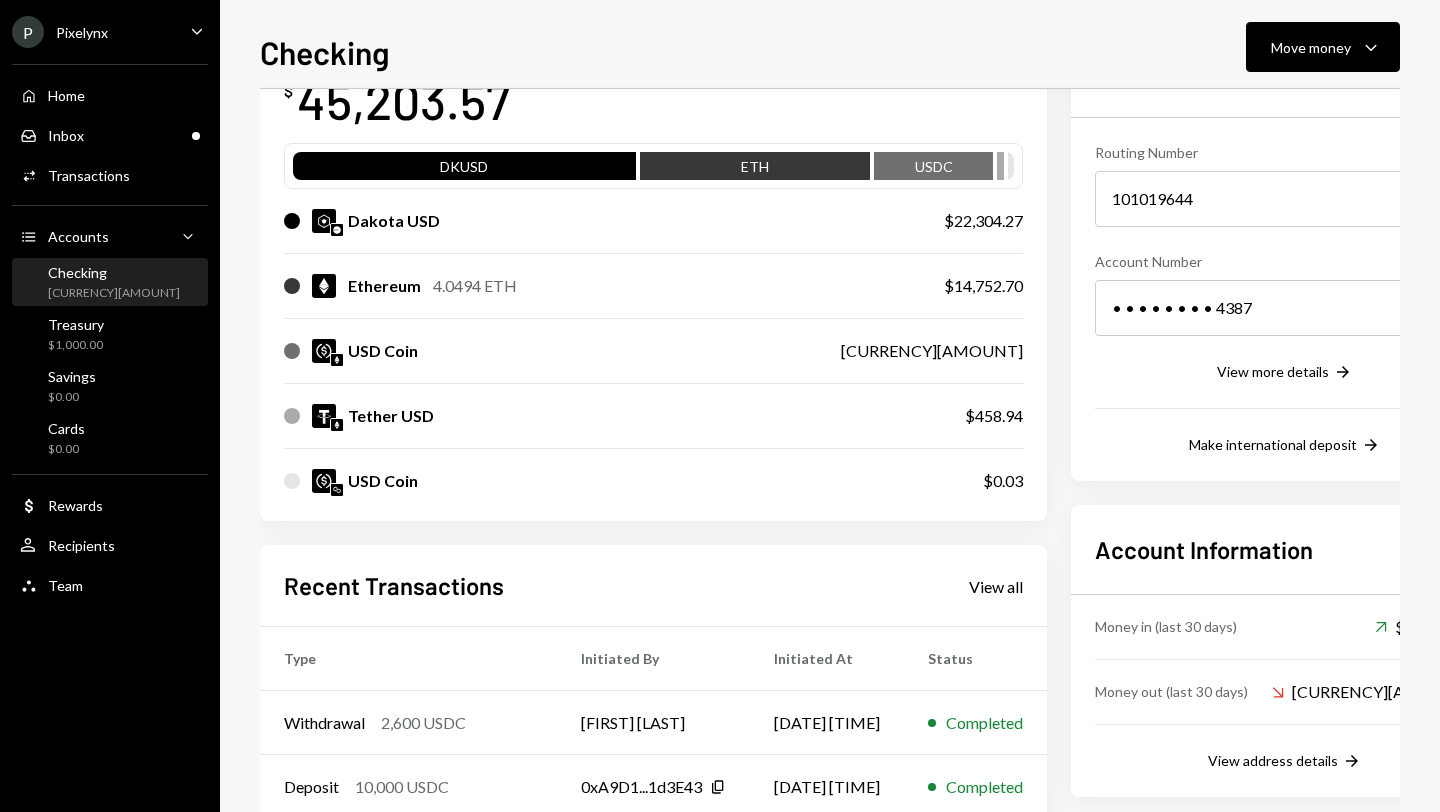 scroll, scrollTop: 394, scrollLeft: 0, axis: vertical 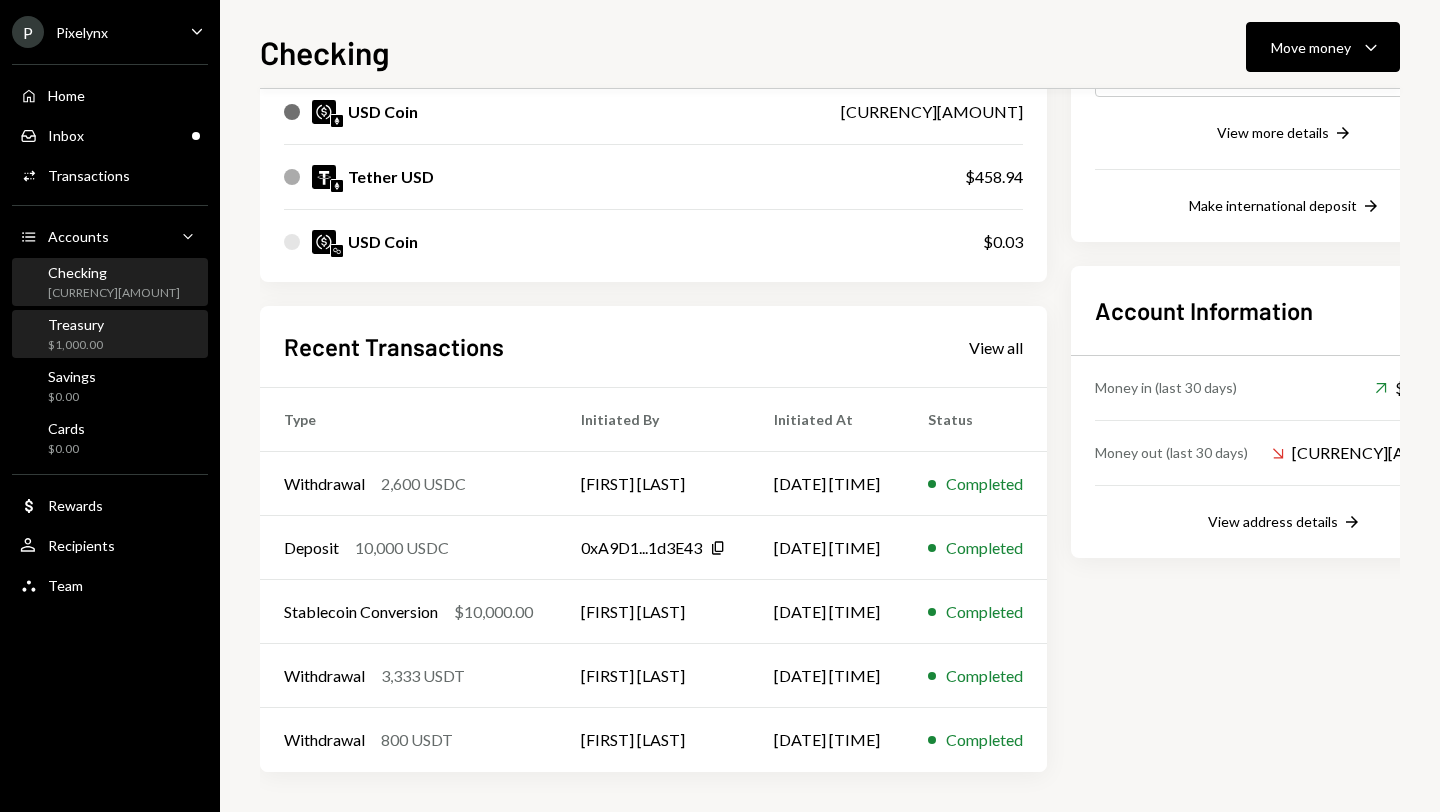 click on "Treasury $1,000.00" at bounding box center (110, 335) 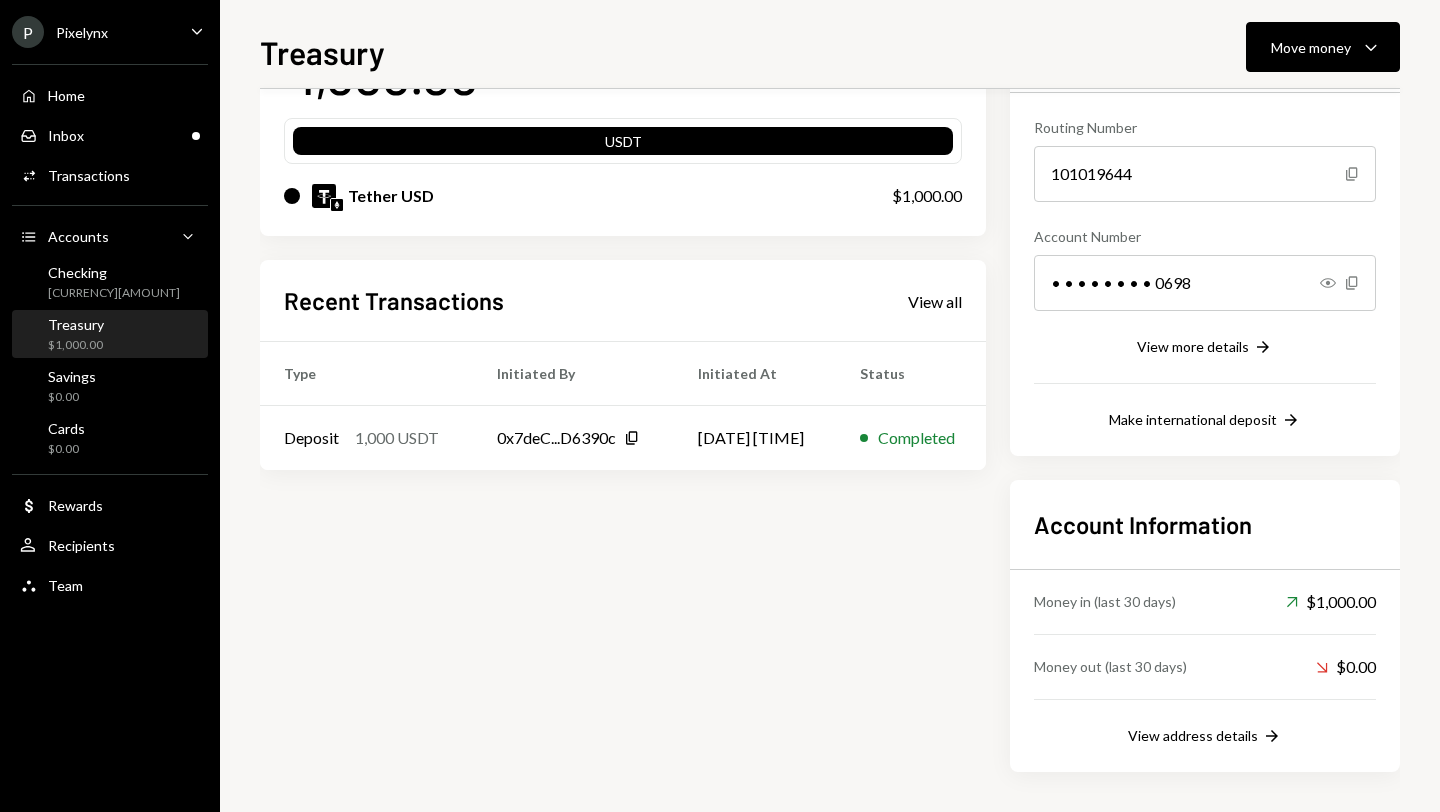 scroll, scrollTop: 0, scrollLeft: 0, axis: both 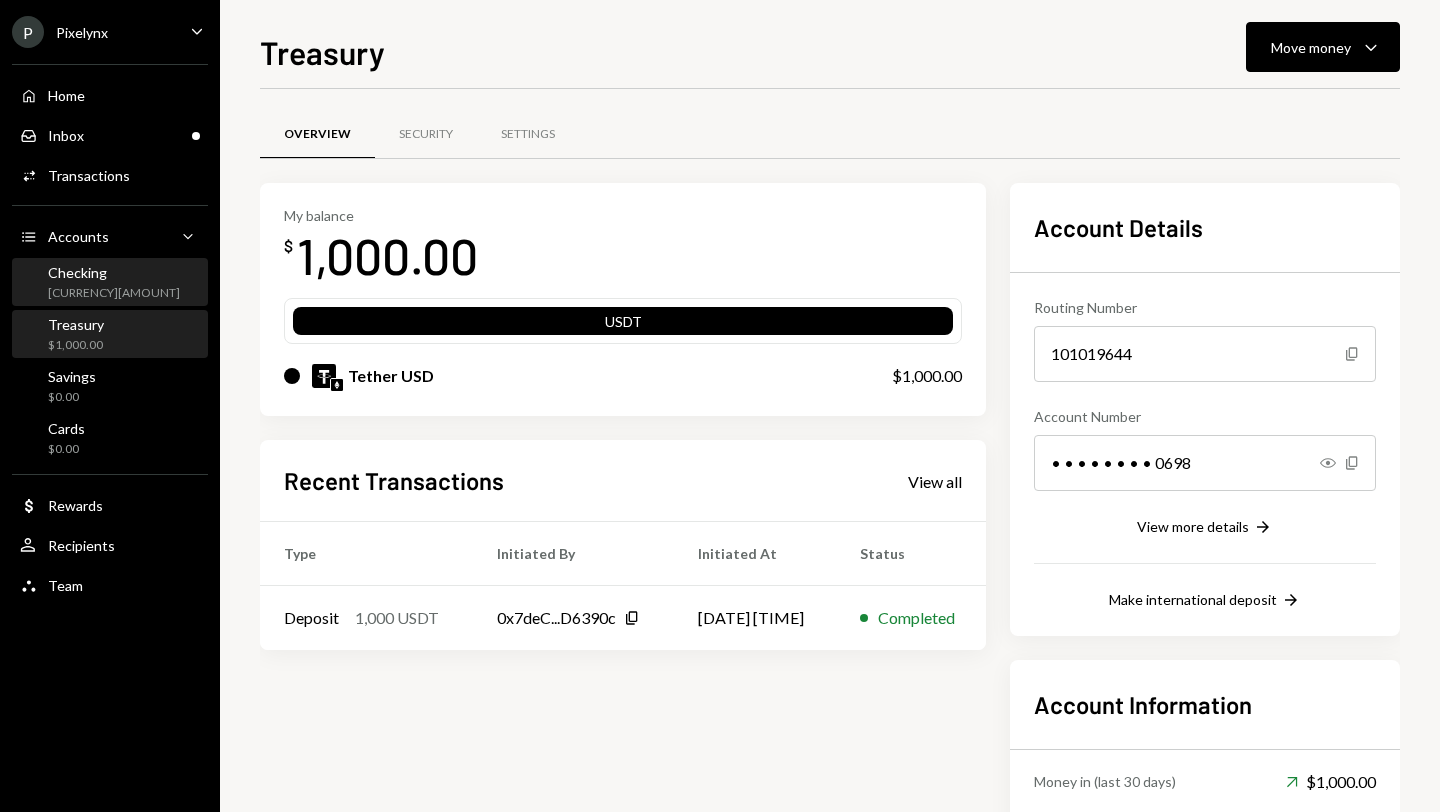 click on "Checking $45,203.57" at bounding box center [110, 283] 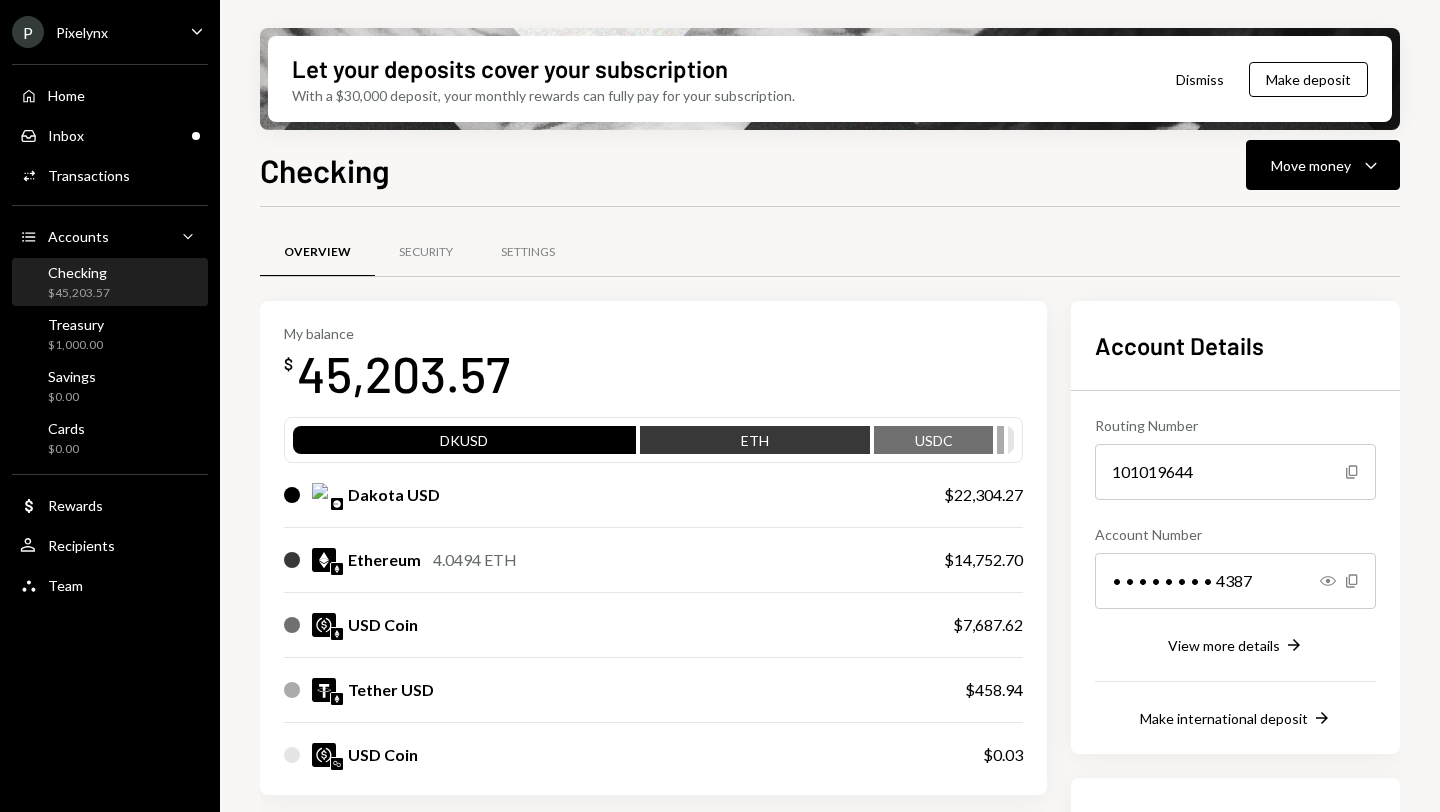 scroll, scrollTop: 0, scrollLeft: 0, axis: both 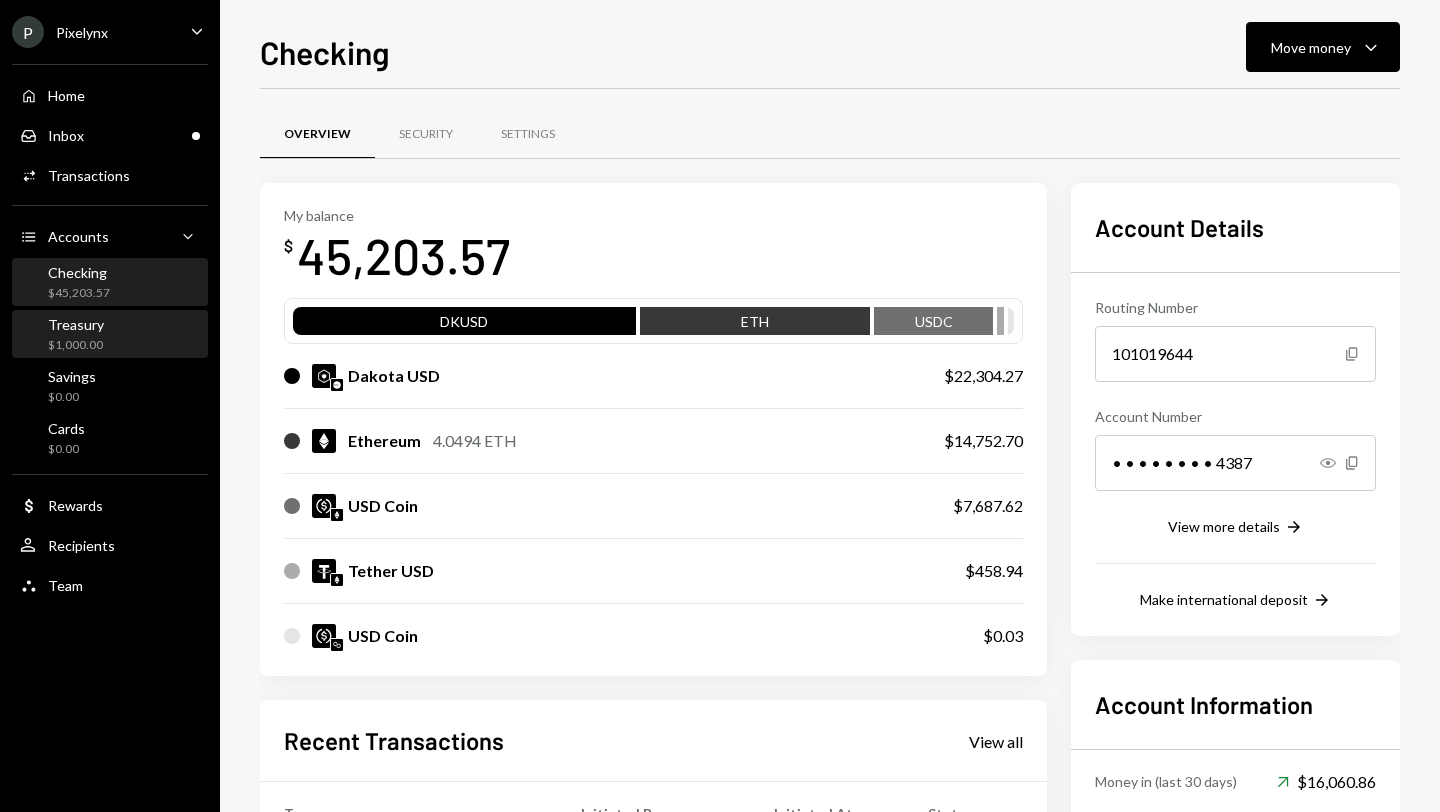click on "Treasury $1,000.00" at bounding box center (110, 335) 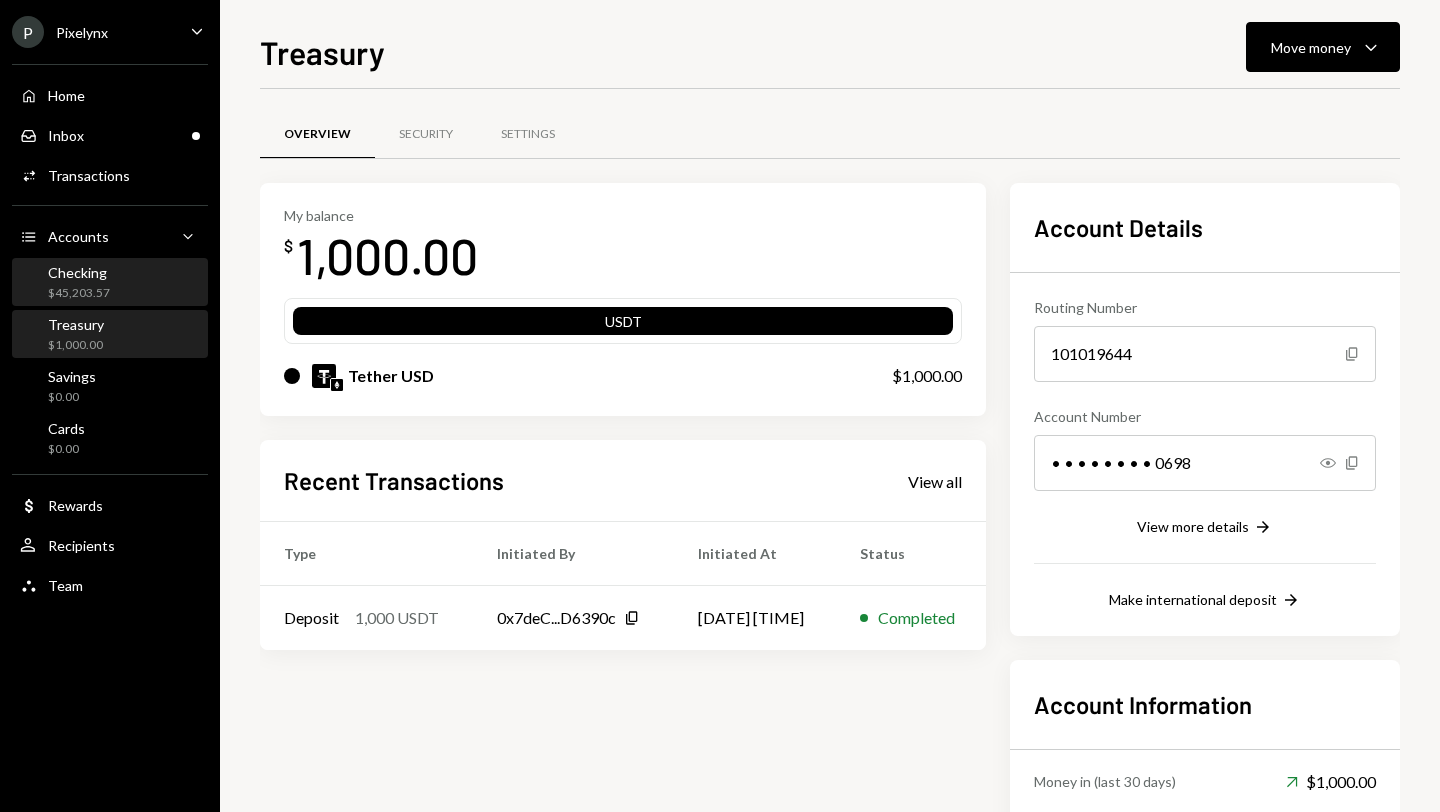 click on "Checking $45,203.57" at bounding box center [110, 283] 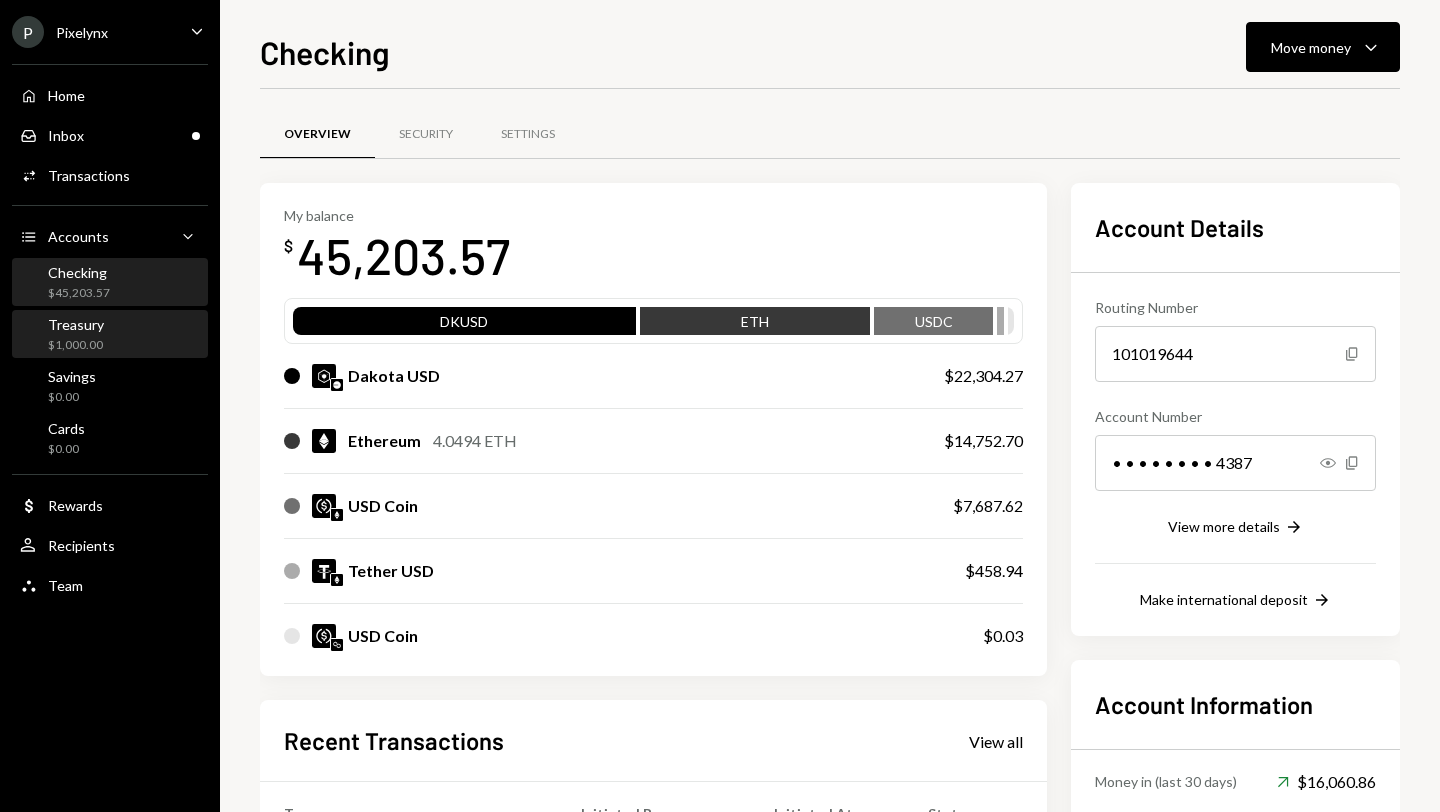 click on "Treasury $1,000.00" at bounding box center [110, 335] 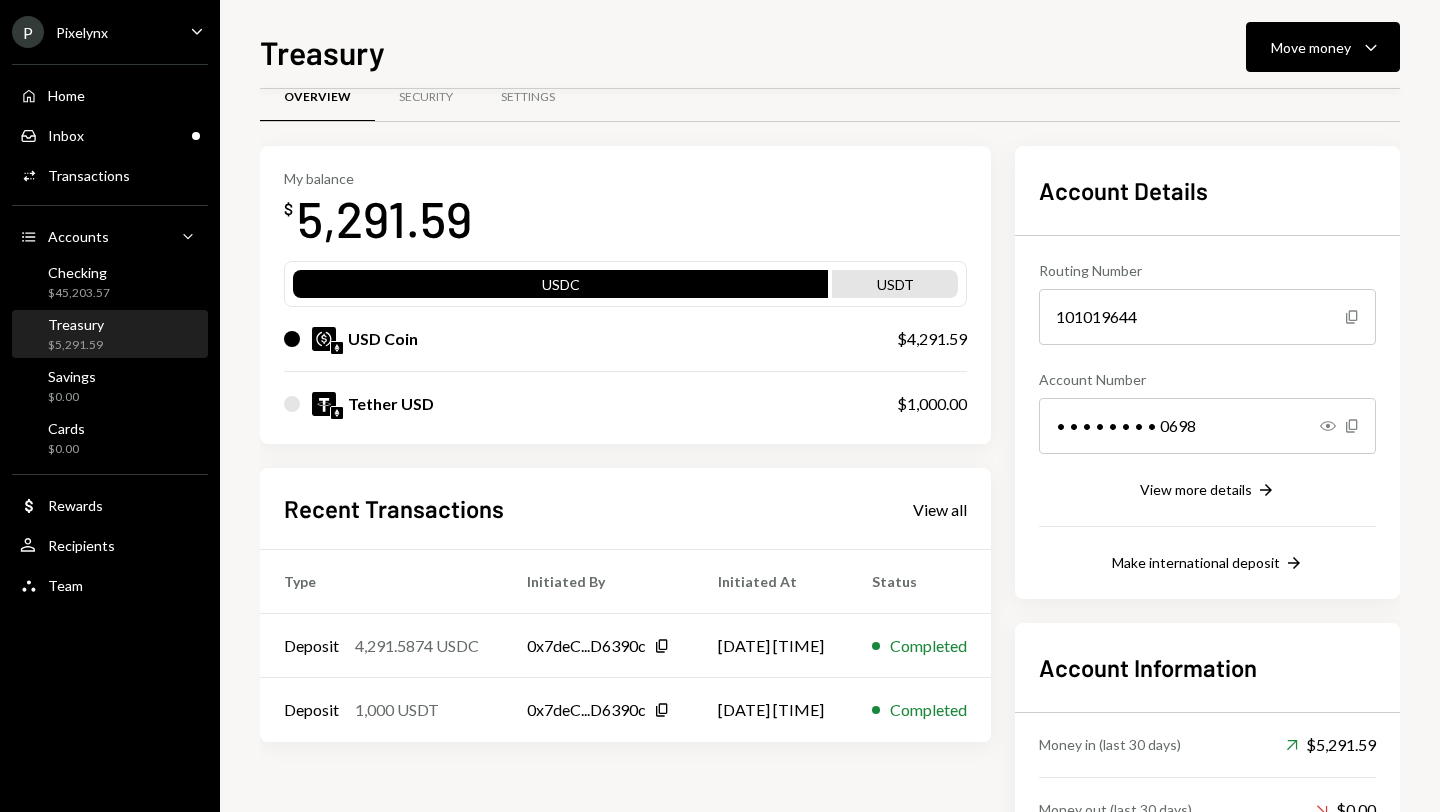 scroll, scrollTop: 73, scrollLeft: 0, axis: vertical 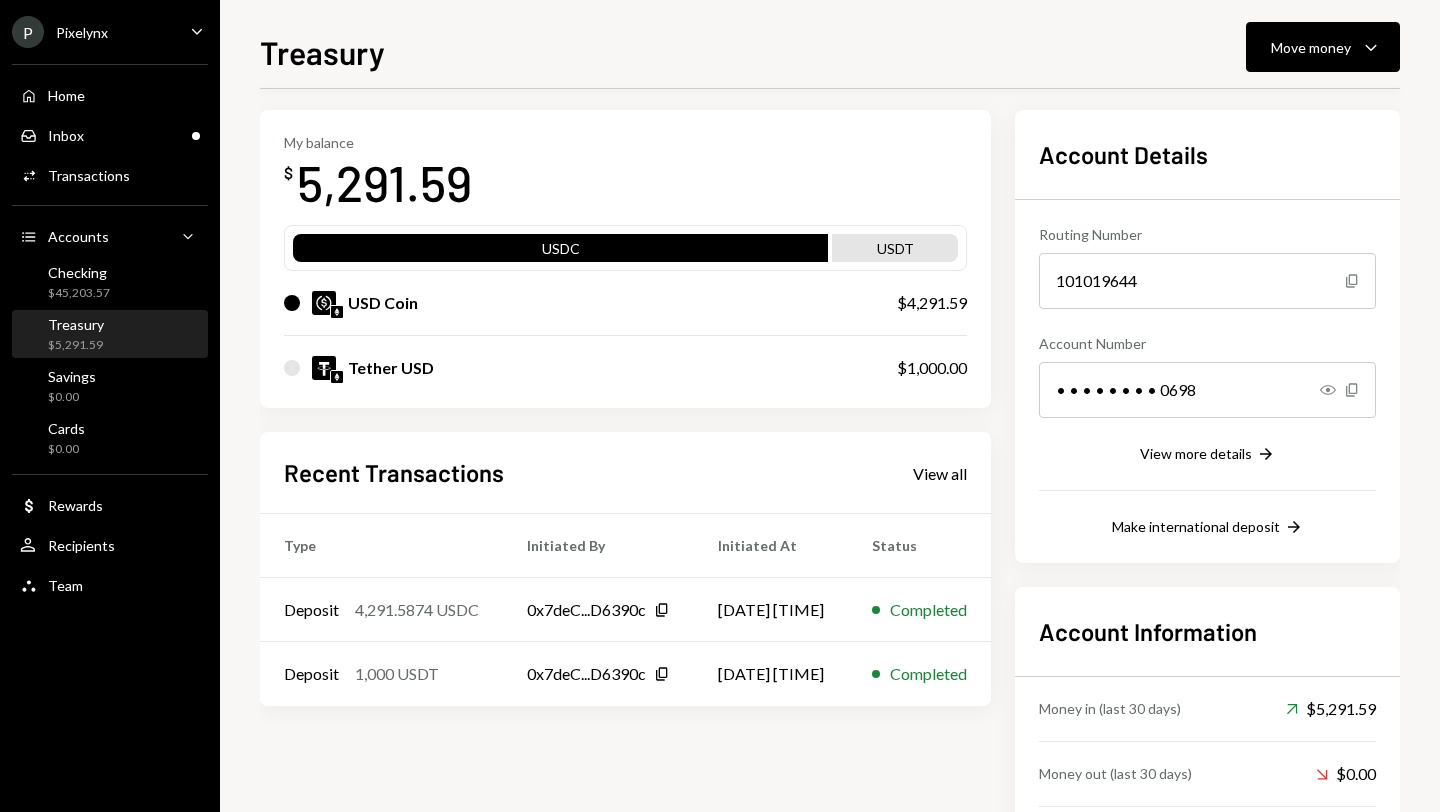 click on "Pixelynx" at bounding box center [82, 32] 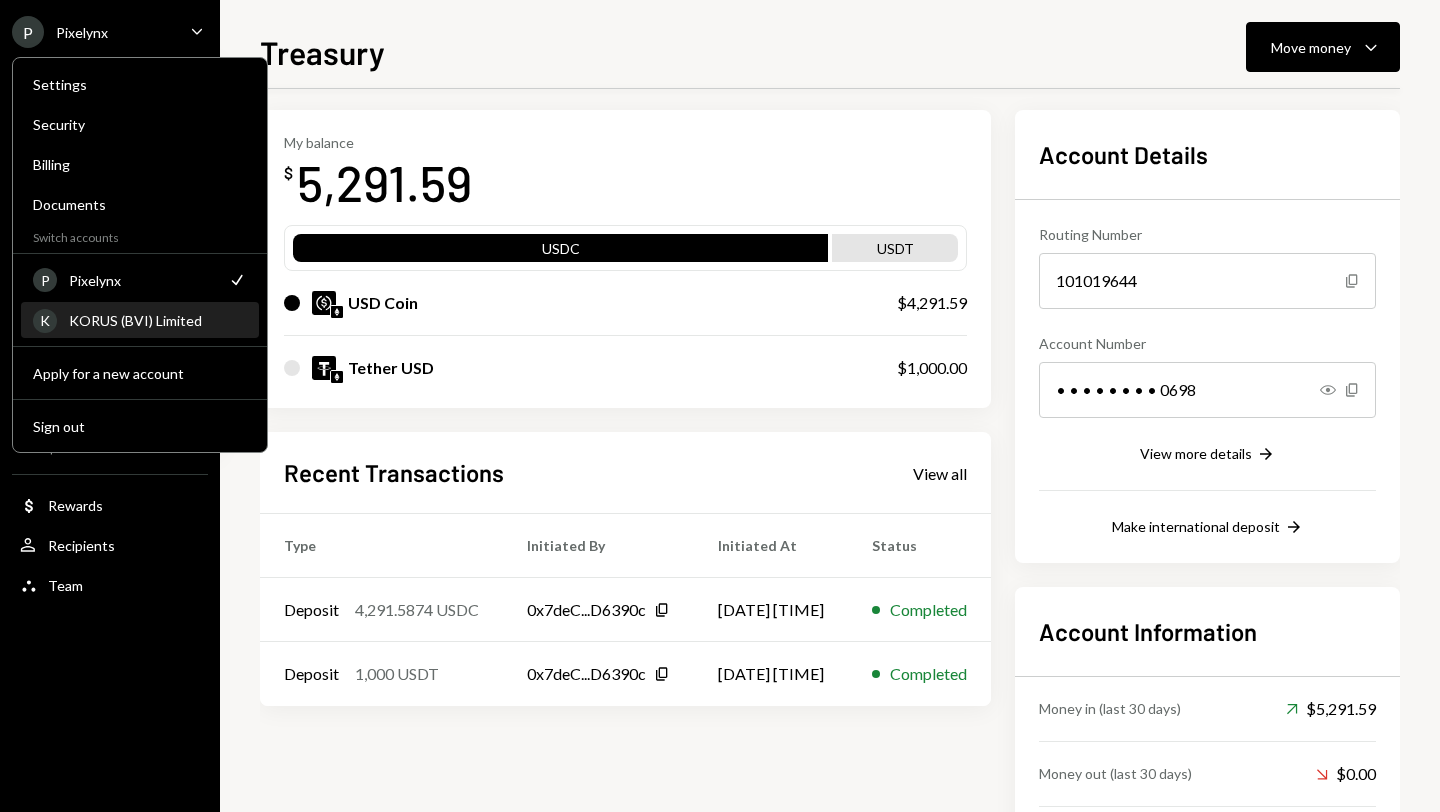 click on "KORUS (BVI) Limited" at bounding box center [158, 320] 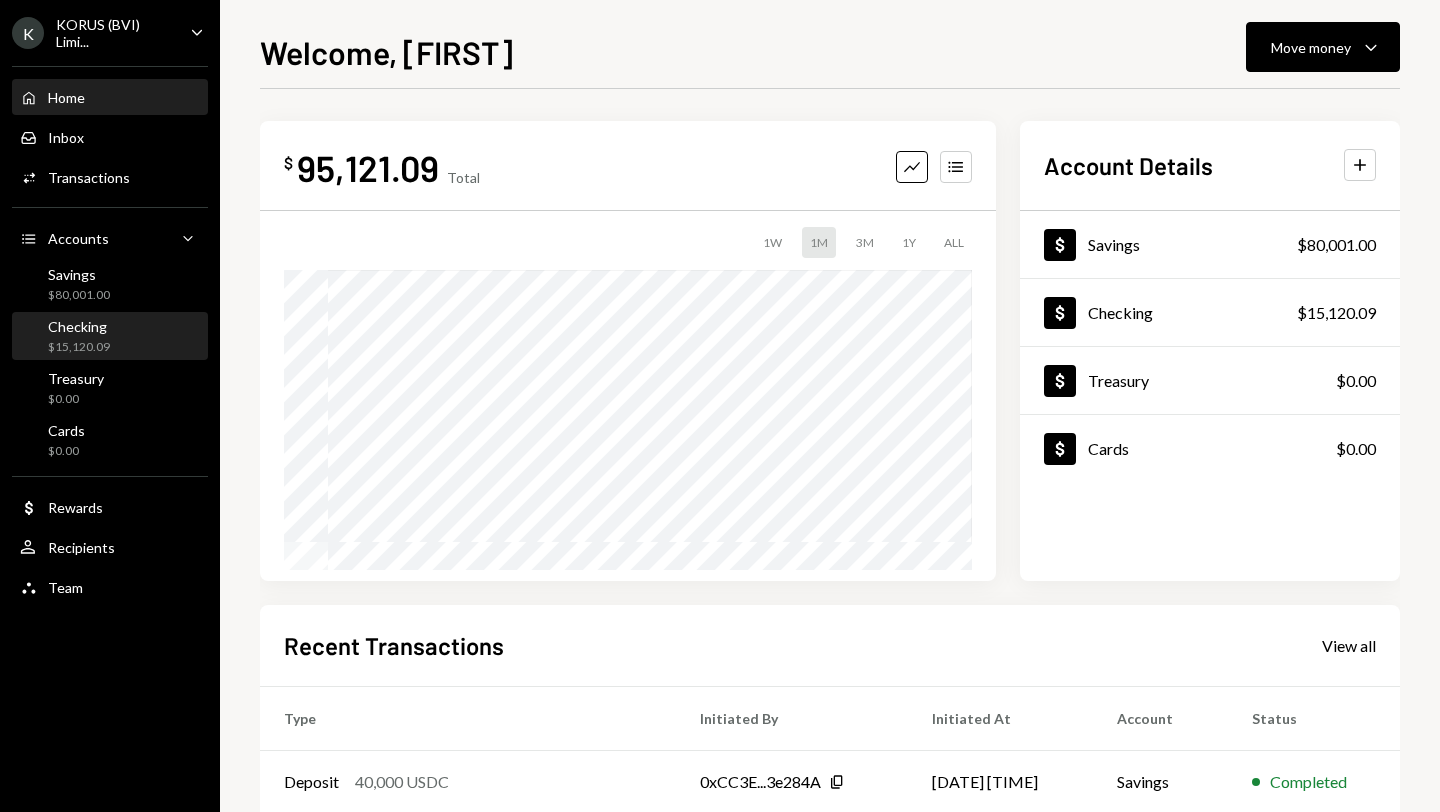click on "Checking $15,120.09" at bounding box center [79, 337] 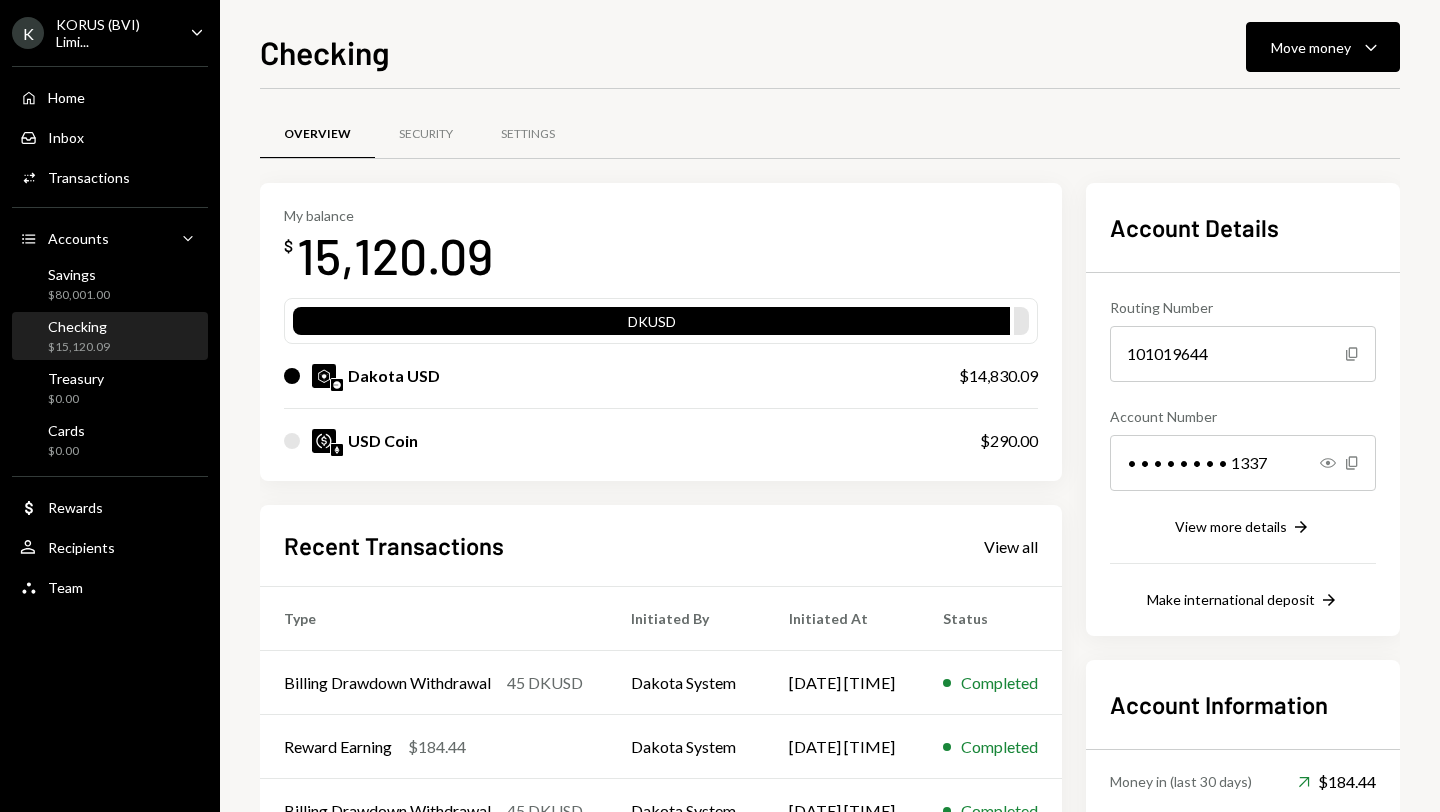 scroll, scrollTop: 0, scrollLeft: 0, axis: both 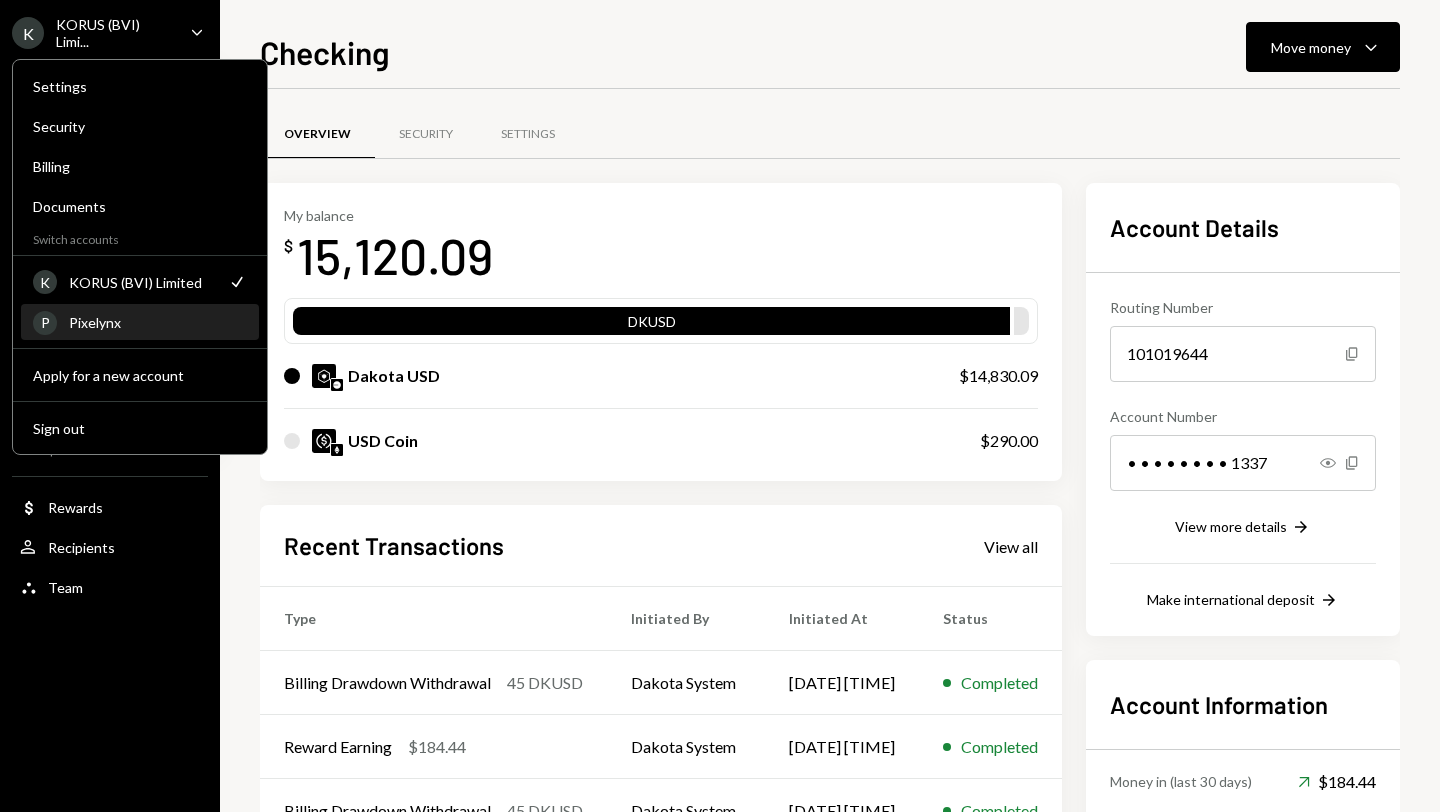 click on "Pixelynx" at bounding box center [158, 322] 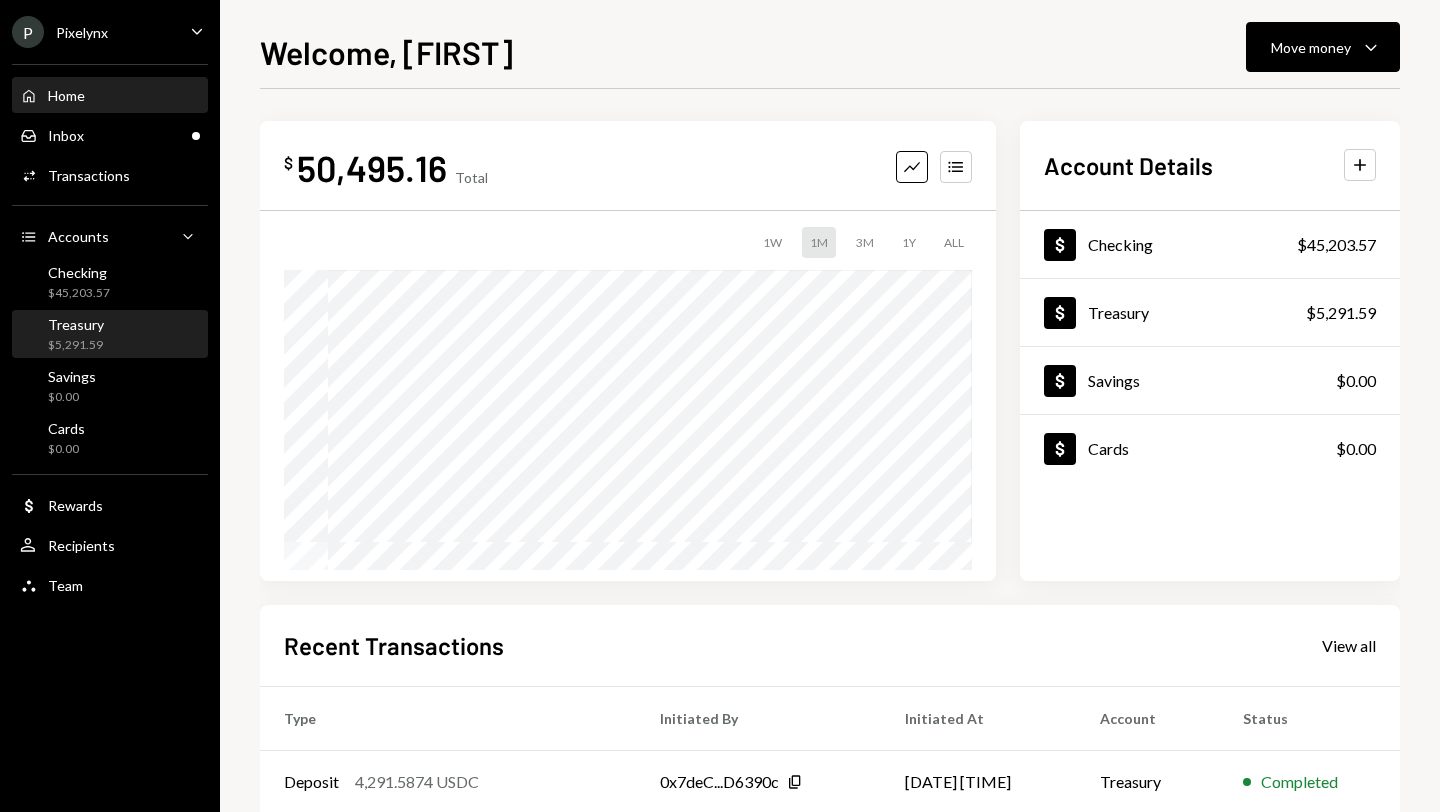 click on "Treasury" at bounding box center [76, 324] 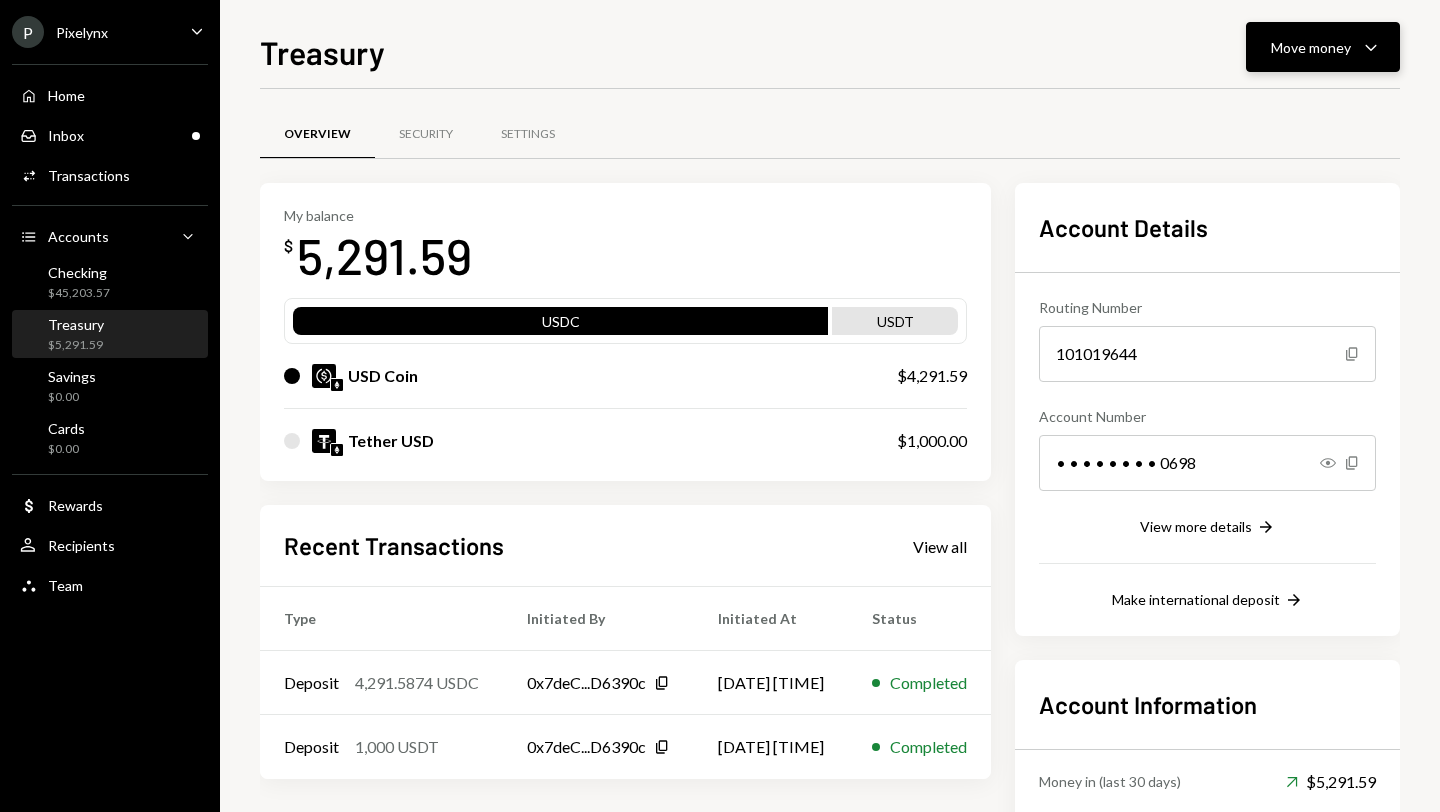 click on "Move money Caret Down" at bounding box center [1323, 47] 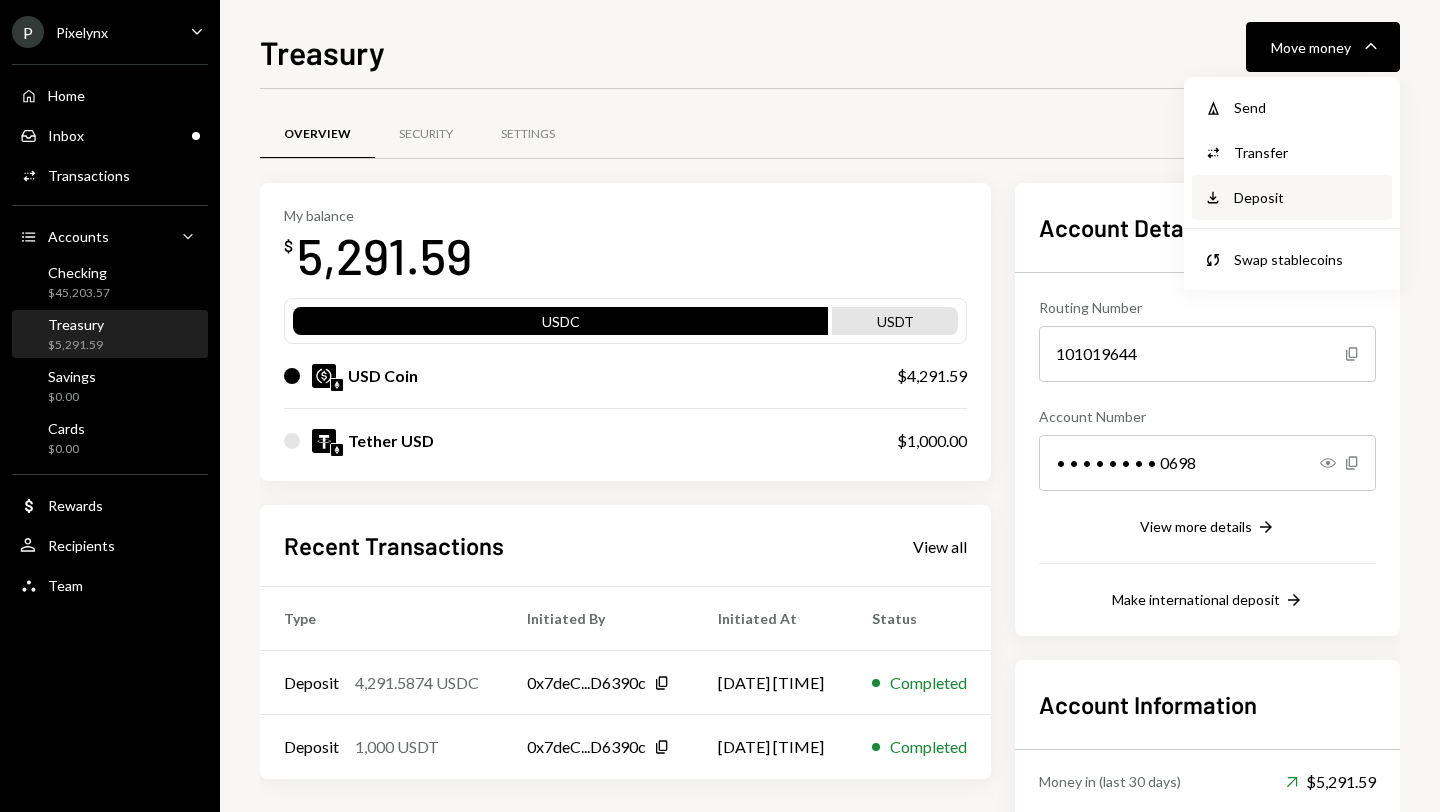 click on "Deposit" at bounding box center (1307, 197) 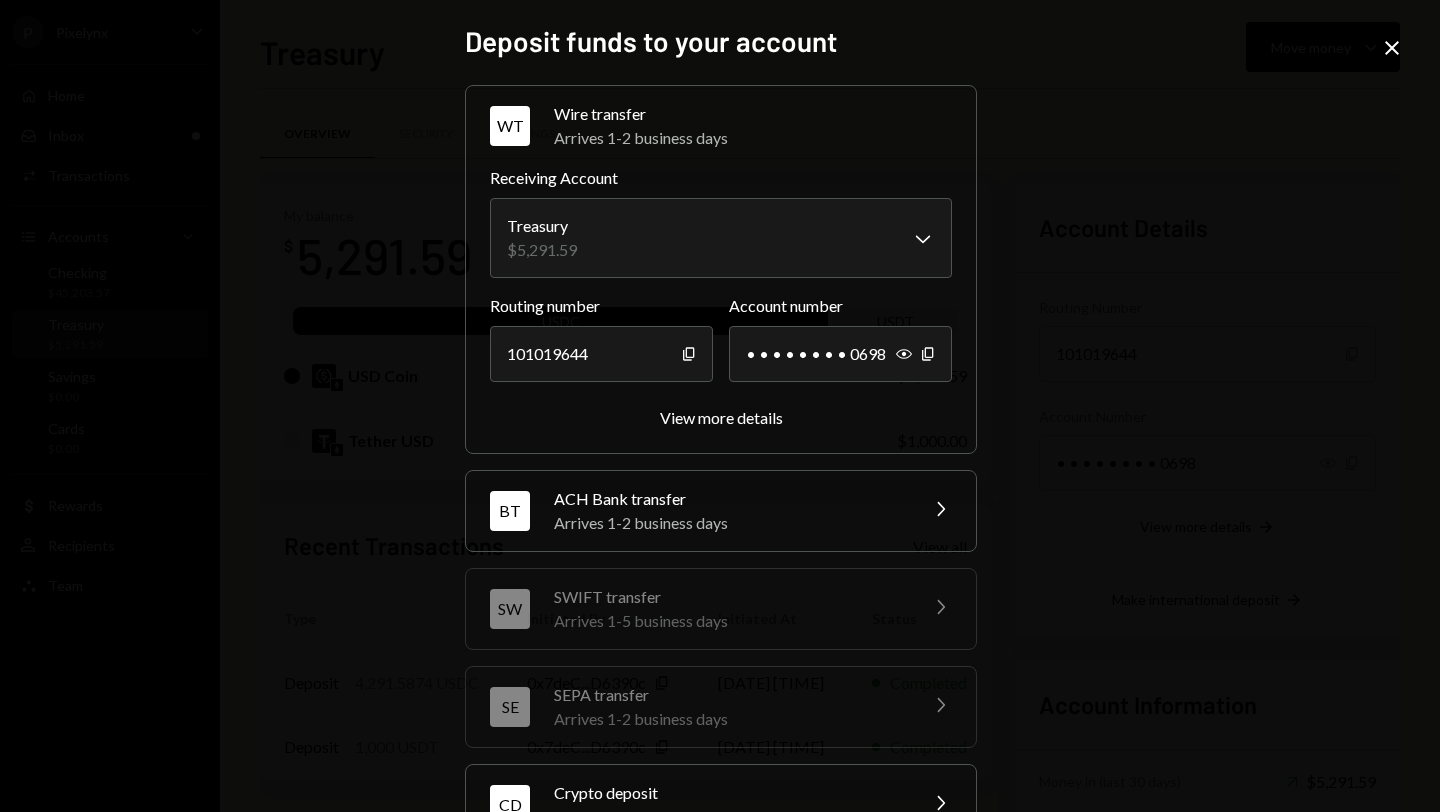 scroll, scrollTop: 162, scrollLeft: 0, axis: vertical 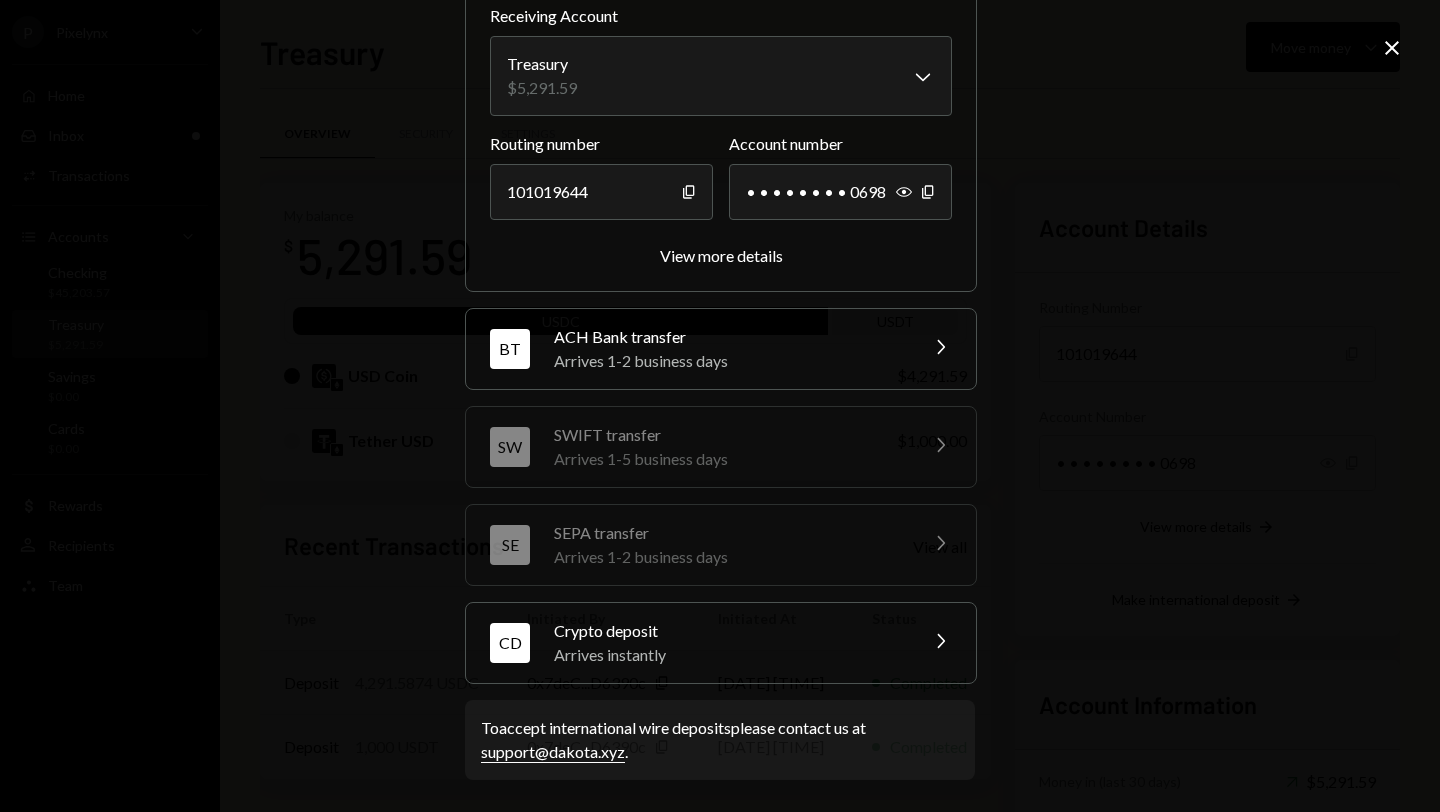 click on "Chevron Right" 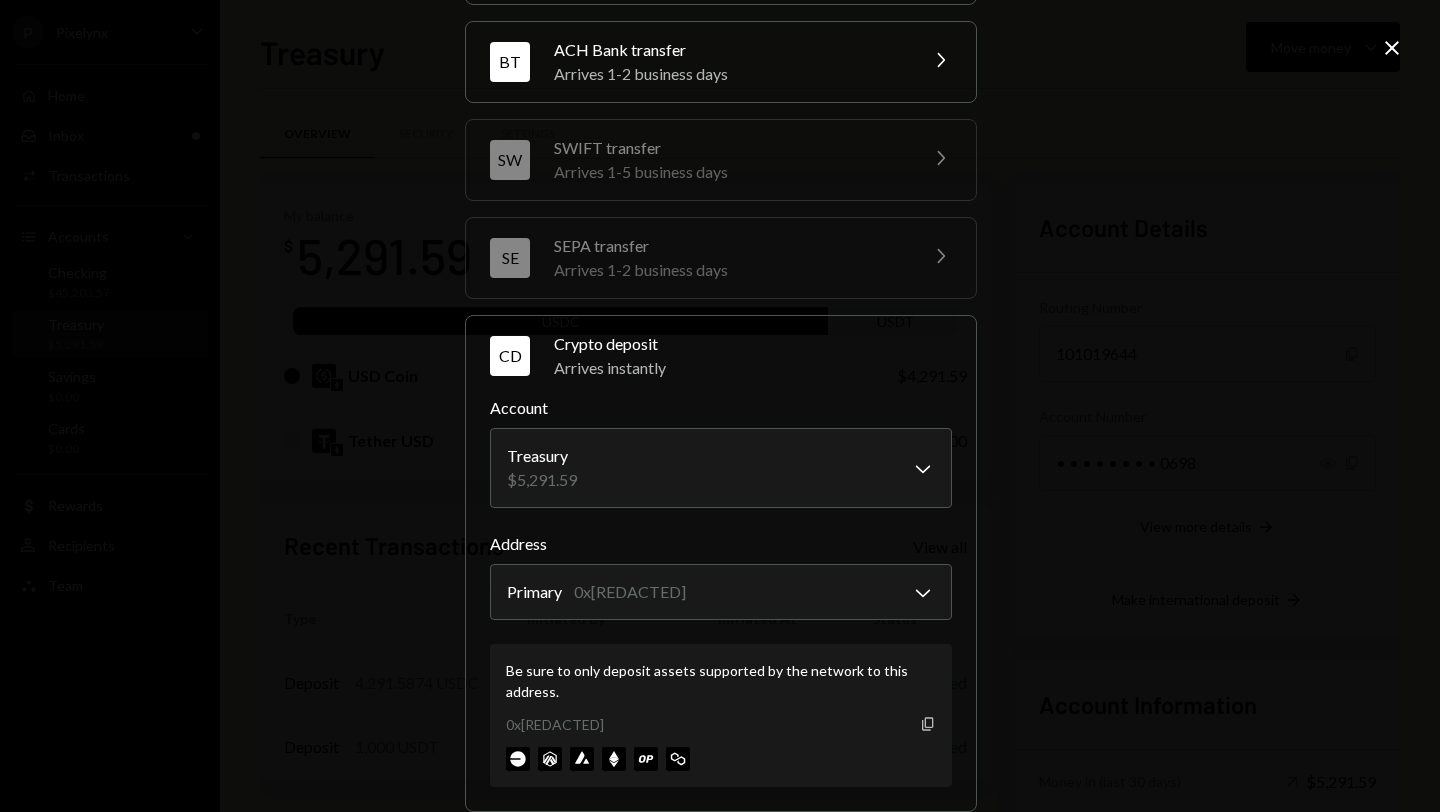 click on "Copy" 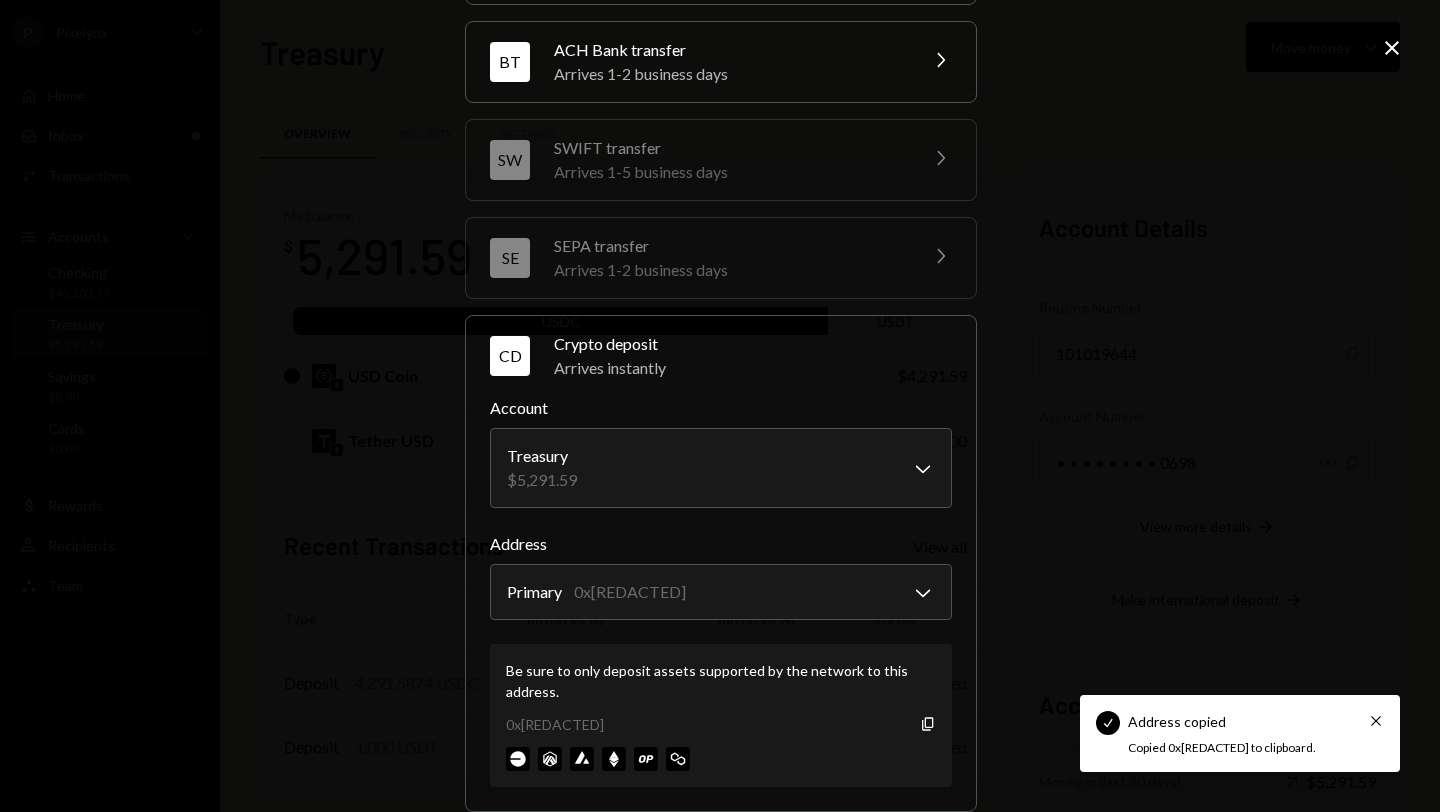 click on "Close" 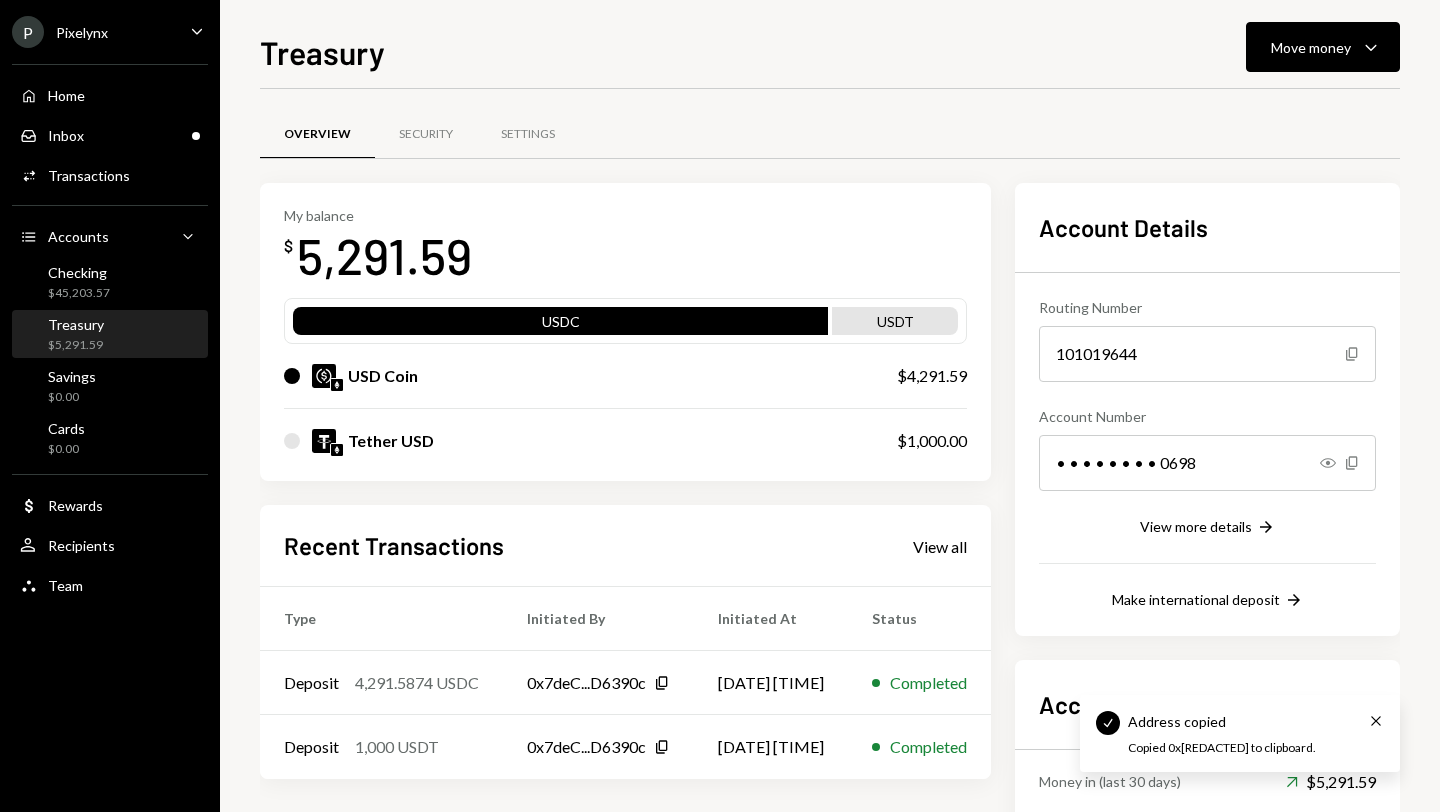 click on "P Pixelynx Caret Down" at bounding box center (110, 32) 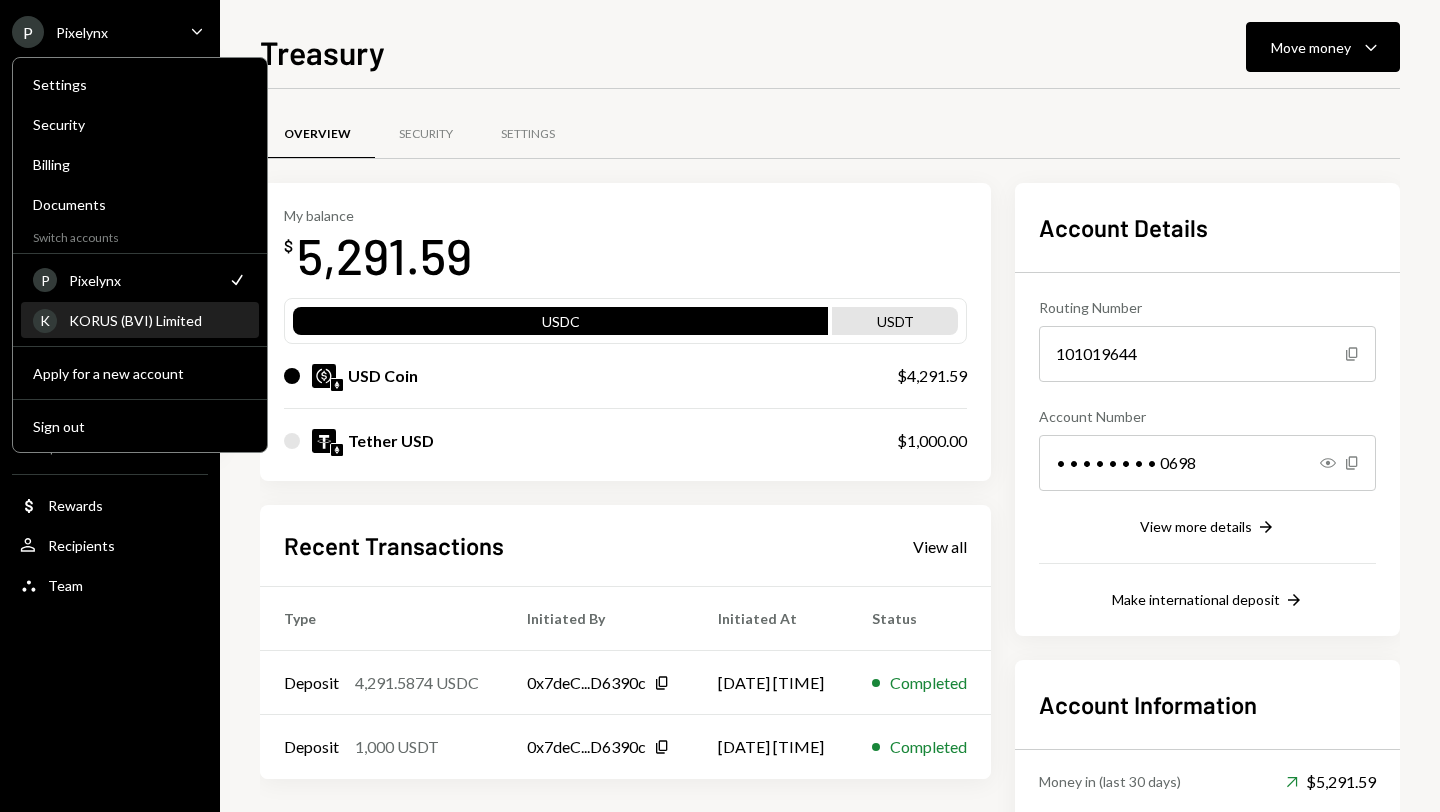 click on "KORUS (BVI) Limited" at bounding box center (158, 320) 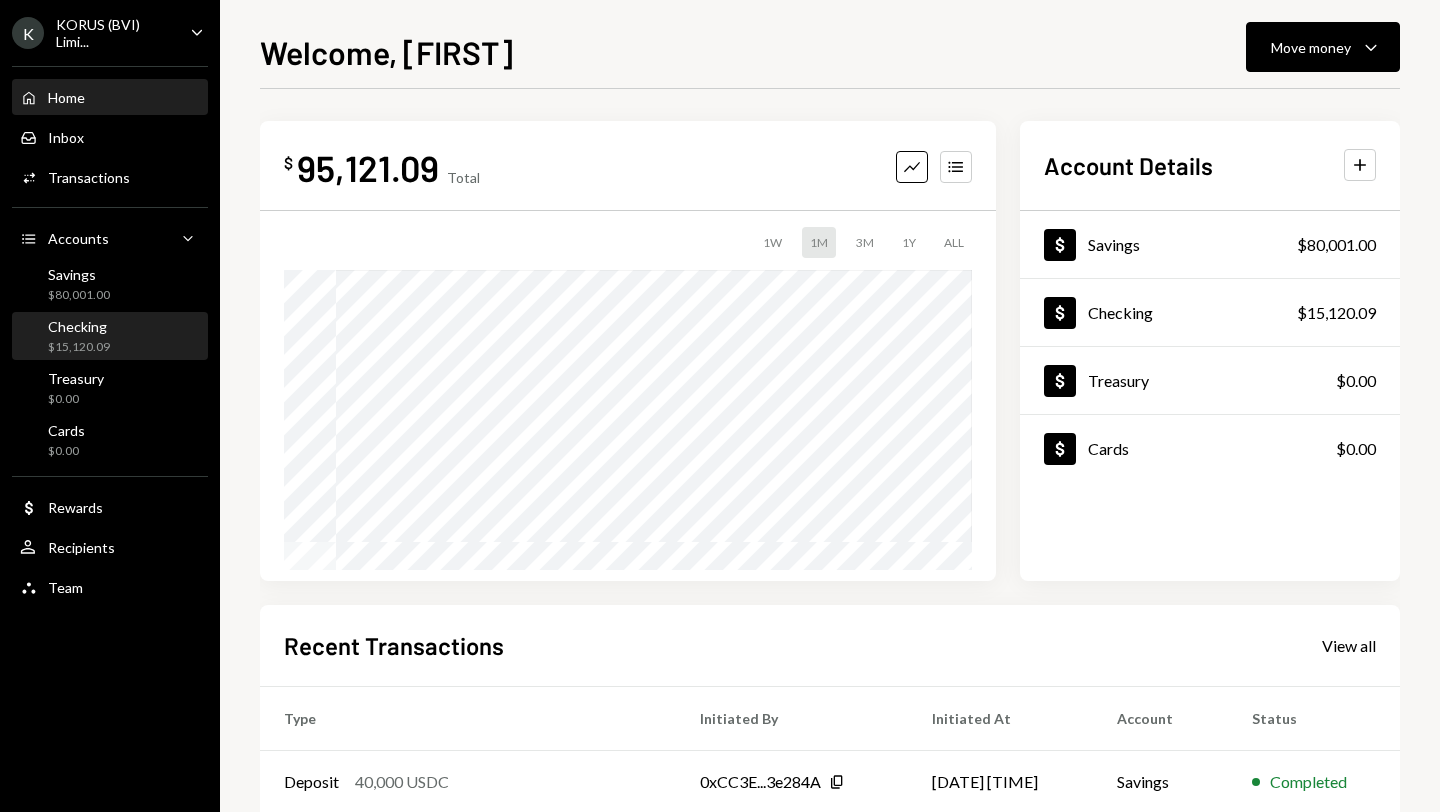 click on "$15,120.09" at bounding box center [79, 347] 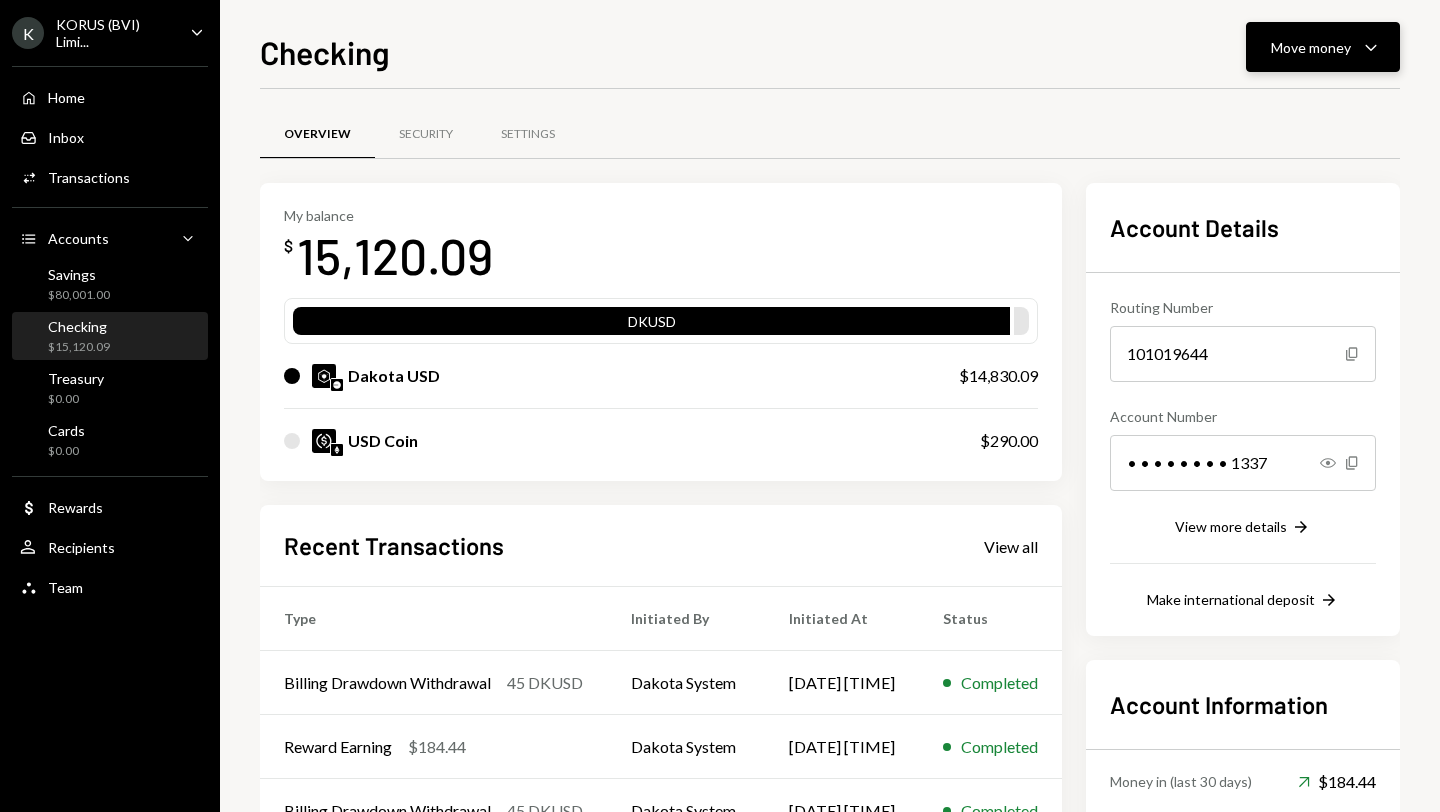 click on "Move money Caret Down" at bounding box center [1323, 47] 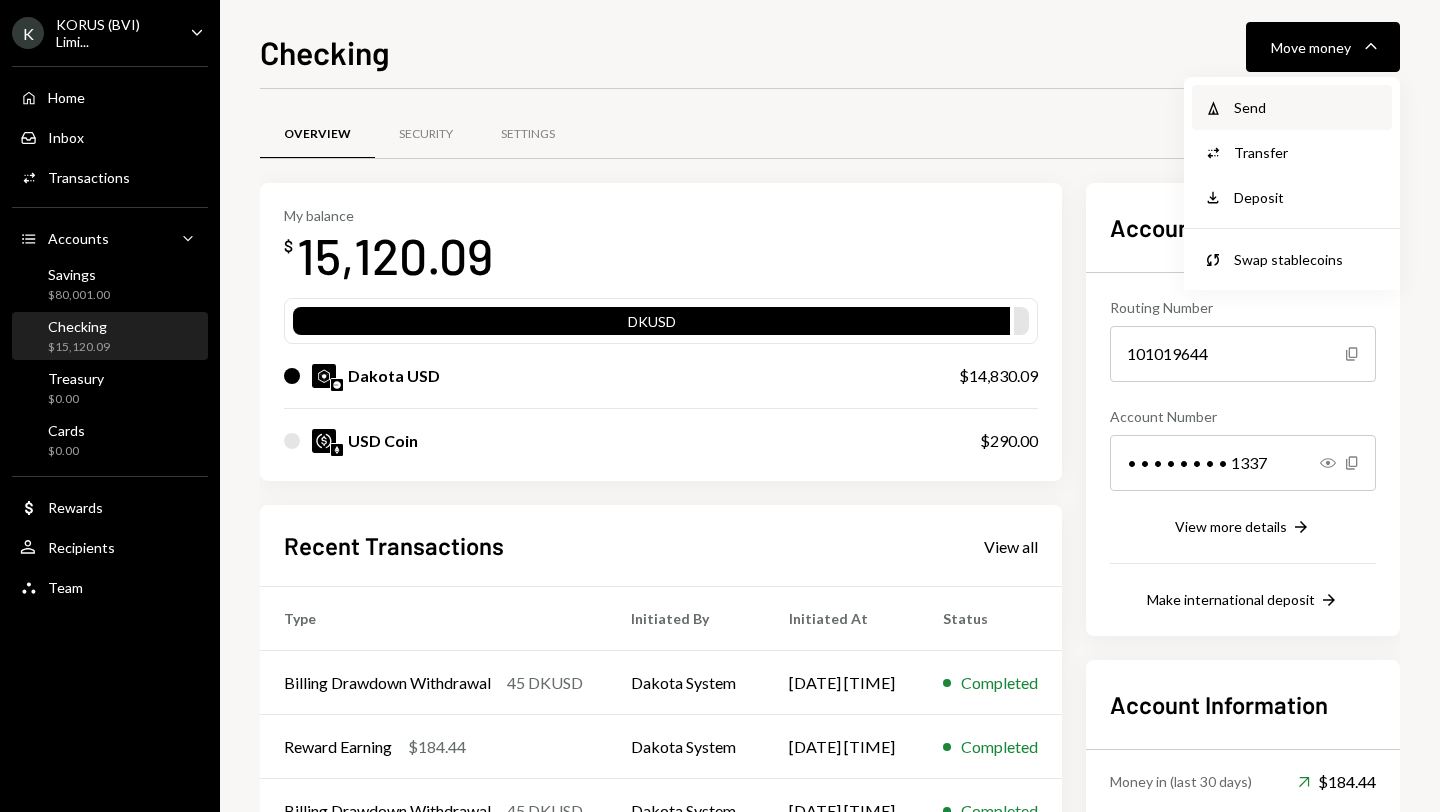 click on "Withdraw Send" at bounding box center [1292, 107] 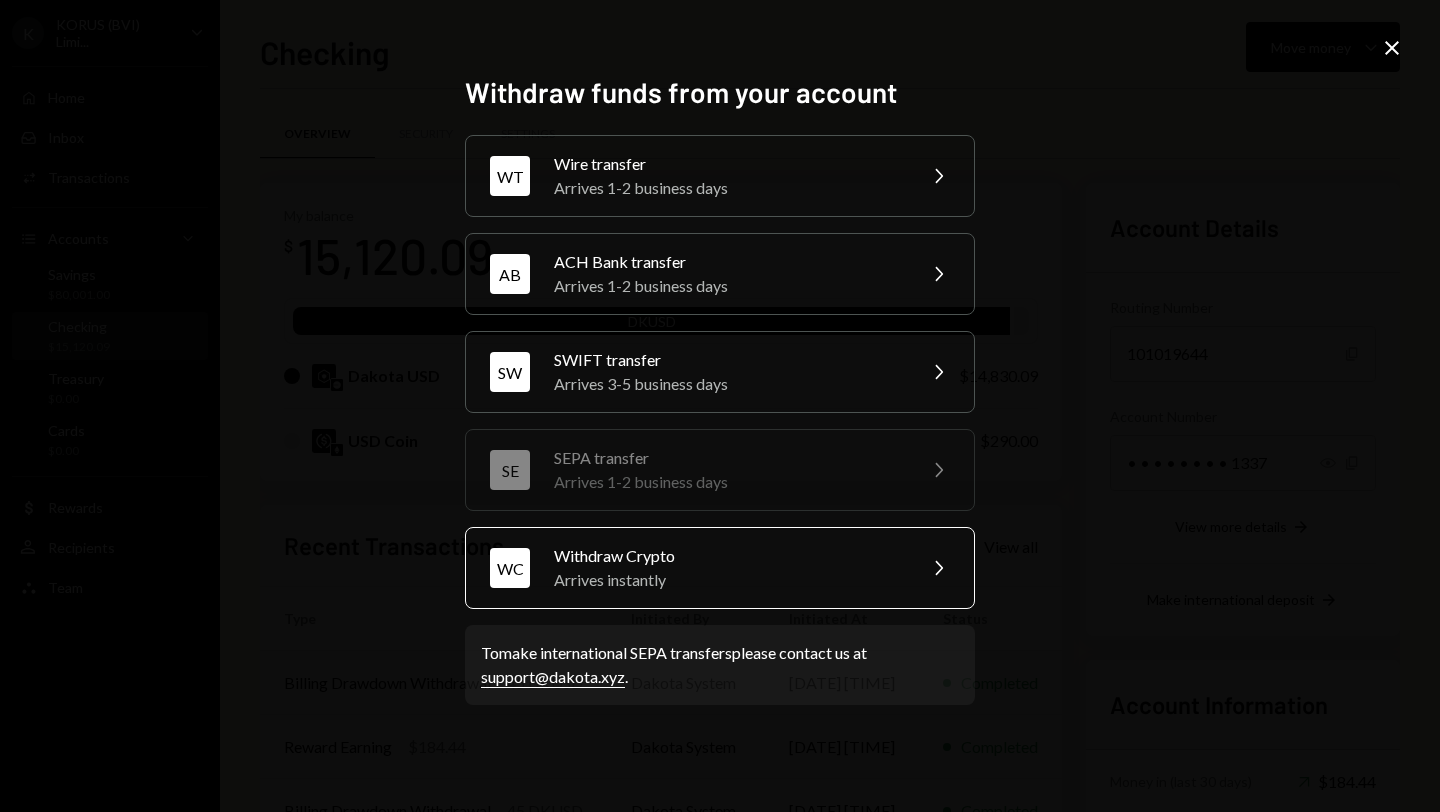 click on "Withdraw Crypto" at bounding box center [728, 556] 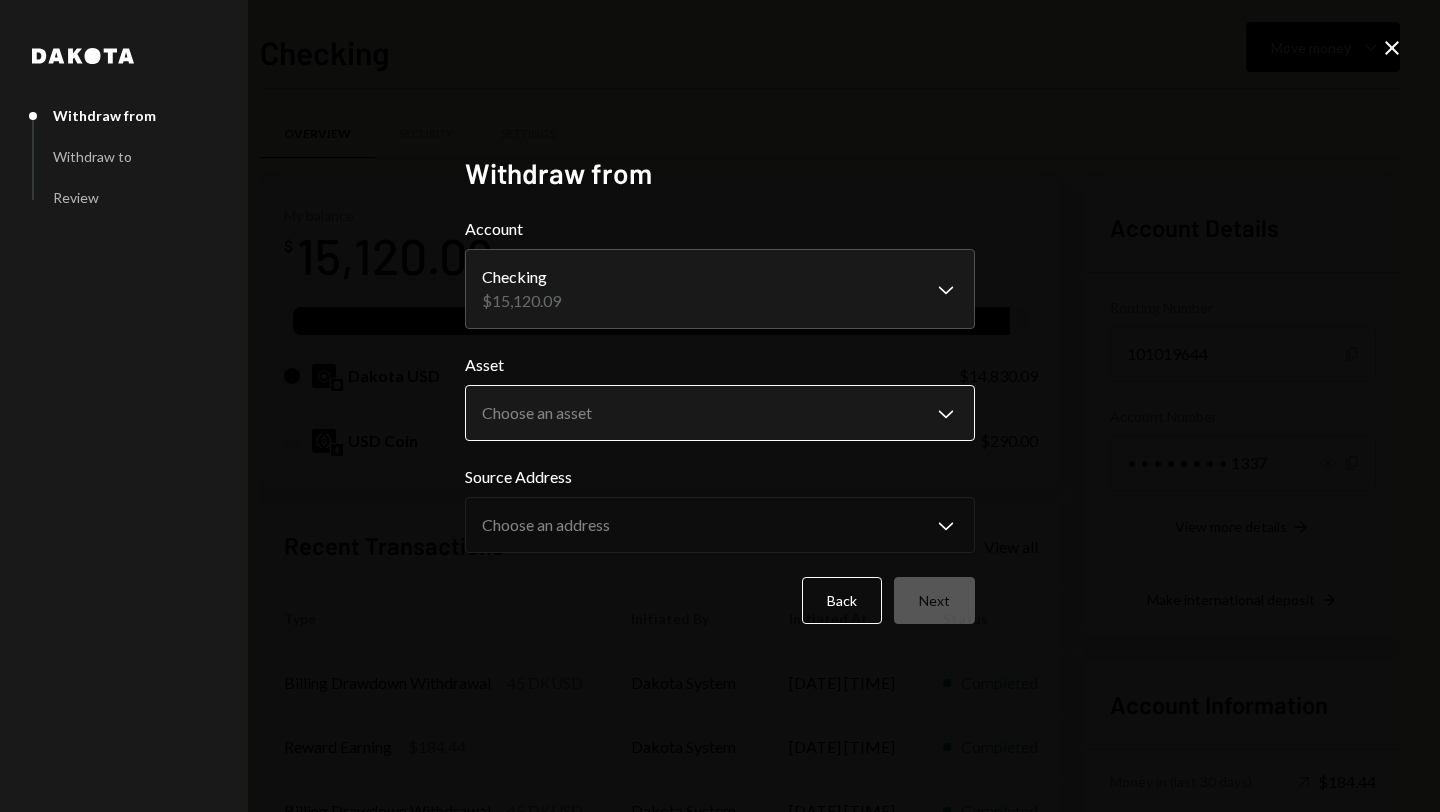 click on "Recent Transactions View all Type Initiated By Initiated At Status Billing Drawdown Withdrawal 45  DKUSD Dakota System [DATE] [TIME] Completed Reward Earning $184.44 Dakota System [DATE] [TIME] Completed Billing Drawdown Withdrawal 45  DKUSD Dakota System [DATE] [TIME] Completed Bank Payment $104,558.94 [NAME] [LAST] [DATE] [TIME] Completed Reward Earning $202.46 Dakota System [DATE] [TIME] Completed Account Details Routing Number 101019644 Copy Account Number • • • • • • • •  1337 Show Copy View more details Right Arrow Make international deposit Right Arrow Account Information Money in (last 30 days) Up Right Arrow $184.44 Down Right Arrow" at bounding box center [720, 406] 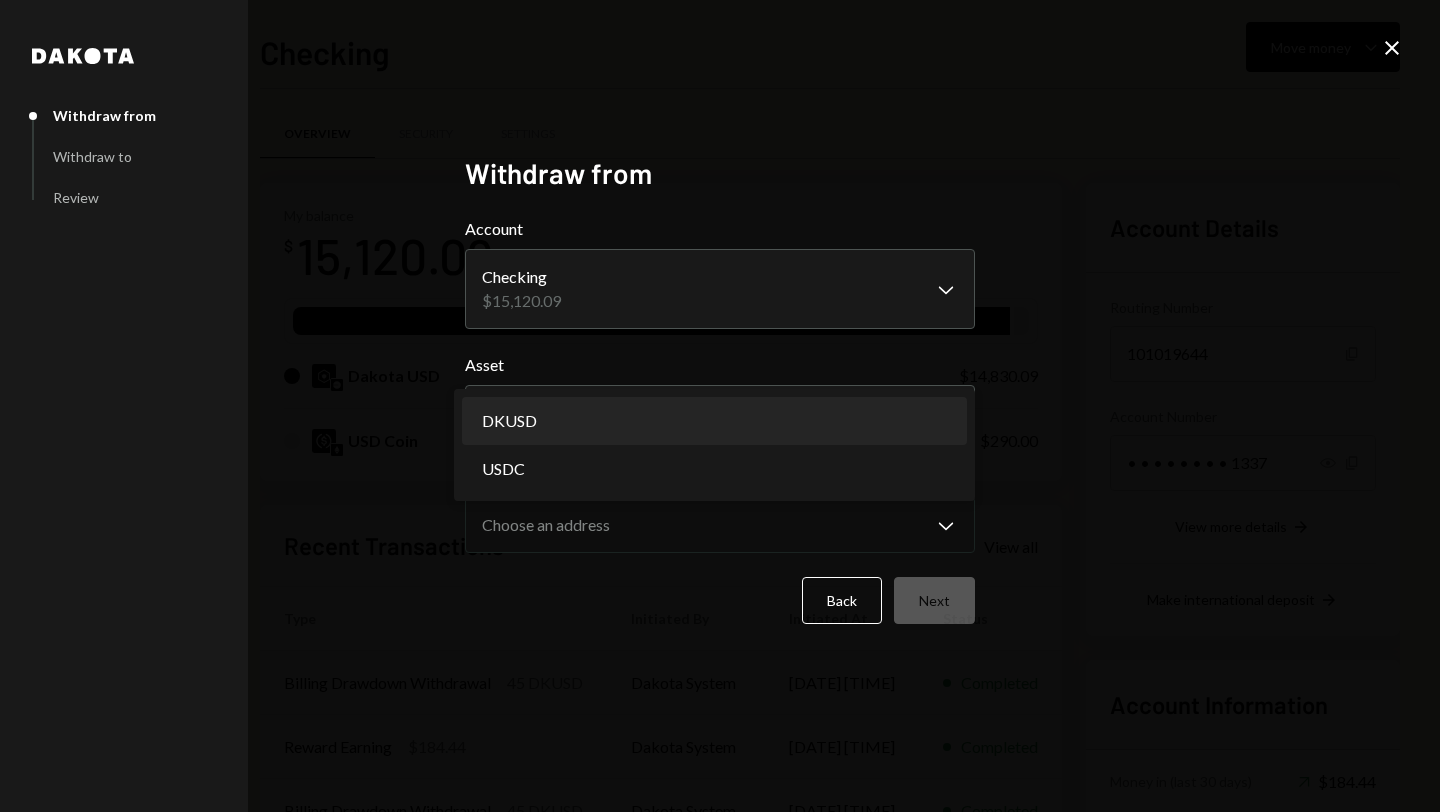 select on "*****" 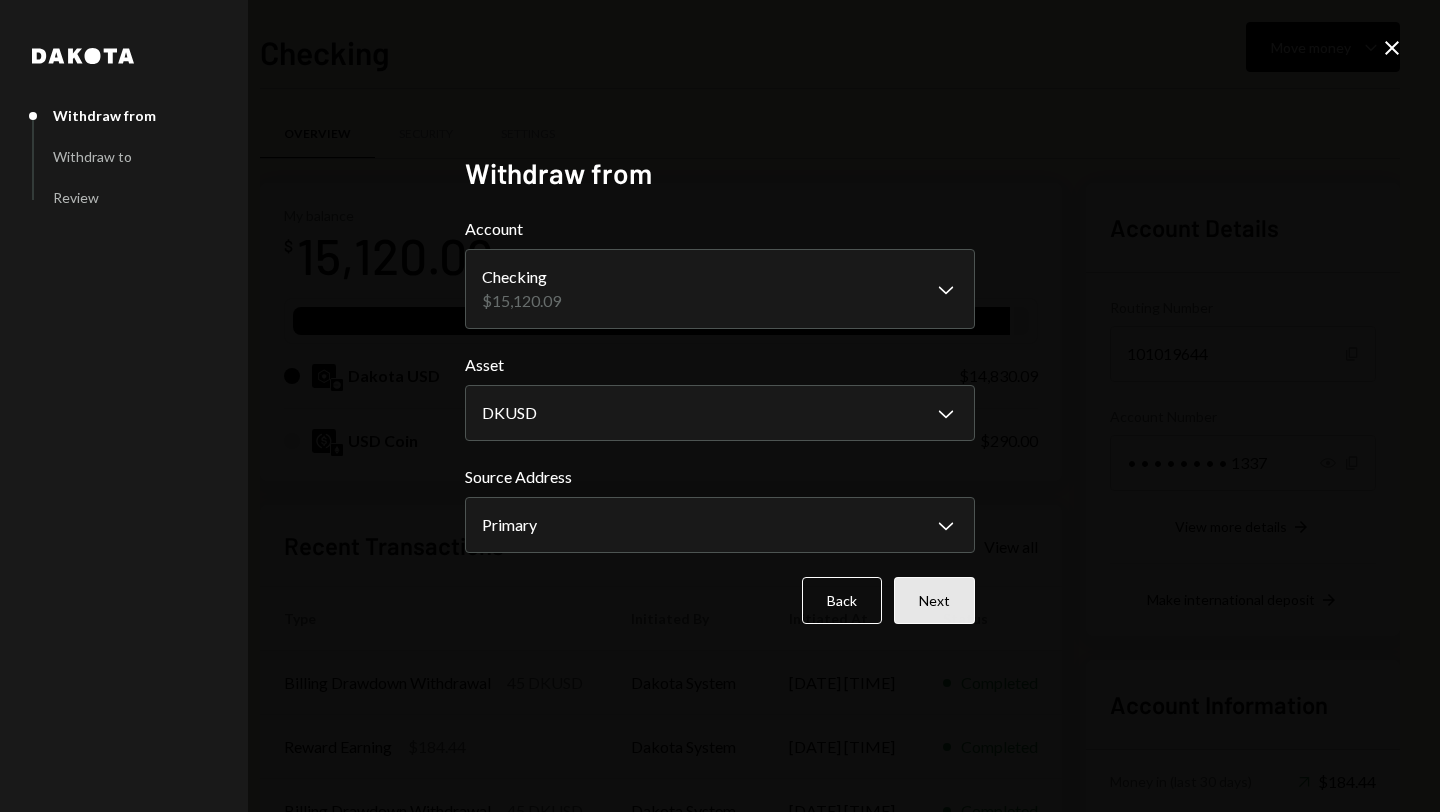 click on "Next" at bounding box center (934, 600) 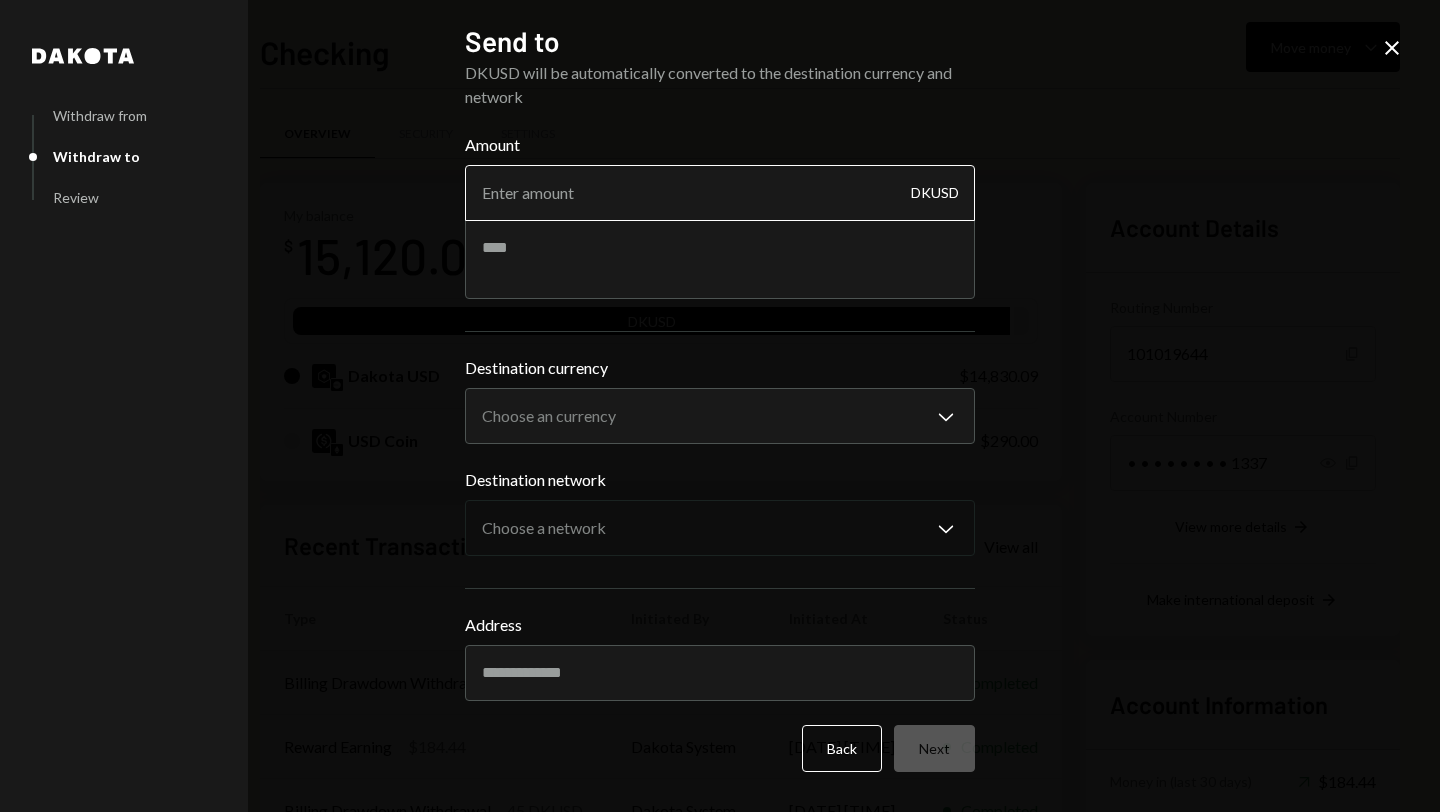 click on "Amount" at bounding box center (720, 193) 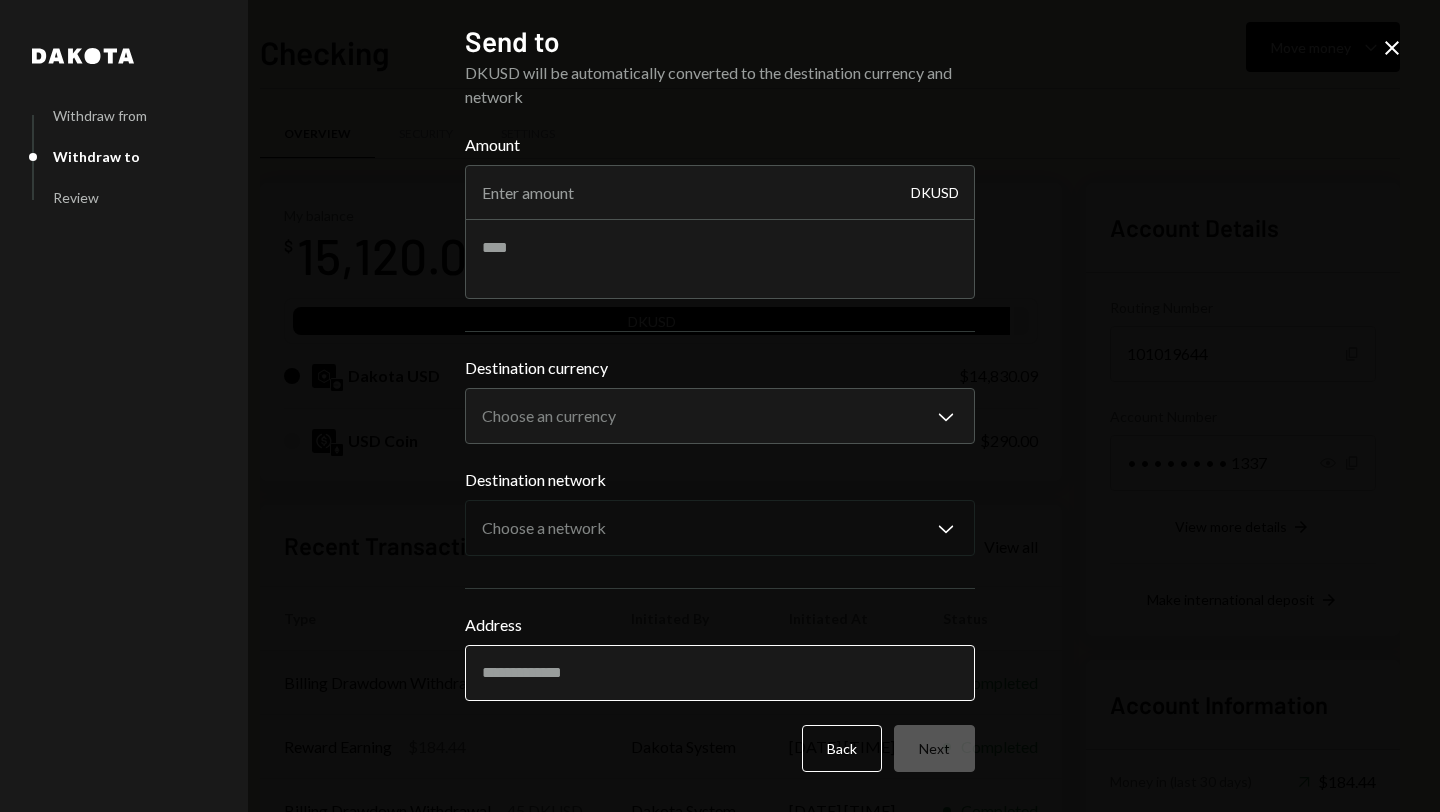 click on "Address" at bounding box center (720, 673) 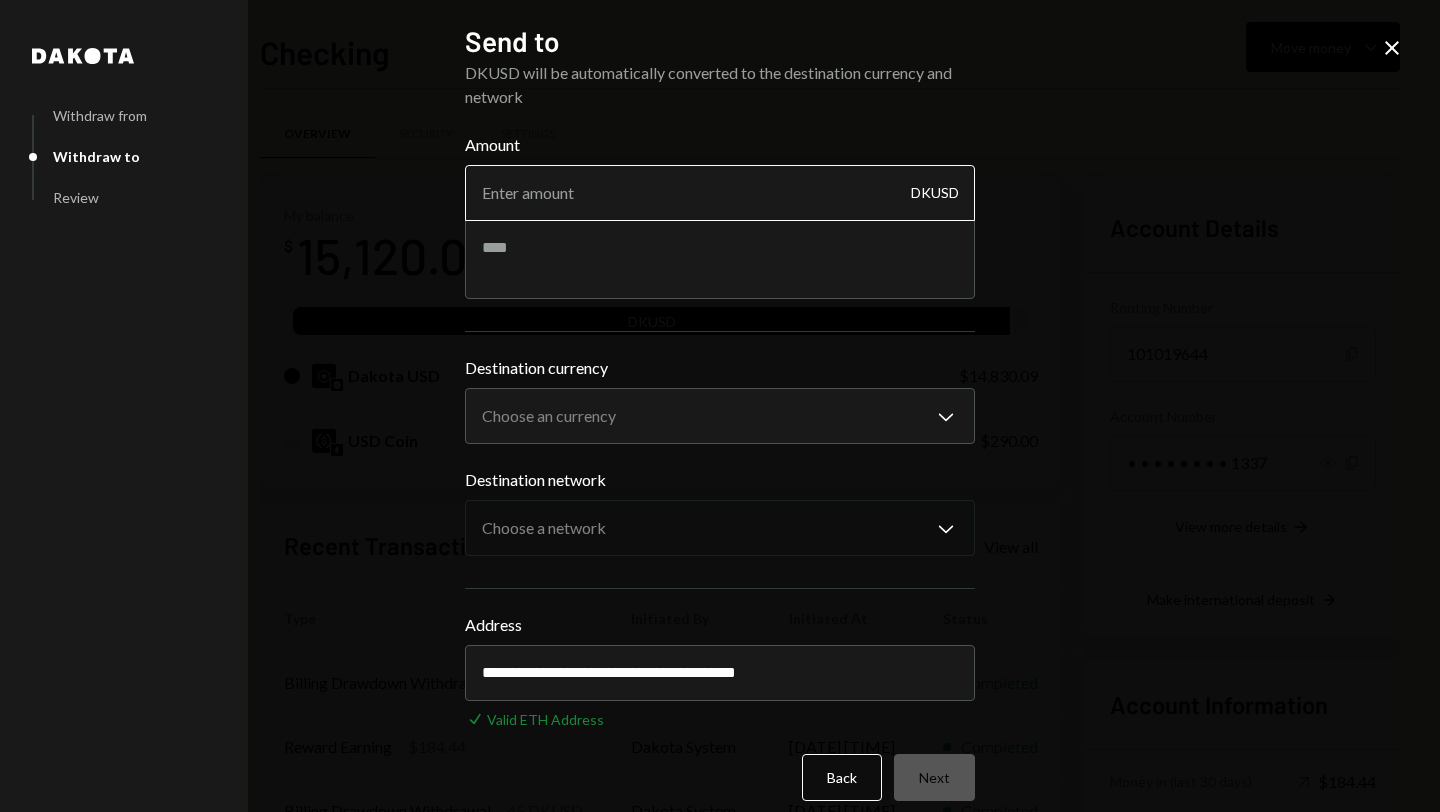 type on "**********" 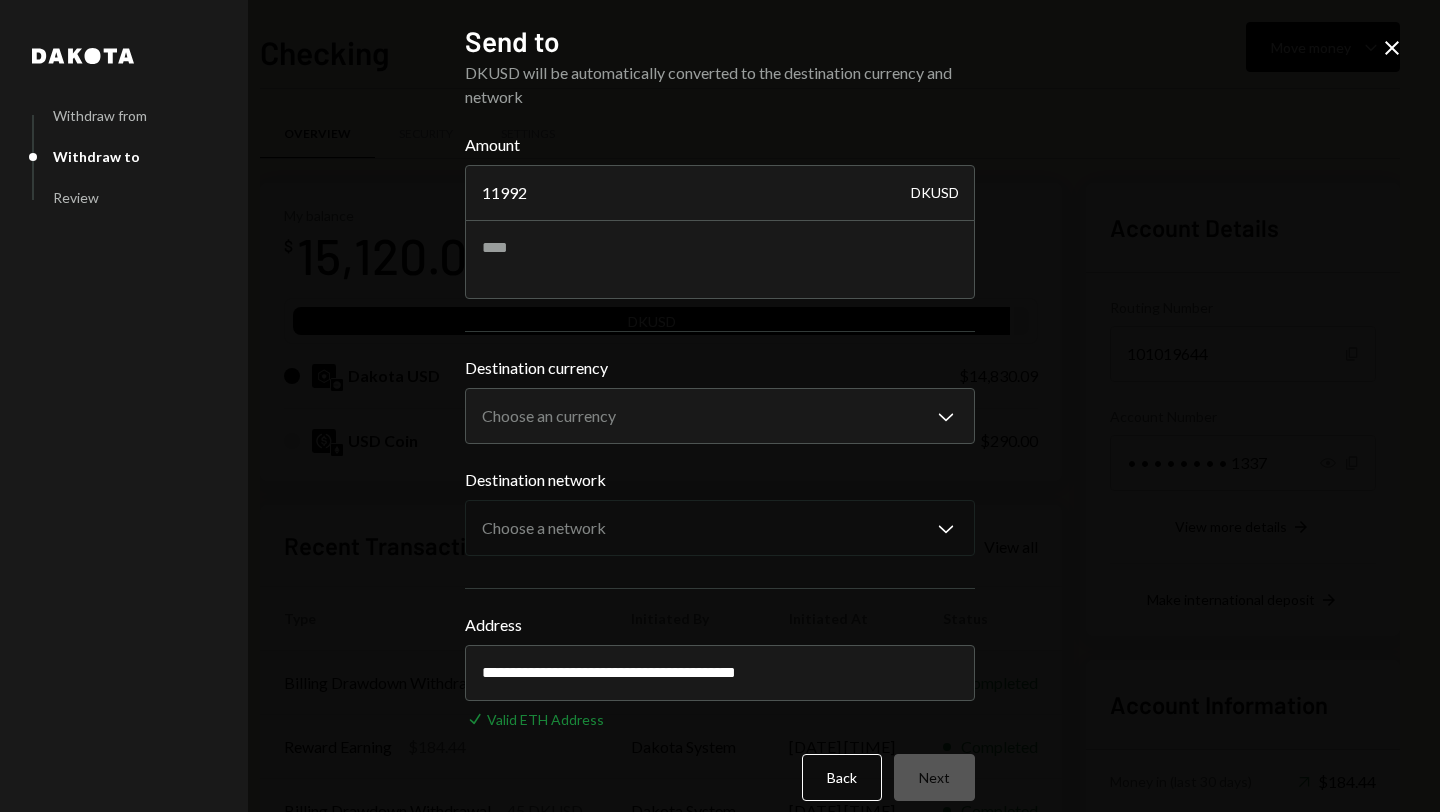type on "11992" 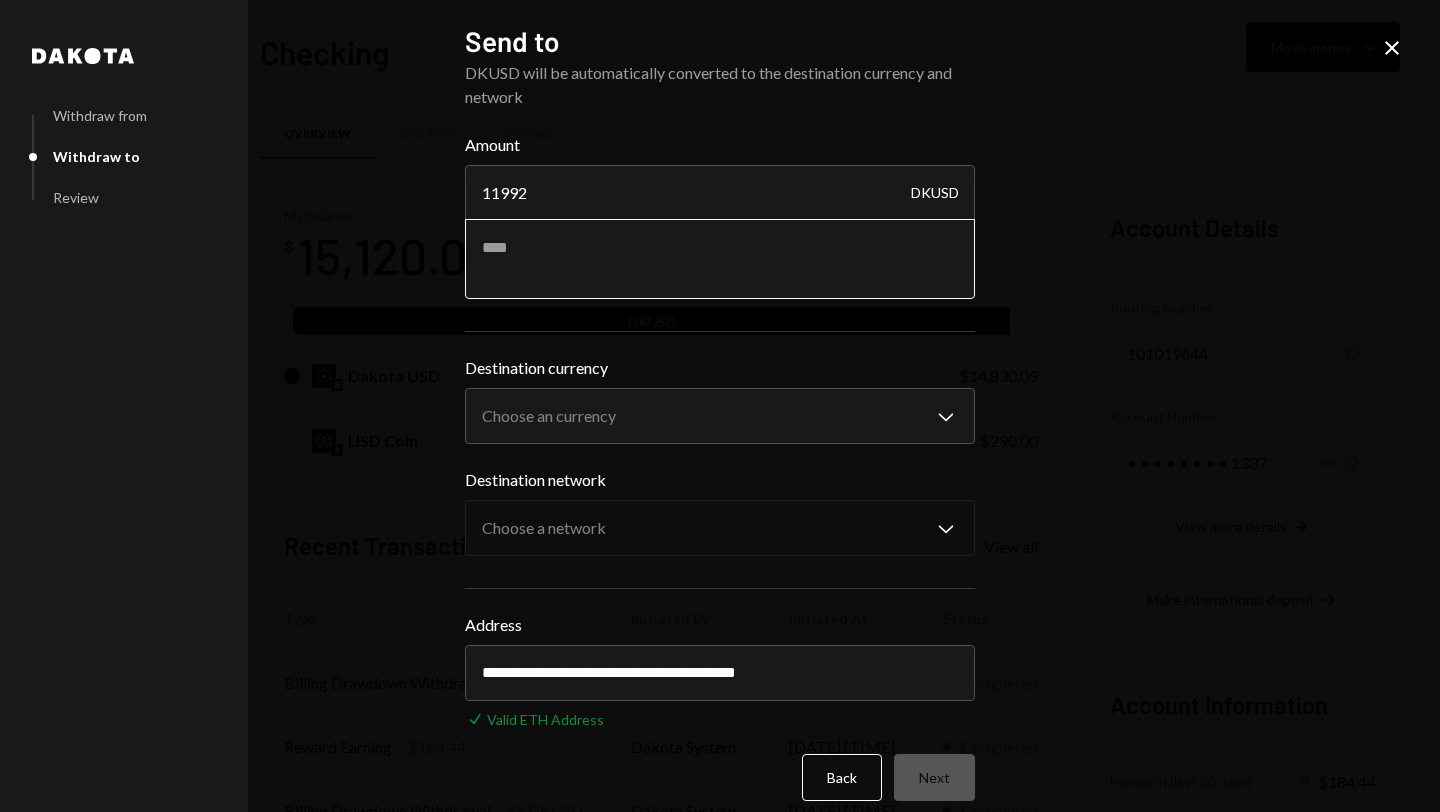 click at bounding box center (720, 259) 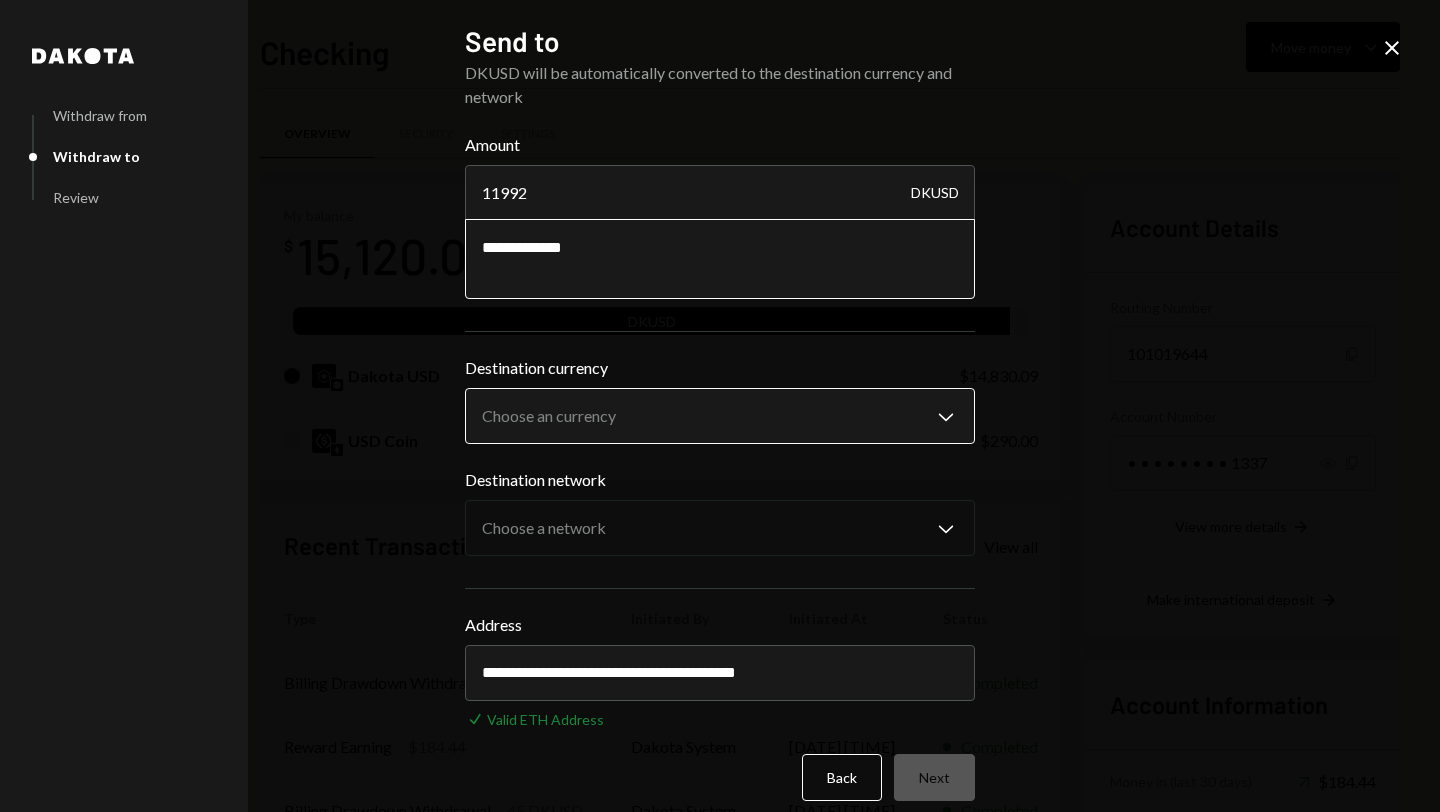 paste on "*******" 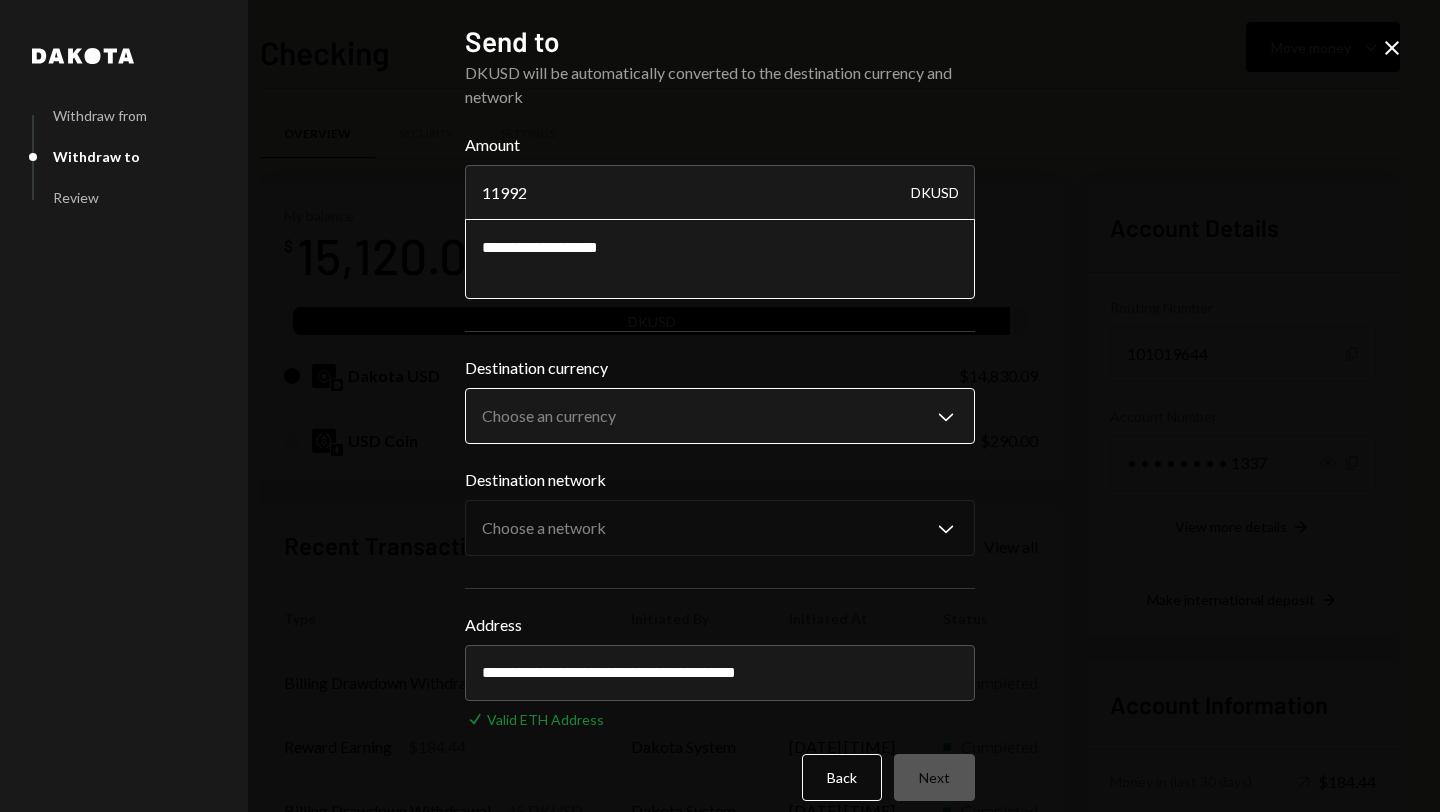 type on "**********" 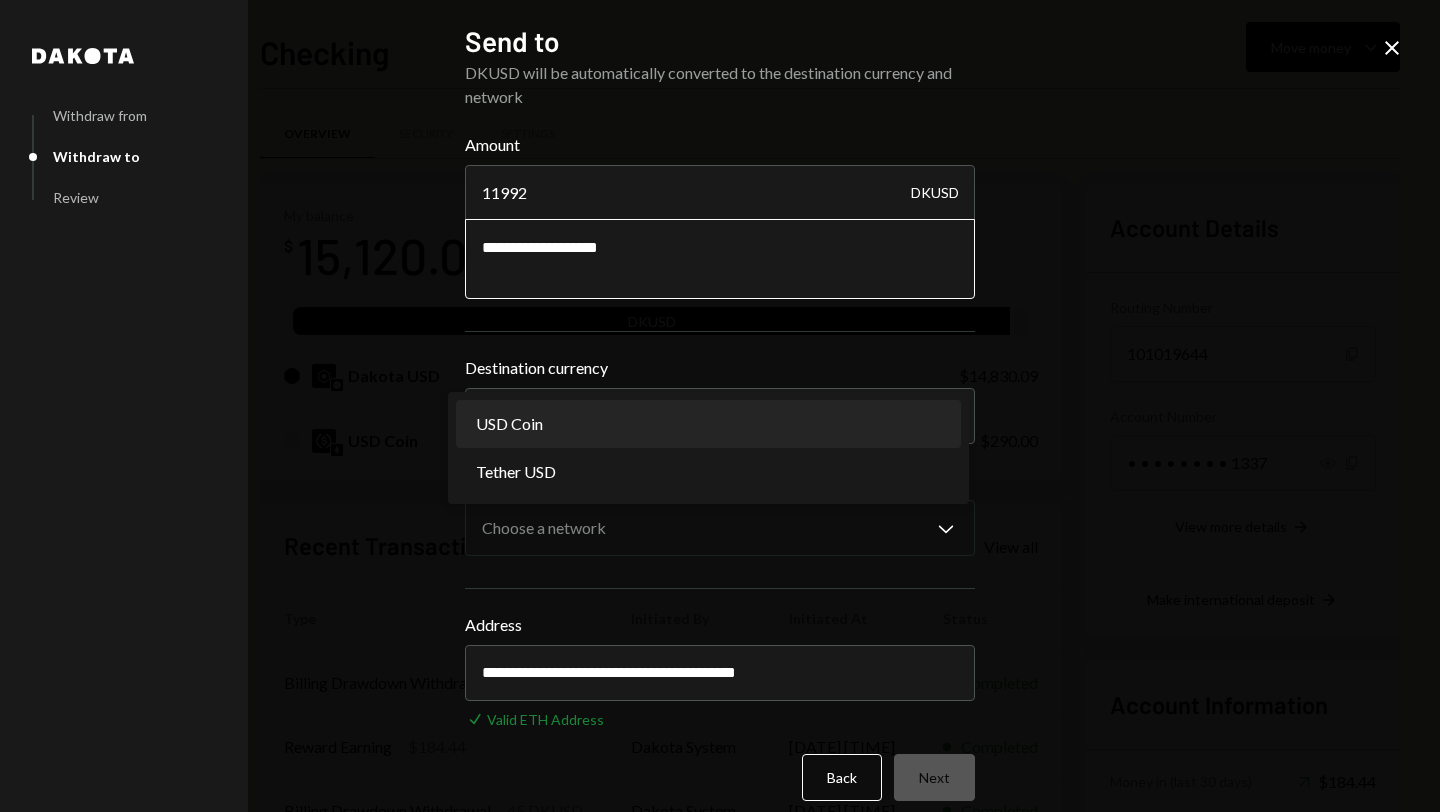 select on "****" 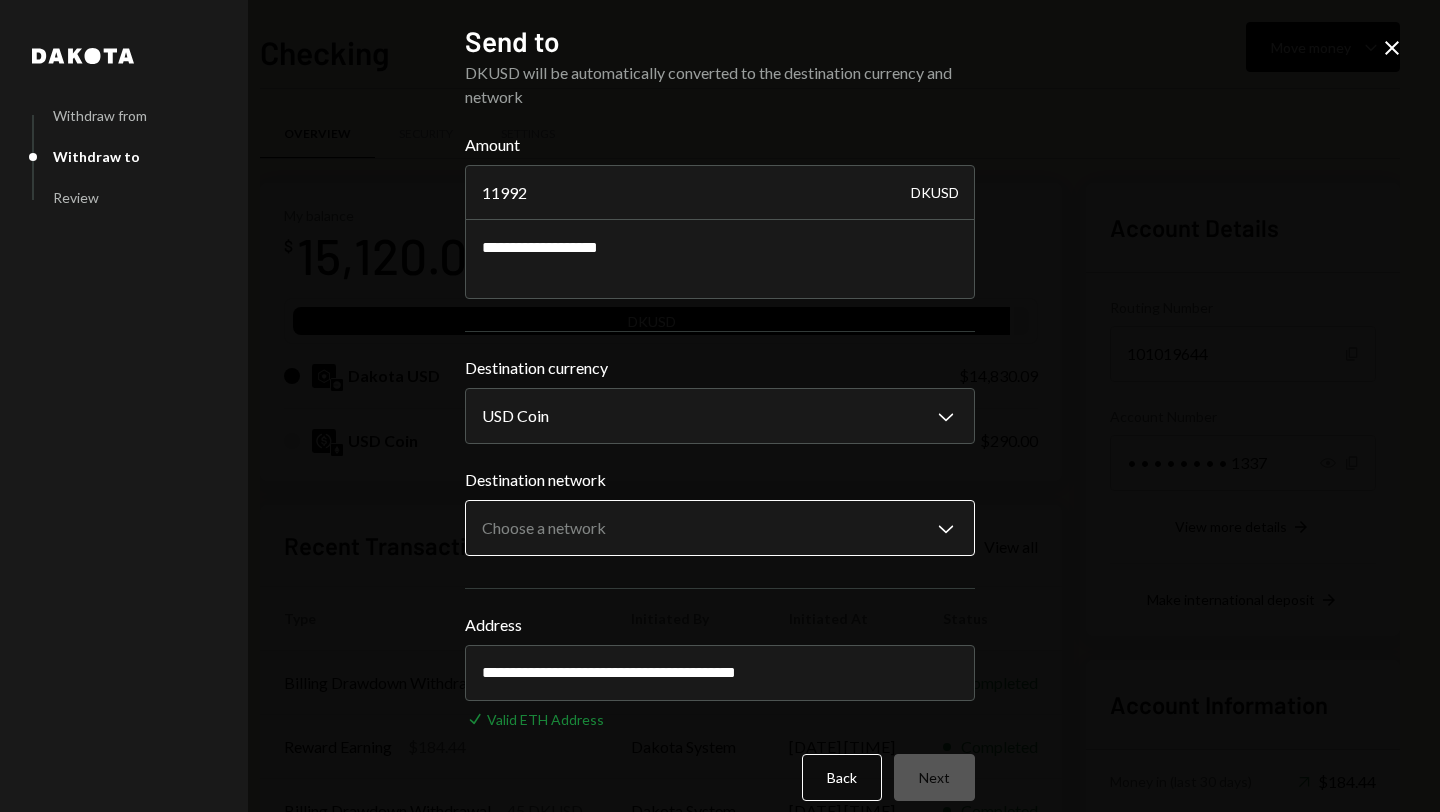 scroll, scrollTop: 20, scrollLeft: 0, axis: vertical 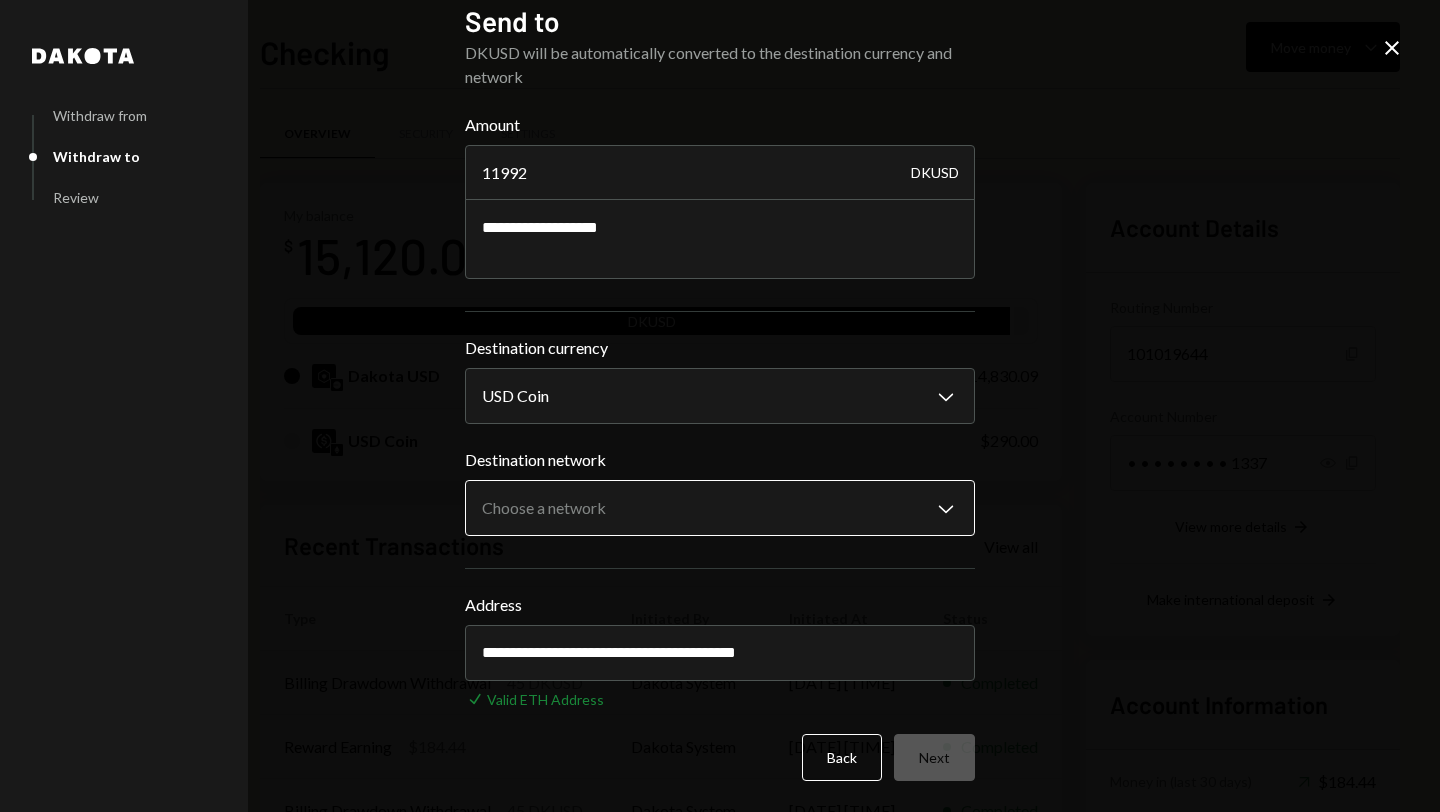 click on "Recent Transactions View all Type Initiated By Initiated At Status Billing Drawdown Withdrawal 45  DKUSD Dakota System [DATE] [TIME] Completed Reward Earning $184.44 Dakota System [DATE] [TIME] Completed Billing Drawdown Withdrawal 45  DKUSD Dakota System [DATE] [TIME] Completed Bank Payment $104,558.94 [NAME] [LAST] [DATE] [TIME] Completed Reward Earning $202.46 Dakota System [DATE] [TIME] Completed Account Details Routing Number 101019644 Copy Account Number • • • • • • • •  1337 Show Copy View more details Right Arrow Make international deposit Right Arrow Account Information Money in (last 30 days) Up Right Arrow $184.44 Down Right Arrow" at bounding box center [720, 406] 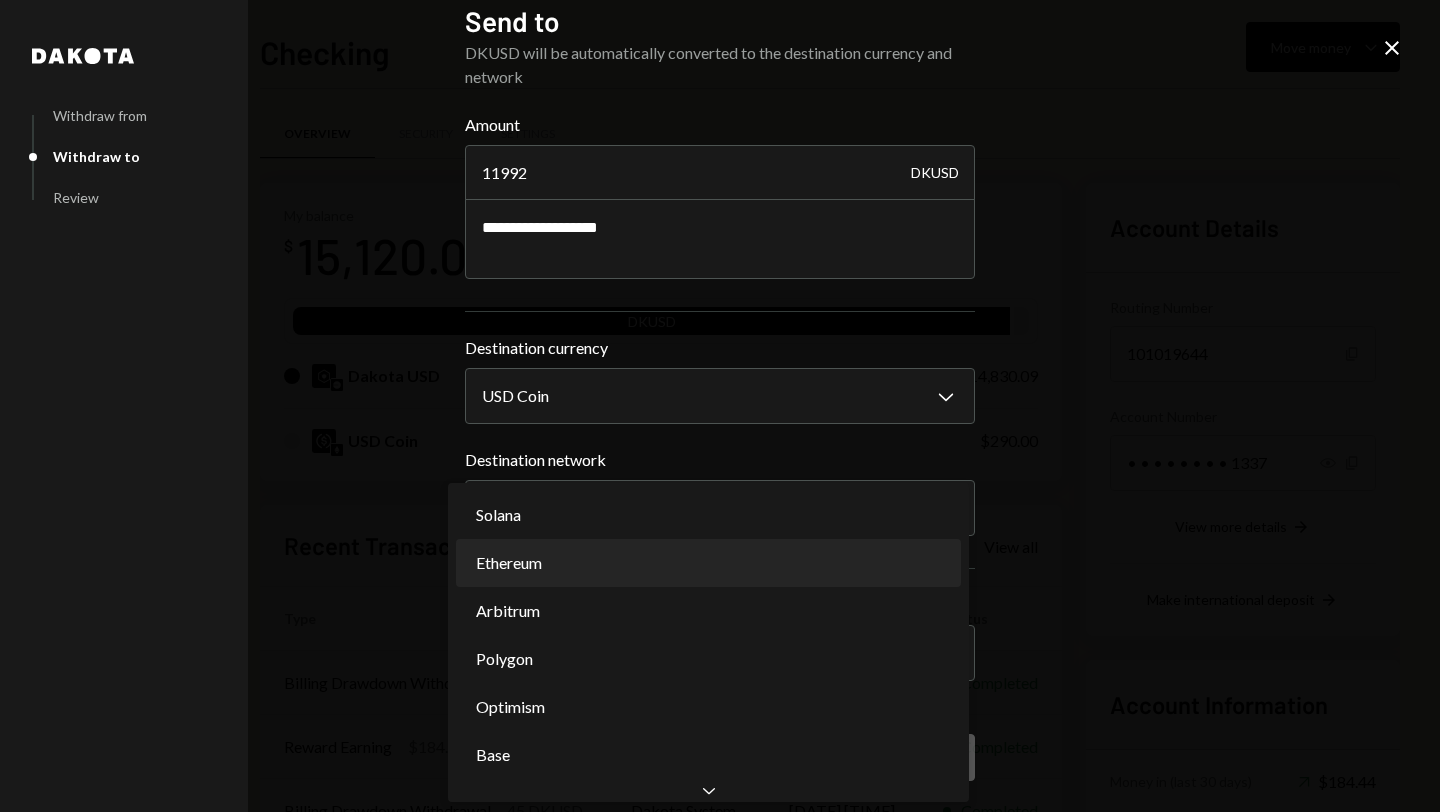 select on "**********" 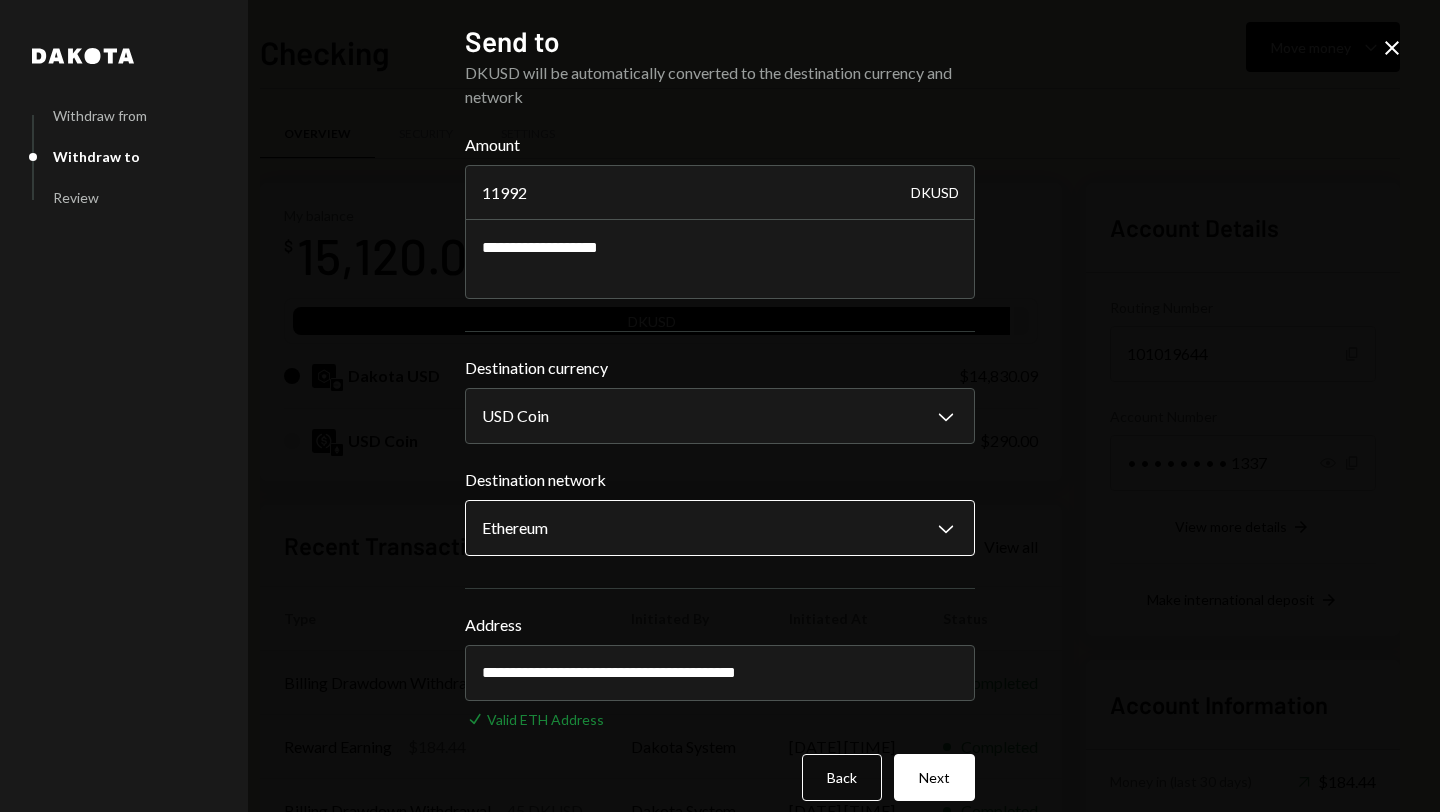 scroll, scrollTop: 20, scrollLeft: 0, axis: vertical 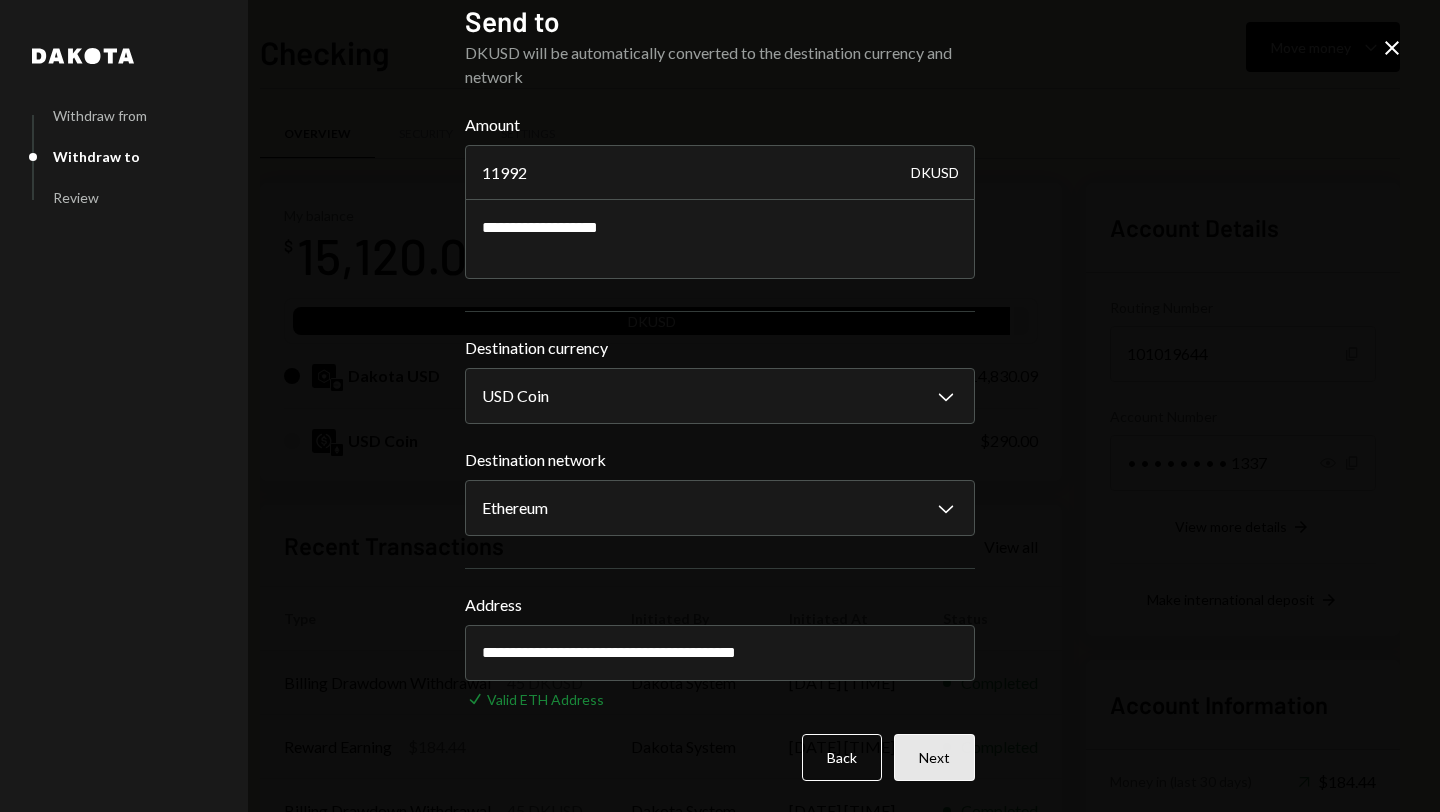 click on "Next" at bounding box center (934, 757) 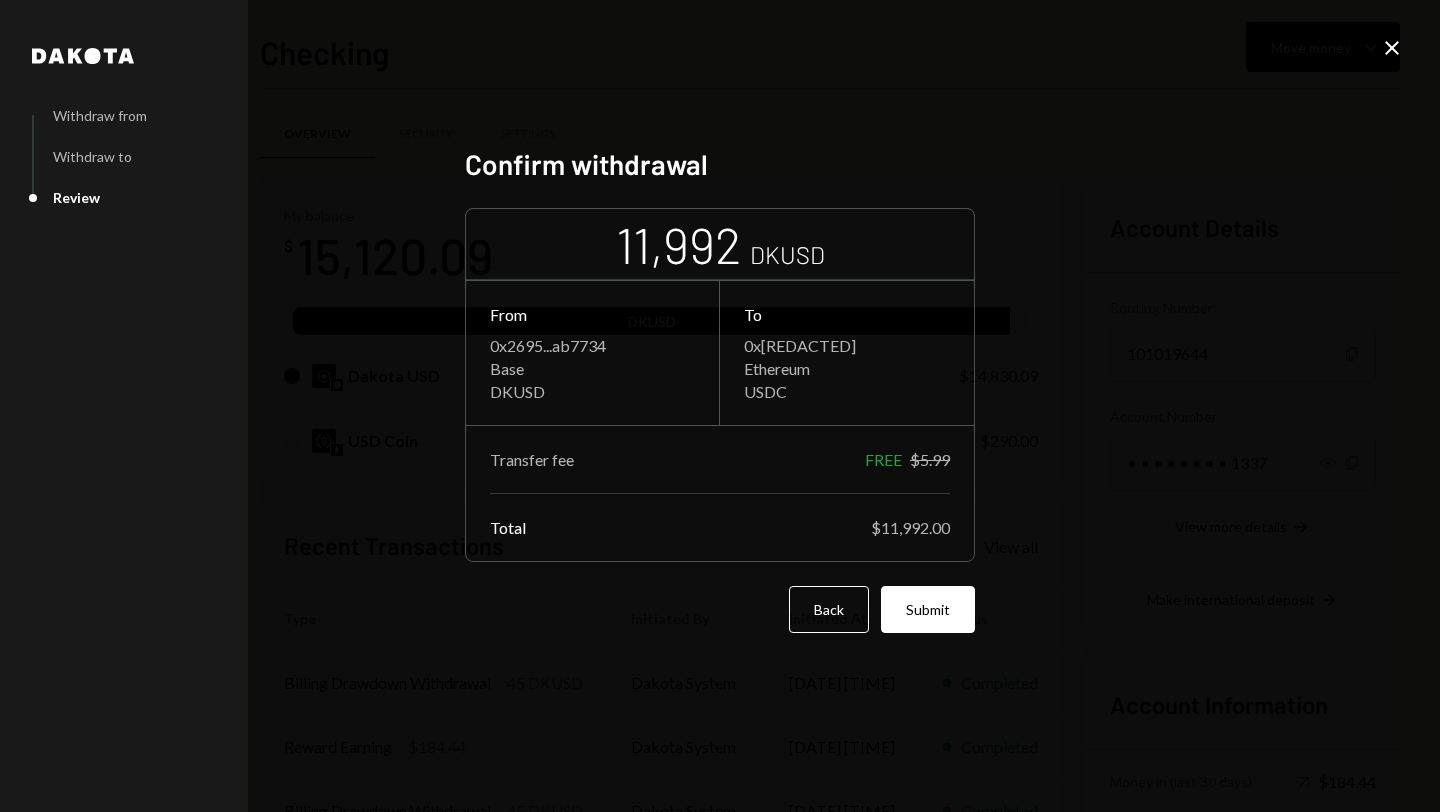 scroll, scrollTop: 0, scrollLeft: 0, axis: both 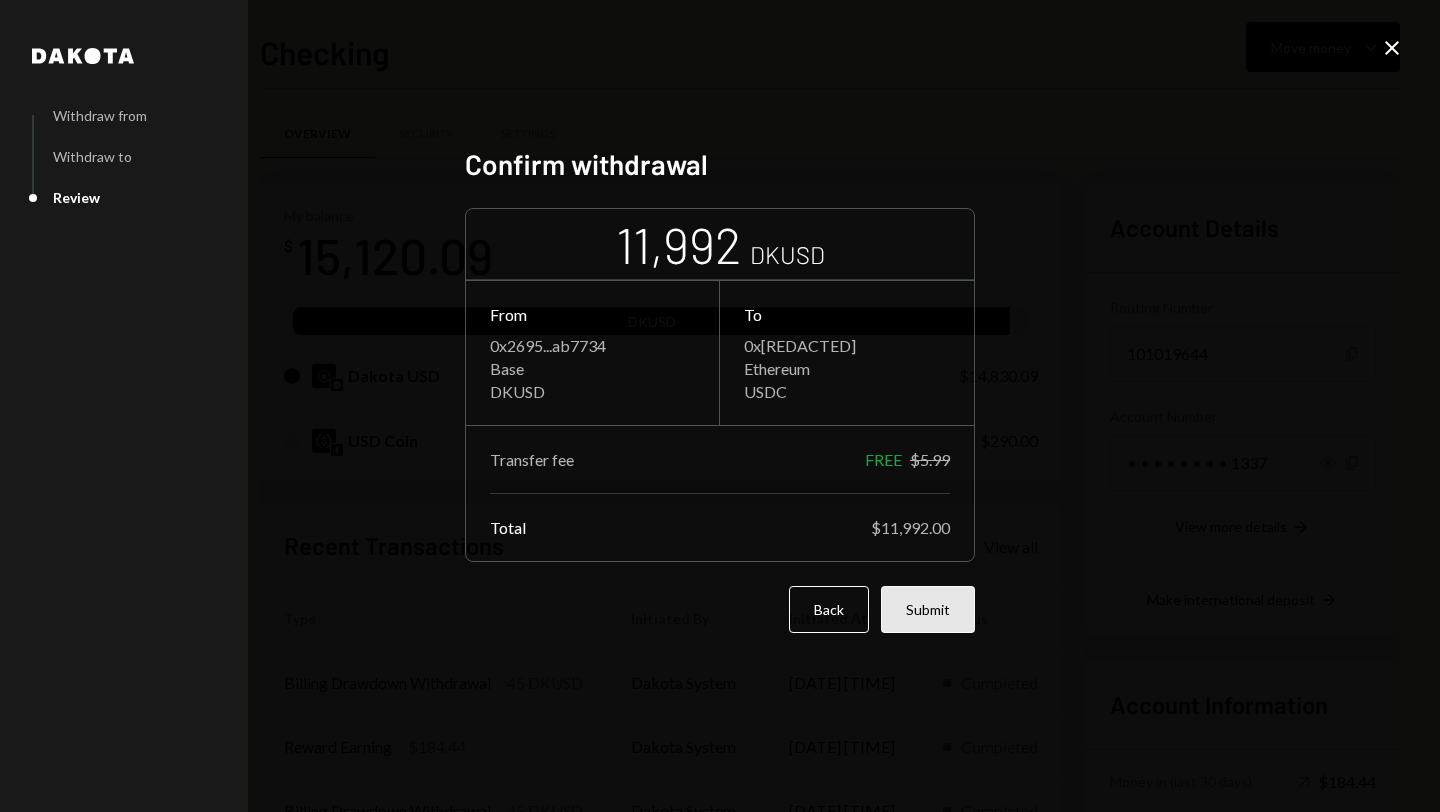 click on "Submit" at bounding box center (928, 609) 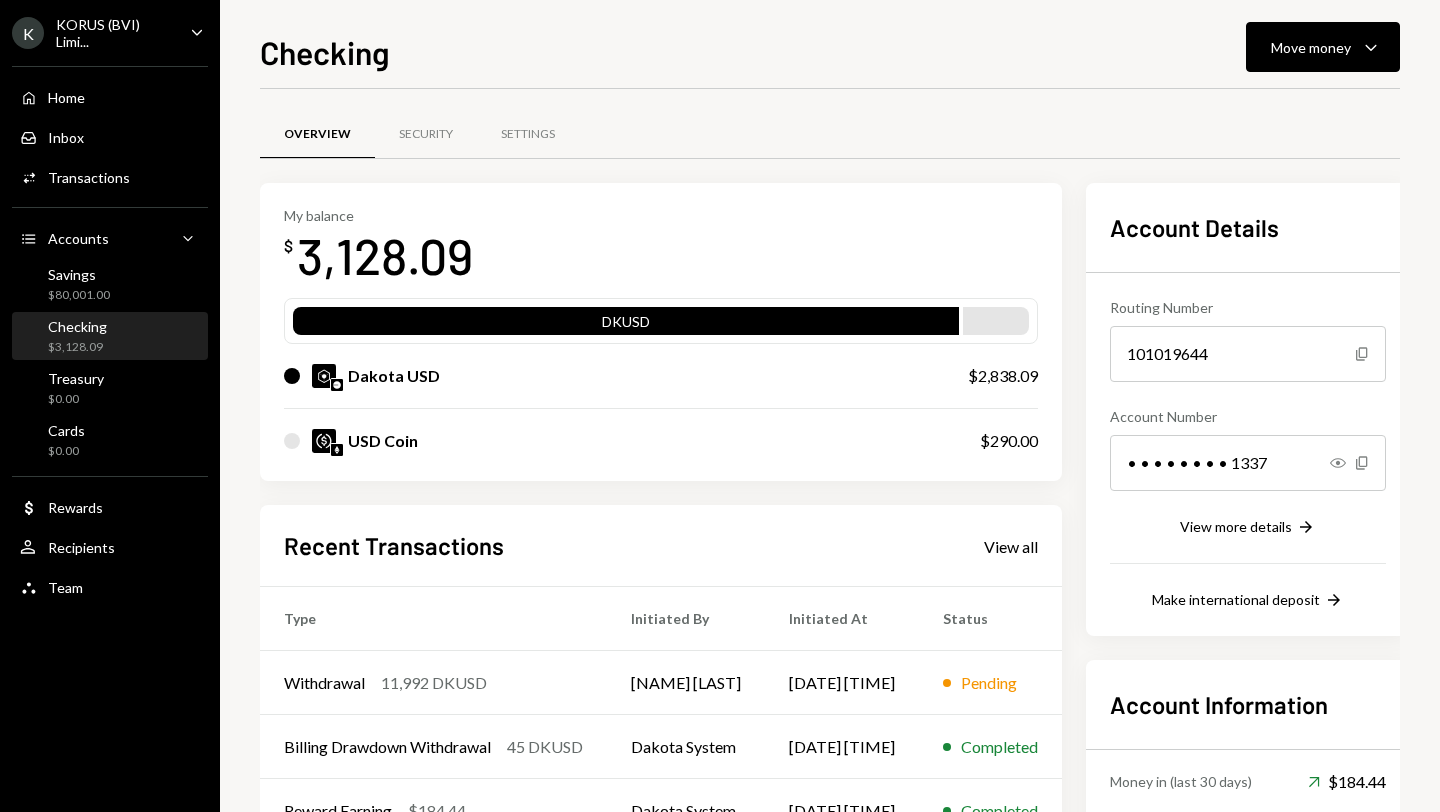 click on "KORUS (BVI) Limi..." at bounding box center [115, 33] 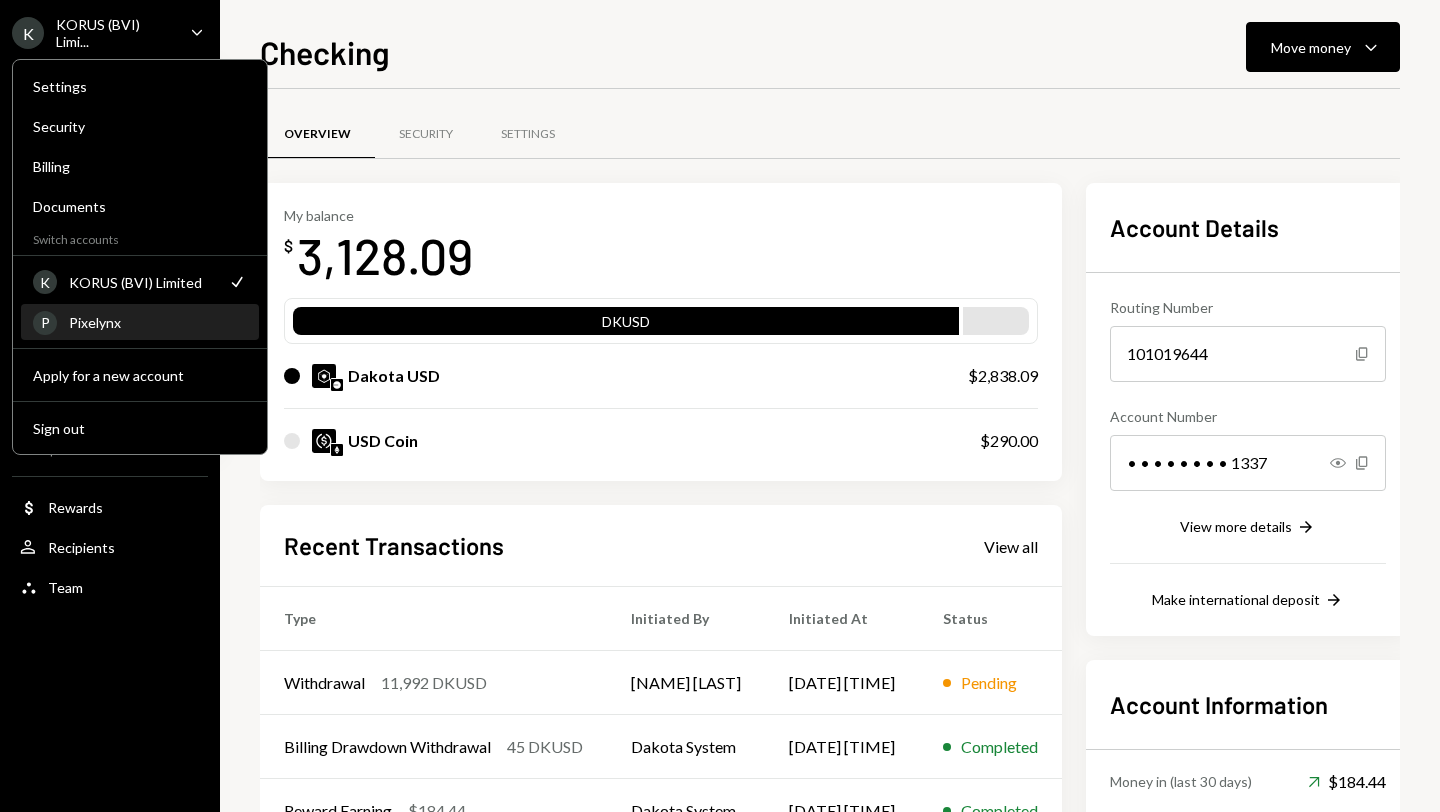 click on "Pixelynx" at bounding box center (158, 322) 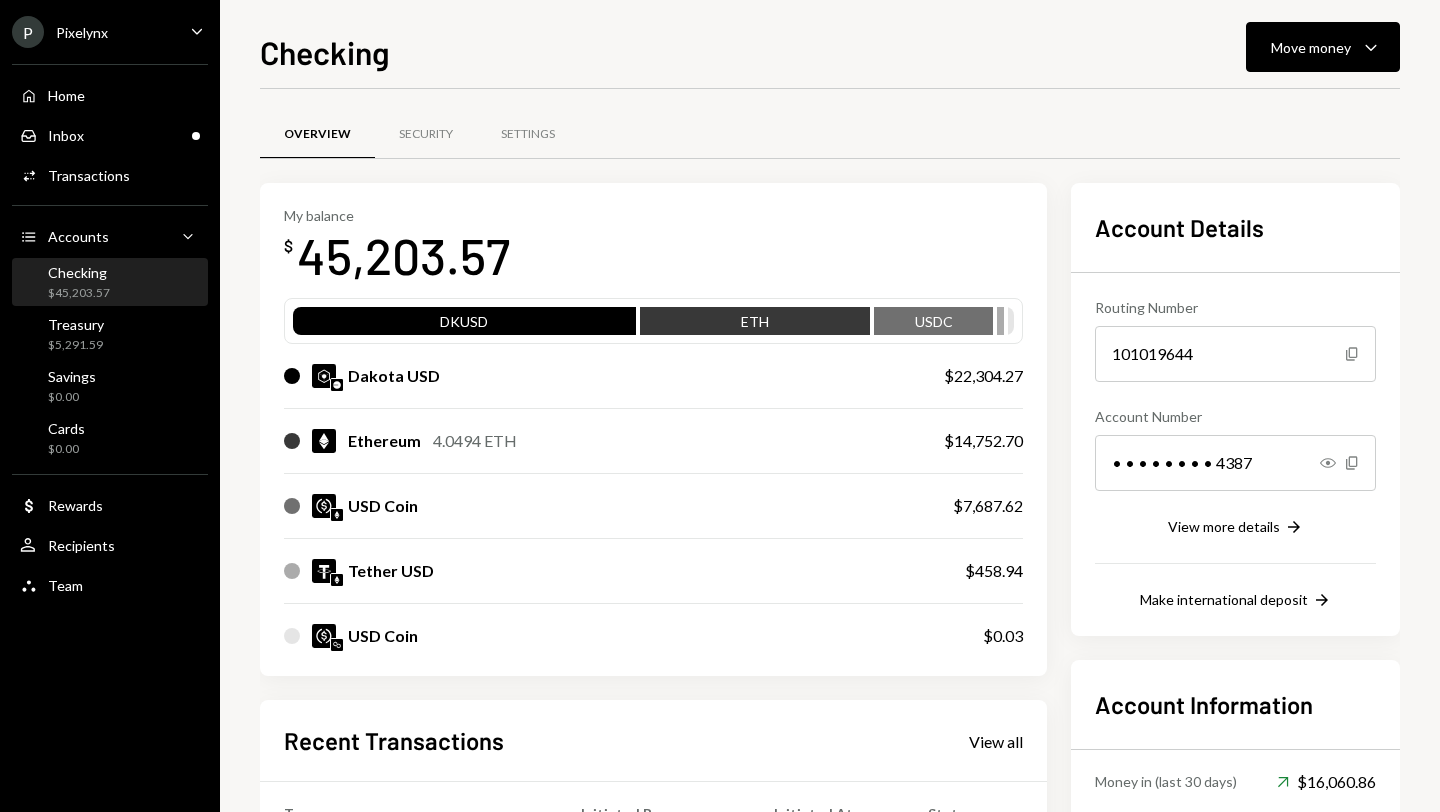 scroll, scrollTop: 0, scrollLeft: 0, axis: both 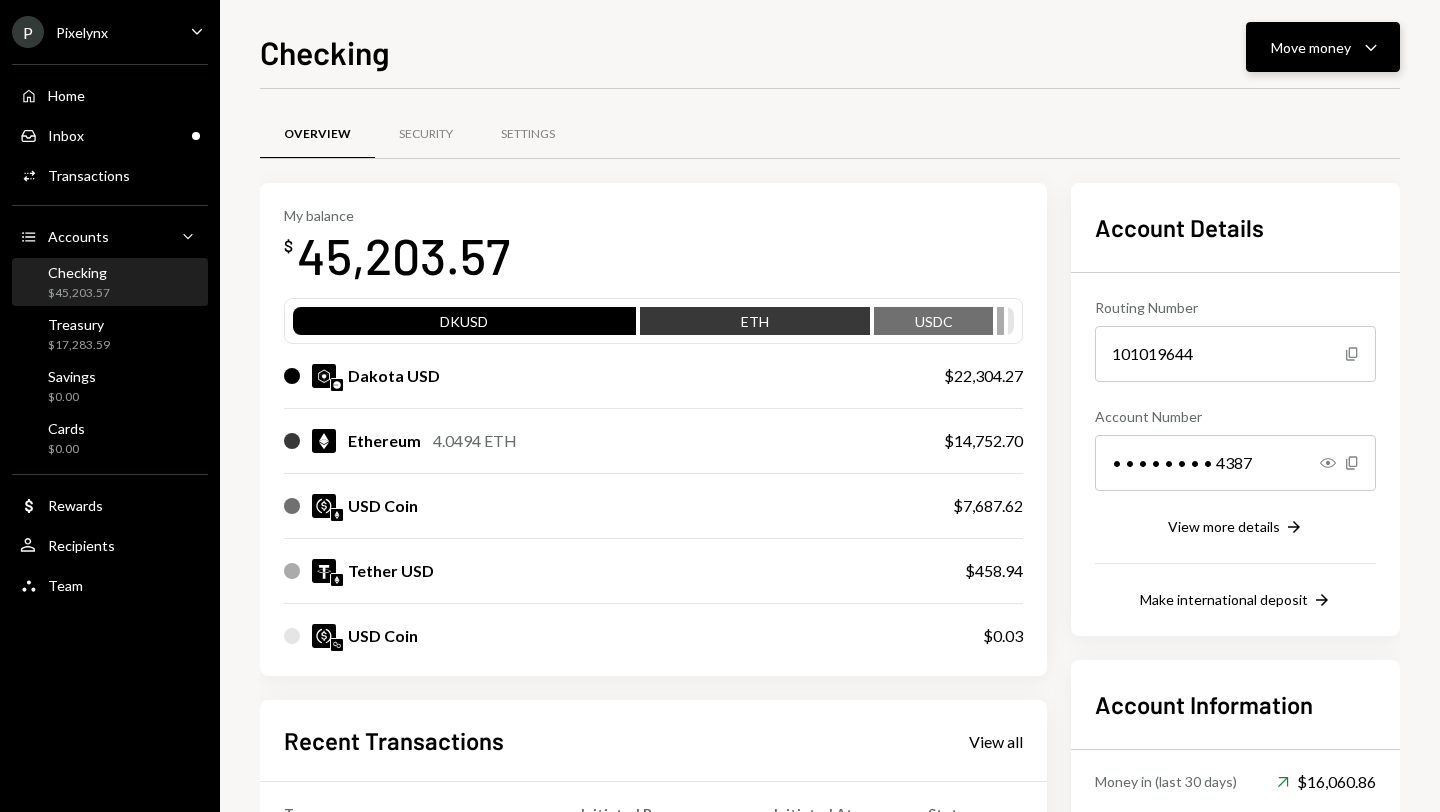 click on "Move money" at bounding box center (1311, 47) 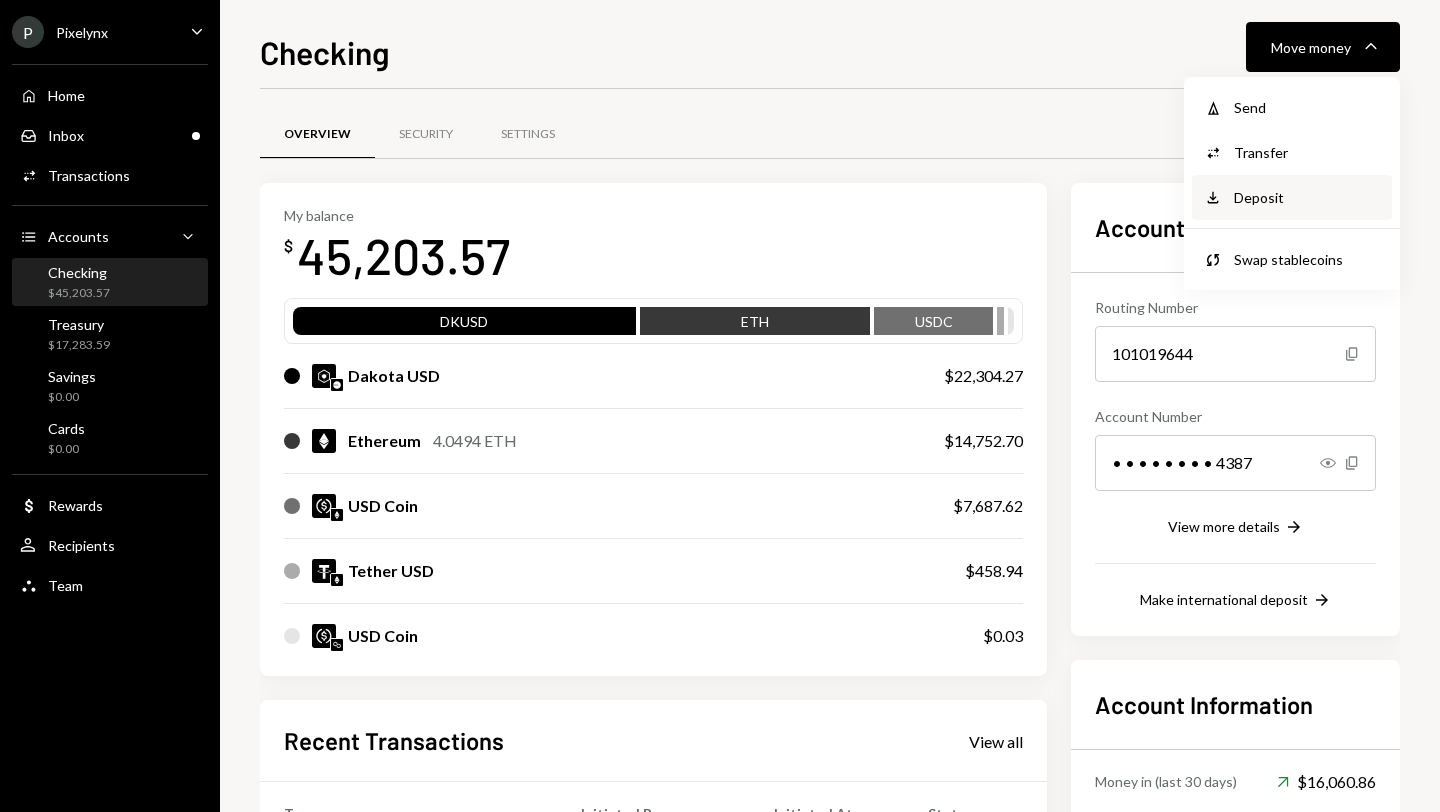 click on "Deposit" at bounding box center (1307, 197) 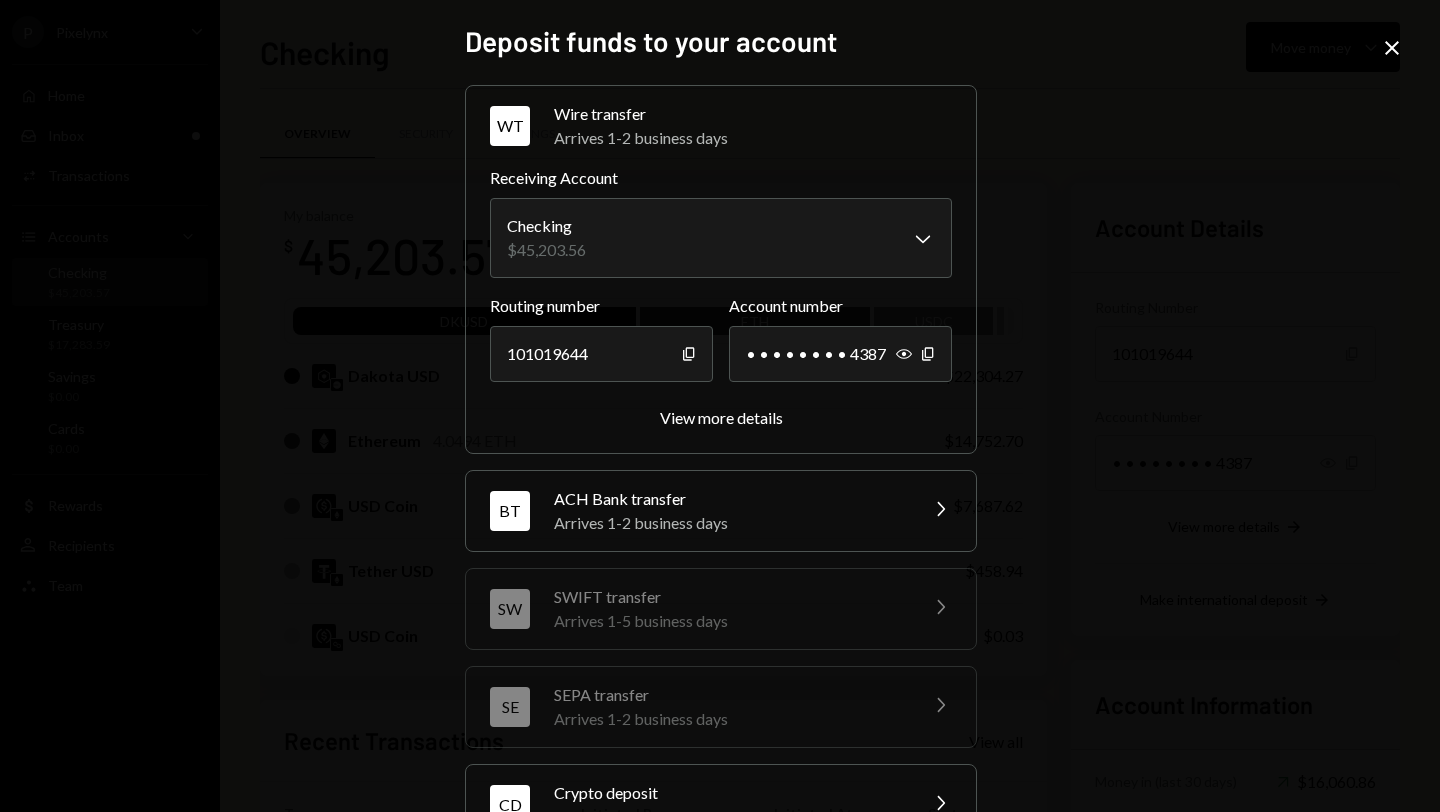 scroll, scrollTop: 162, scrollLeft: 0, axis: vertical 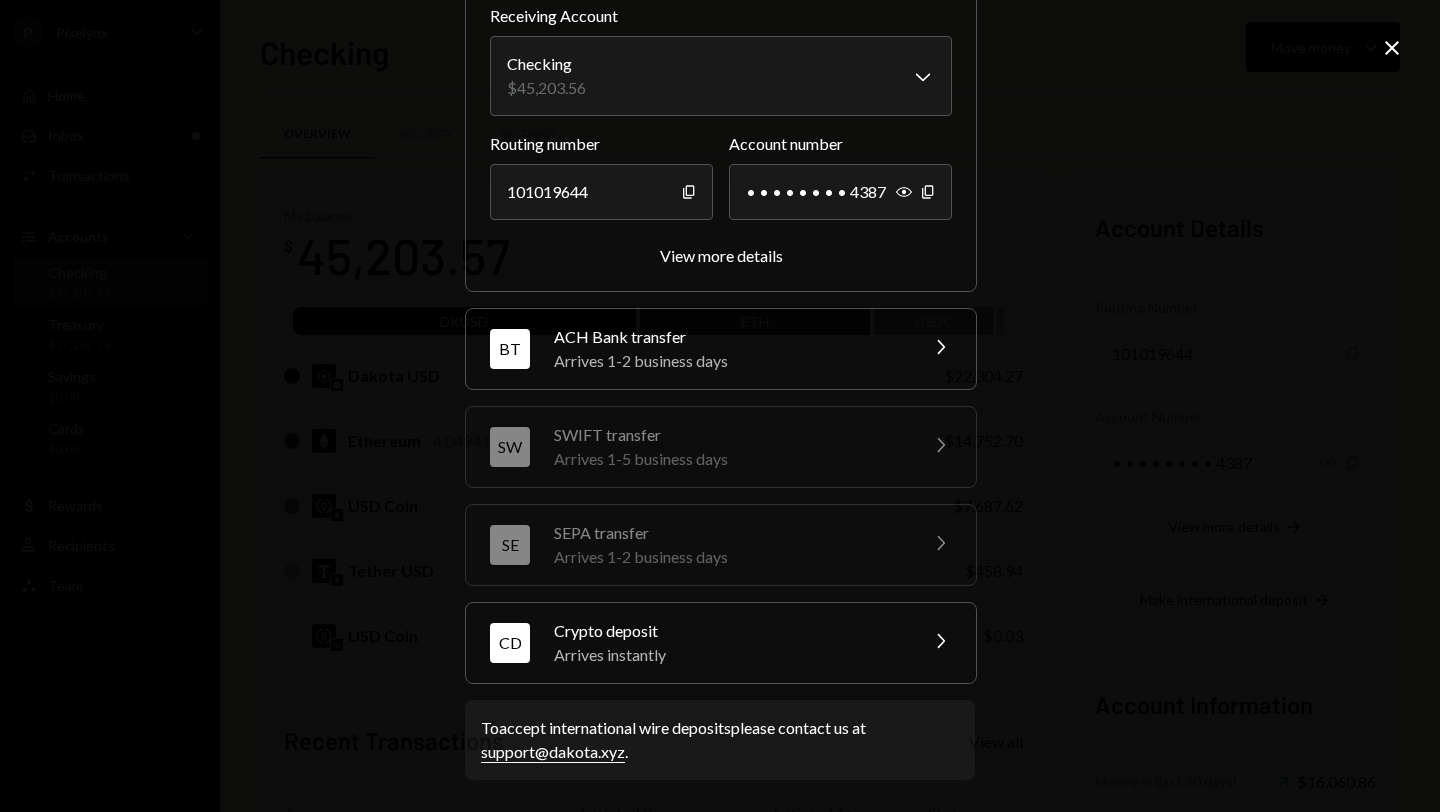 click on "Arrives instantly" at bounding box center [729, 655] 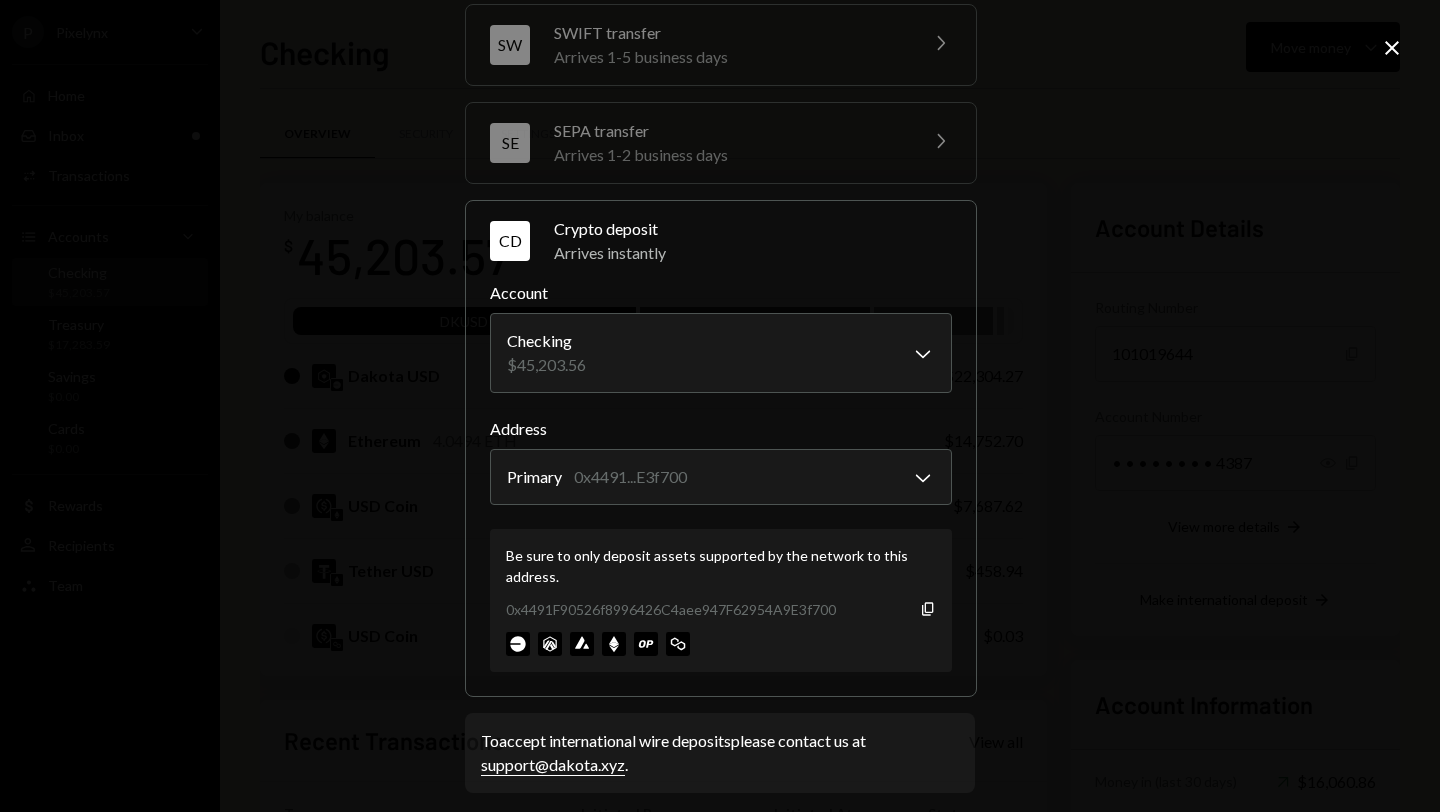 scroll, scrollTop: 289, scrollLeft: 0, axis: vertical 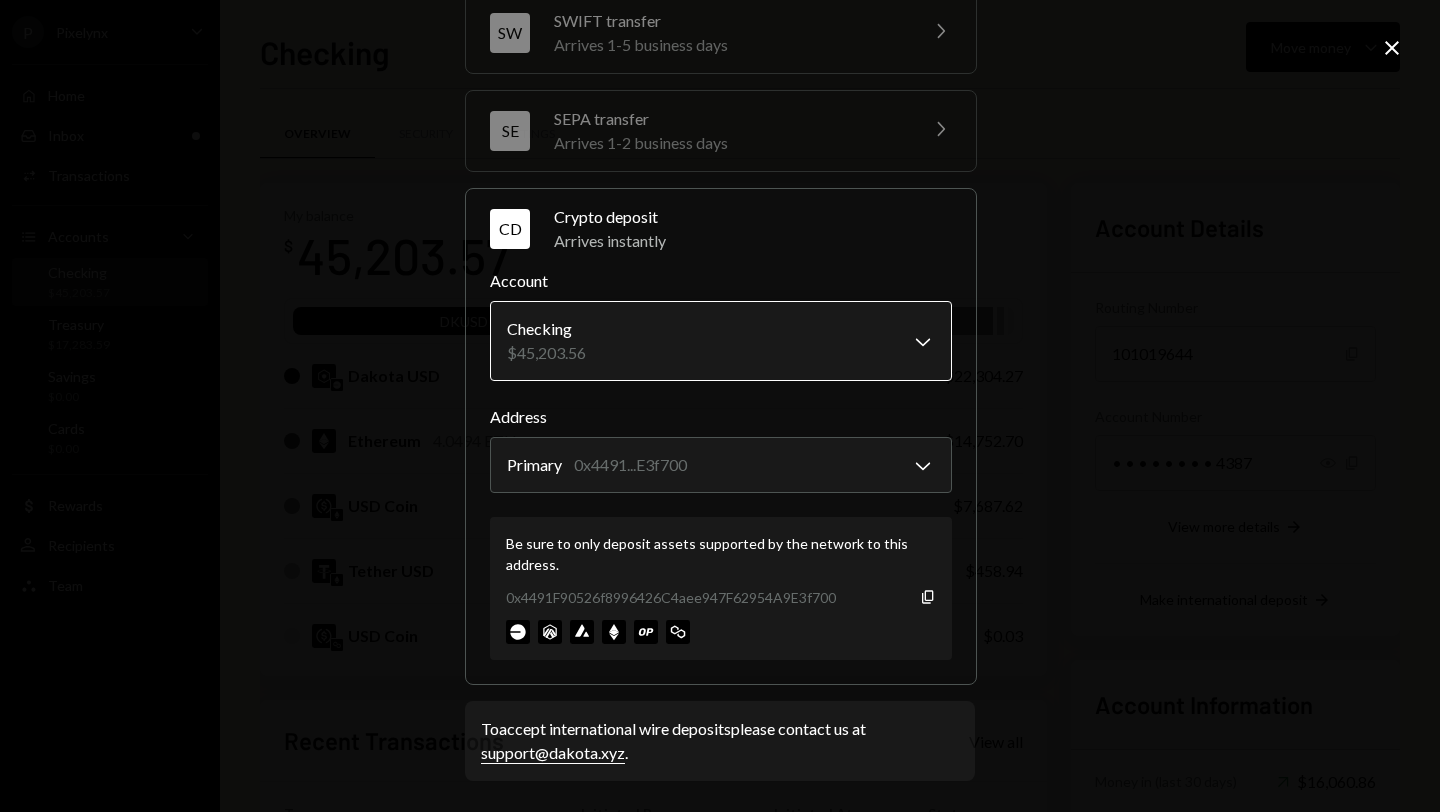 click on "P Pixelynx Caret Down Home Home Inbox Inbox Activities Transactions Accounts Accounts Caret Down Checking $45,203.57 Treasury $17,283.59 Savings $0.00 Cards $0.00 Dollar Rewards User Recipients Team Team Checking Move money Caret Down Overview Security Settings My balance $ 45,203.57 DKUSD ETH USDC Dakota USD $22,304.27 Ethereum 4.0494  ETH $14,752.70 USD Coin $7,687.62 Tether USD $458.94 USD Coin $0.03 Recent Transactions View all Type Initiated By Initiated At Status Withdrawal 2,600  USDC Shivani Phull 08/07/25 11:04 AM Completed Deposit 10,000  USDC 0xA9D1...1d3E43 Copy 08/05/25 6:10 PM Completed Stablecoin Conversion $10,000.00 Shivani Phull 08/05/25 6:08 PM Completed Withdrawal 3,333  USDT Shivani Phull 08/01/25 10:39 AM Completed Withdrawal 800  USDT Shivani Phull 08/01/25 10:36 AM Completed Account Details Routing Number 101019644 Copy Account Number • • • • • • • •  4387 Show Copy View more details Right Arrow Make international deposit Right Arrow Account Information Up Right Arrow" at bounding box center (720, 406) 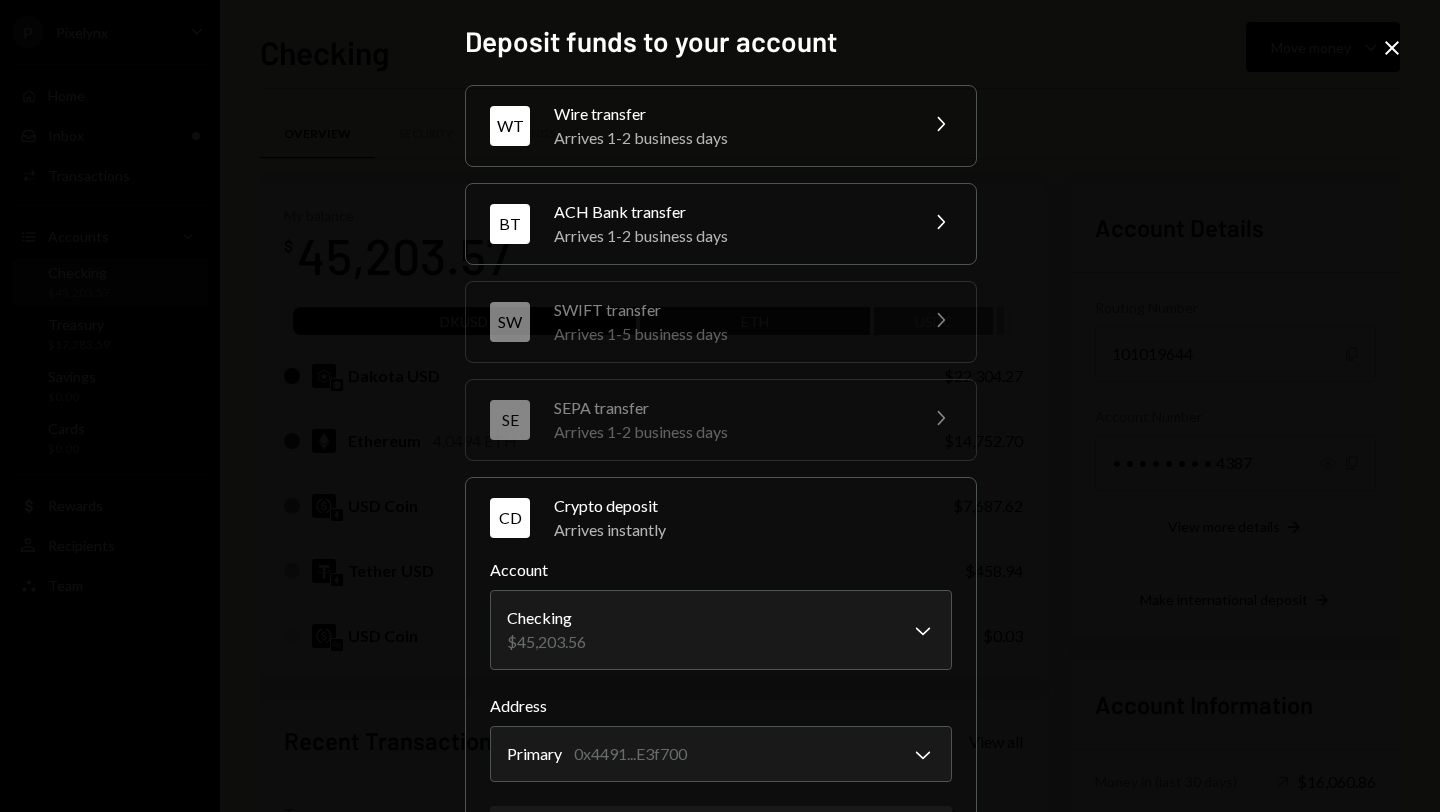 scroll, scrollTop: 289, scrollLeft: 0, axis: vertical 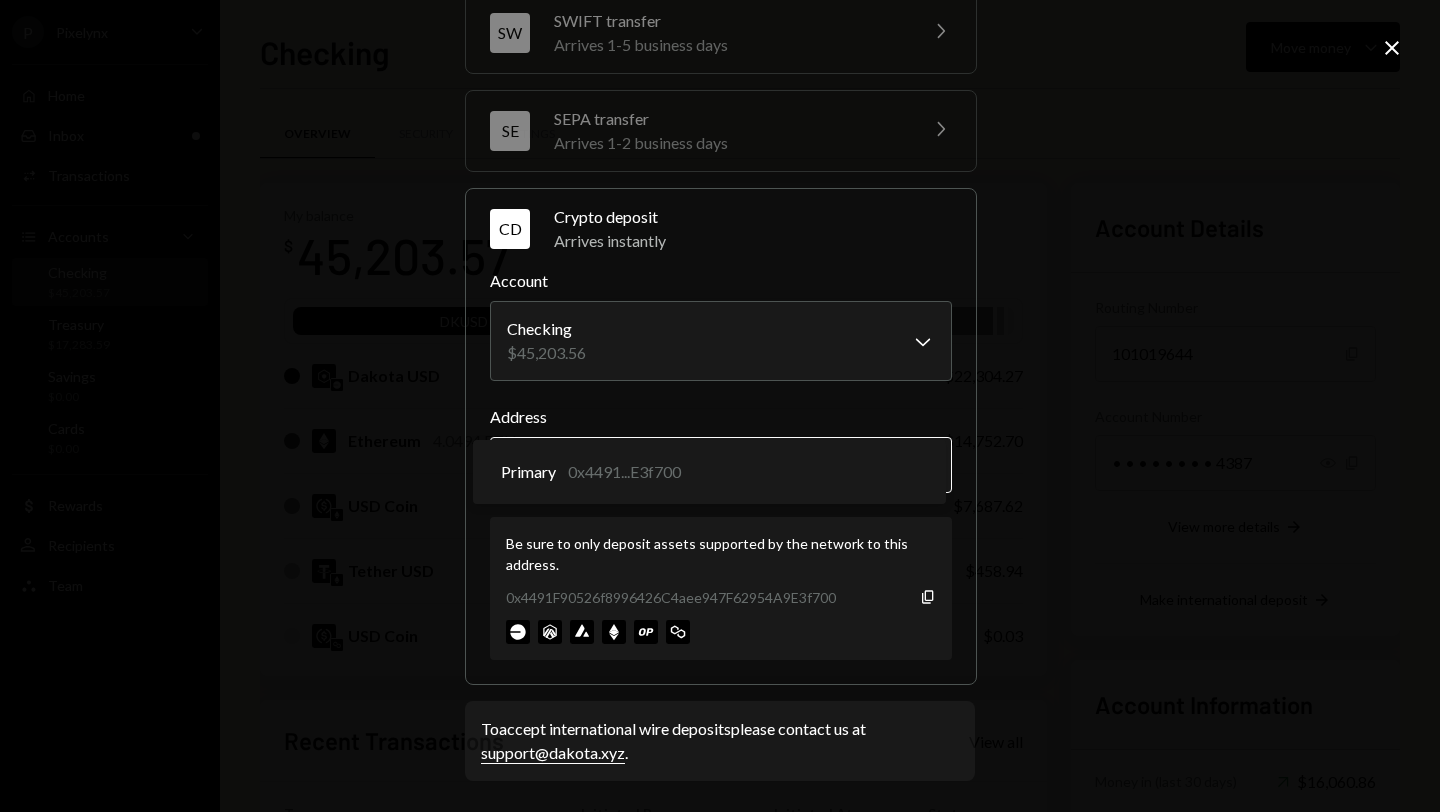 click on "P Pixelynx Caret Down Home Home Inbox Inbox Activities Transactions Accounts Accounts Caret Down Checking $45,203.57 Treasury $17,283.59 Savings $0.00 Cards $0.00 Dollar Rewards User Recipients Team Team Checking Move money Caret Down Overview Security Settings My balance $ 45,203.57 DKUSD ETH USDC Dakota USD $22,304.27 Ethereum 4.0494  ETH $14,752.70 USD Coin $7,687.62 Tether USD $458.94 USD Coin $0.03 Recent Transactions View all Type Initiated By Initiated At Status Withdrawal 2,600  USDC Shivani Phull 08/07/25 11:04 AM Completed Deposit 10,000  USDC 0xA9D1...1d3E43 Copy 08/05/25 6:10 PM Completed Stablecoin Conversion $10,000.00 Shivani Phull 08/05/25 6:08 PM Completed Withdrawal 3,333  USDT Shivani Phull 08/01/25 10:39 AM Completed Withdrawal 800  USDT Shivani Phull 08/01/25 10:36 AM Completed Account Details Routing Number 101019644 Copy Account Number • • • • • • • •  4387 Show Copy View more details Right Arrow Make international deposit Right Arrow Account Information Up Right Arrow" at bounding box center [720, 406] 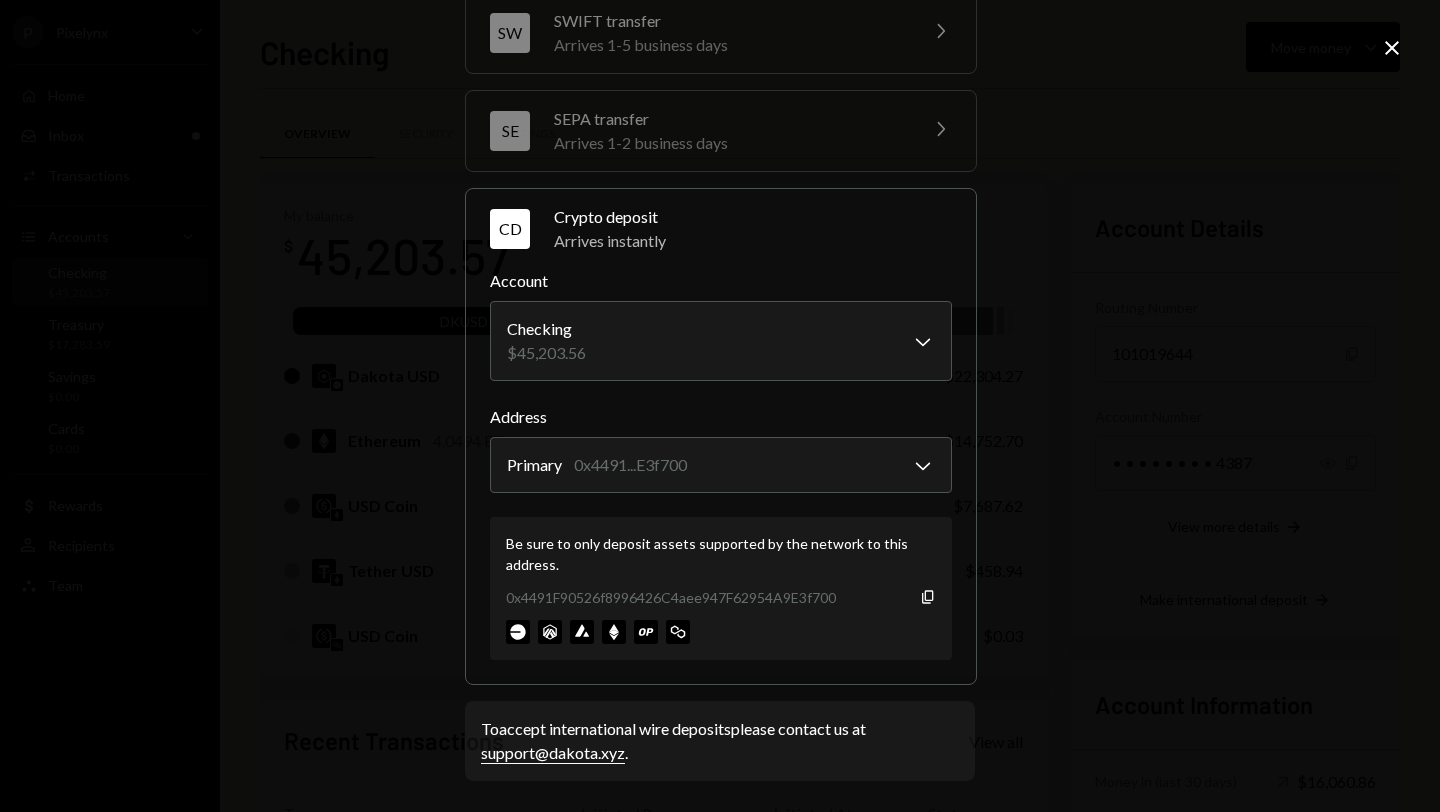 click on "Close" 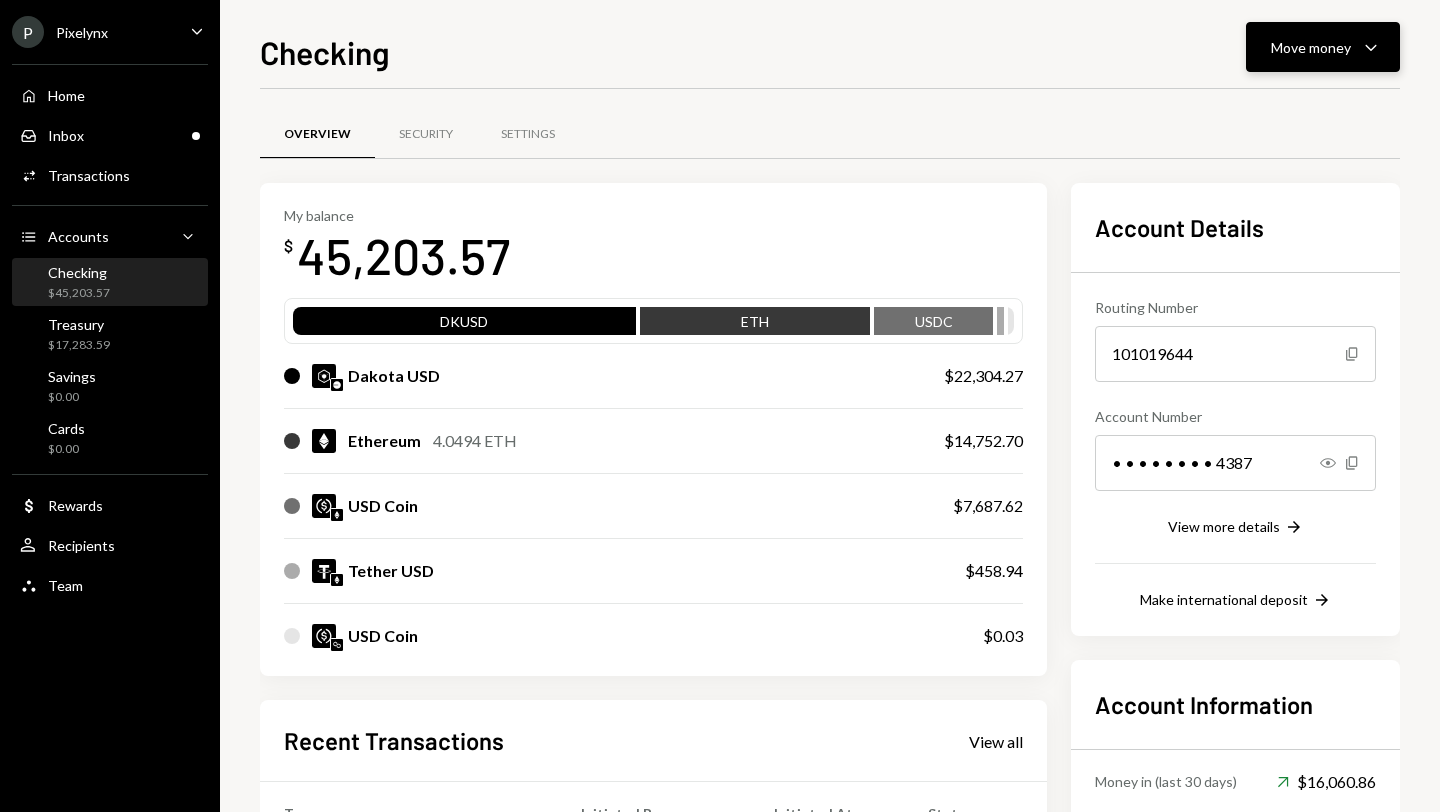 click on "Move money Caret Down" at bounding box center [1323, 47] 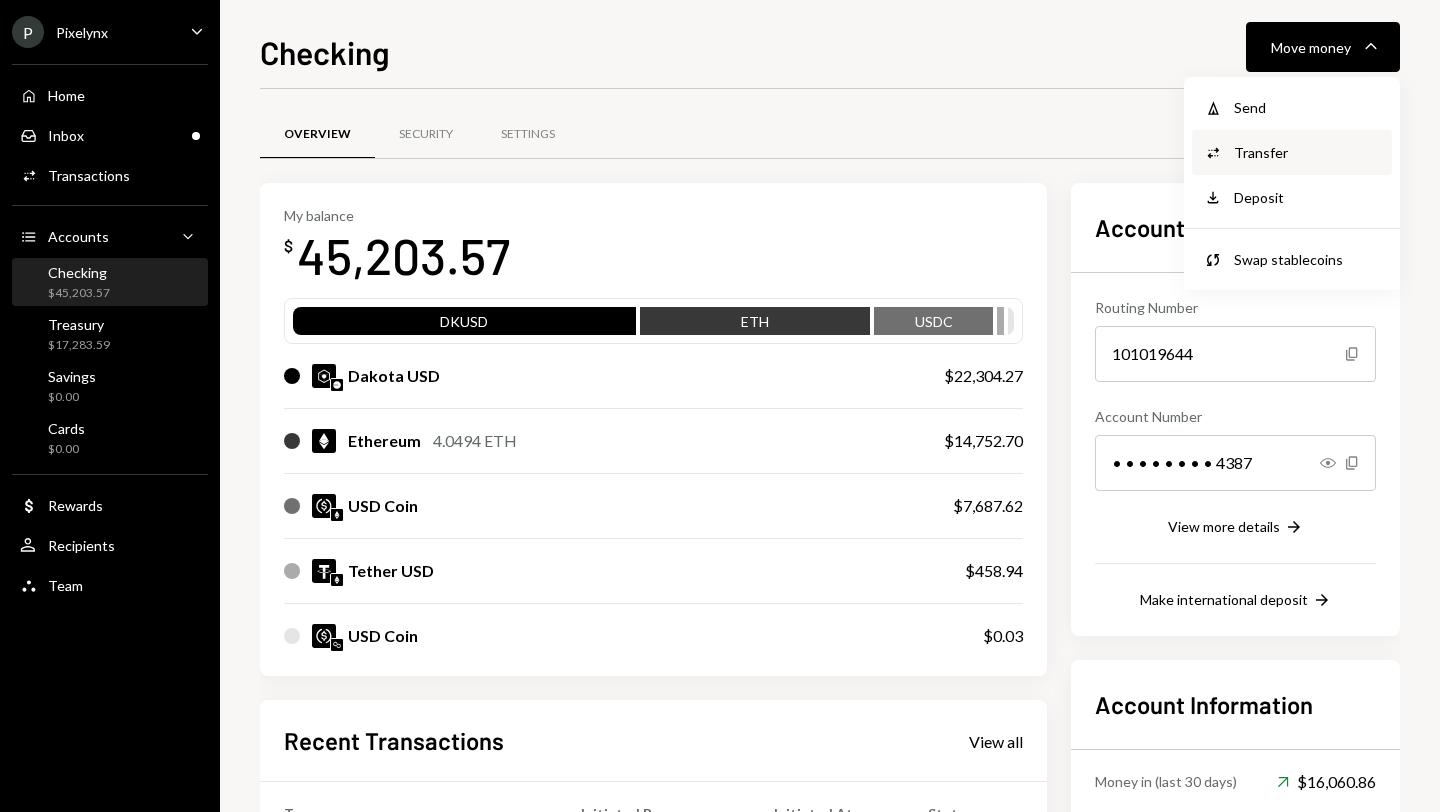 click on "Transfer" at bounding box center (1307, 152) 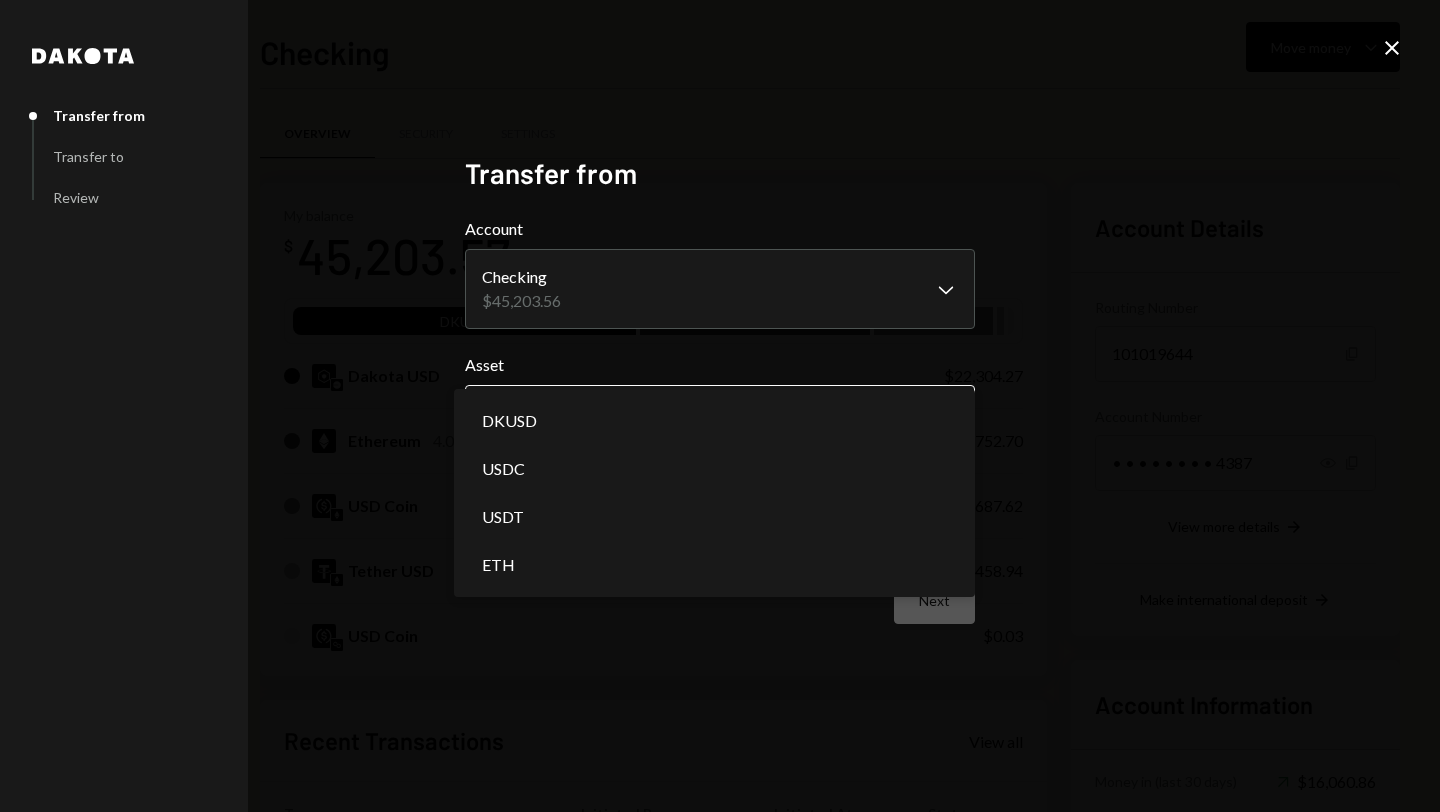 click on "P Pixelynx Caret Down Home Home Inbox Inbox Activities Transactions Accounts Accounts Caret Down Checking $45,203.57 Treasury $17,283.59 Savings $0.00 Cards $0.00 Dollar Rewards User Recipients Team Team Checking Move money Caret Down Overview Security Settings My balance $ 45,203.57 DKUSD ETH USDC Dakota USD $22,304.27 Ethereum 4.0494  ETH $14,752.70 USD Coin $7,687.62 Tether USD $458.94 USD Coin $0.03 Recent Transactions View all Type Initiated By Initiated At Status Withdrawal 2,600  USDC Shivani Phull 08/07/25 11:04 AM Completed Deposit 10,000  USDC 0xA9D1...1d3E43 Copy 08/05/25 6:10 PM Completed Stablecoin Conversion $10,000.00 Shivani Phull 08/05/25 6:08 PM Completed Withdrawal 3,333  USDT Shivani Phull 08/01/25 10:39 AM Completed Withdrawal 800  USDT Shivani Phull 08/01/25 10:36 AM Completed Account Details Routing Number 101019644 Copy Account Number • • • • • • • •  4387 Show Copy View more details Right Arrow Make international deposit Right Arrow Account Information Up Right Arrow" at bounding box center (720, 406) 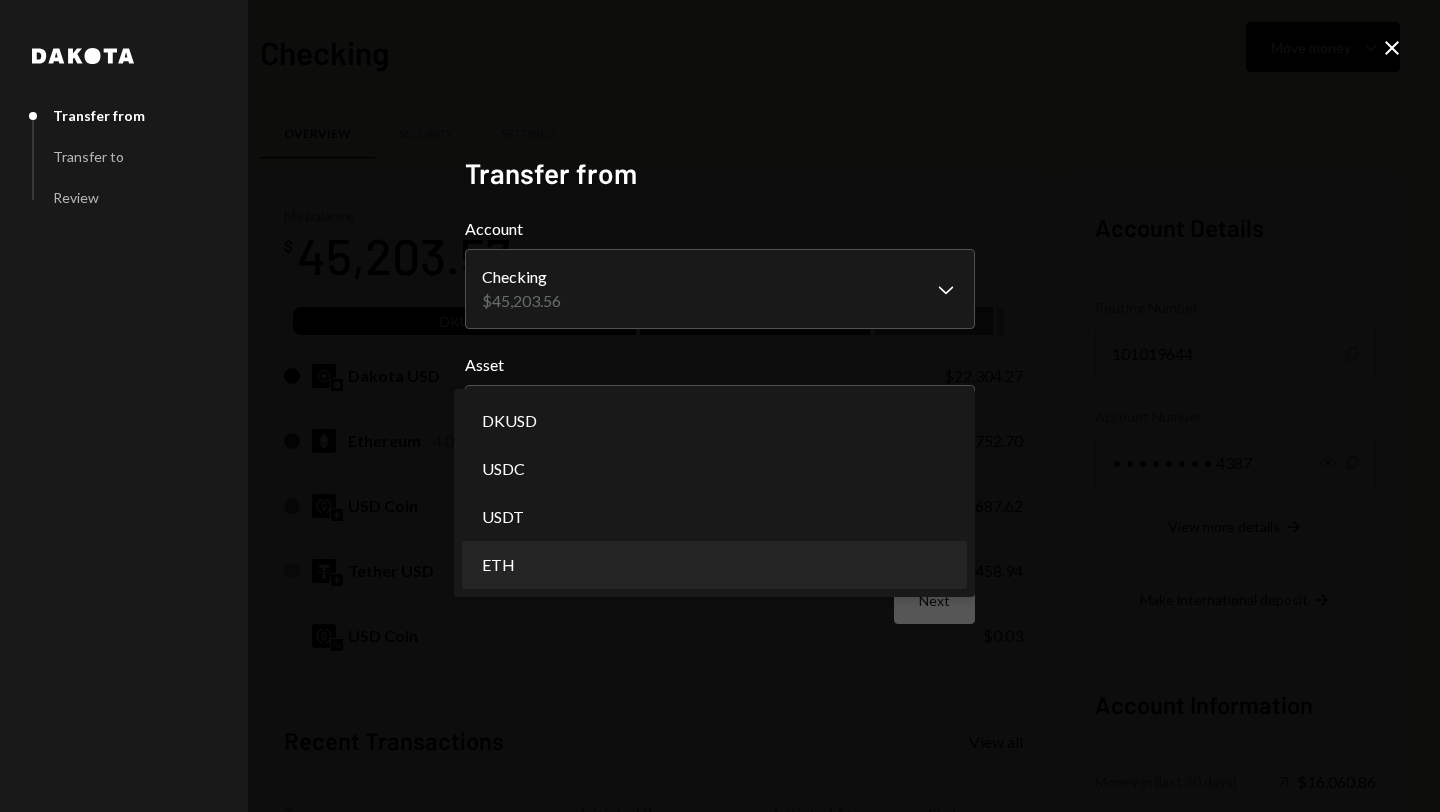select on "***" 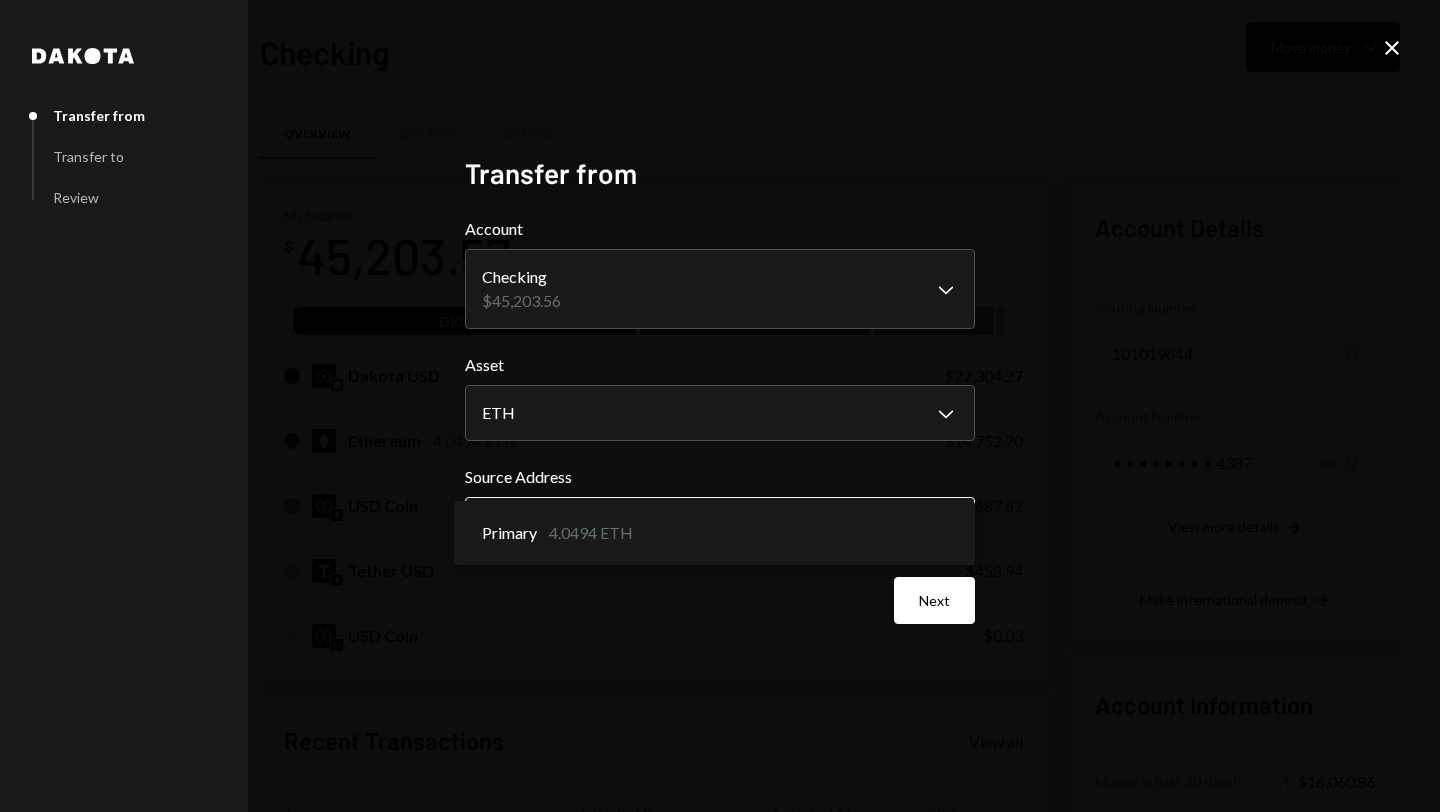 click on "P Pixelynx Caret Down Home Home Inbox Inbox Activities Transactions Accounts Accounts Caret Down Checking $45,203.57 Treasury $17,283.59 Savings $0.00 Cards $0.00 Dollar Rewards User Recipients Team Team Checking Move money Caret Down Overview Security Settings My balance $ 45,203.57 DKUSD ETH USDC Dakota USD $22,304.27 Ethereum 4.0494  ETH $14,752.70 USD Coin $7,687.62 Tether USD $458.94 USD Coin $0.03 Recent Transactions View all Type Initiated By Initiated At Status Withdrawal 2,600  USDC Shivani Phull 08/07/25 11:04 AM Completed Deposit 10,000  USDC 0xA9D1...1d3E43 Copy 08/05/25 6:10 PM Completed Stablecoin Conversion $10,000.00 Shivani Phull 08/05/25 6:08 PM Completed Withdrawal 3,333  USDT Shivani Phull 08/01/25 10:39 AM Completed Withdrawal 800  USDT Shivani Phull 08/01/25 10:36 AM Completed Account Details Routing Number 101019644 Copy Account Number • • • • • • • •  4387 Show Copy View more details Right Arrow Make international deposit Right Arrow Account Information Up Right Arrow" at bounding box center [720, 406] 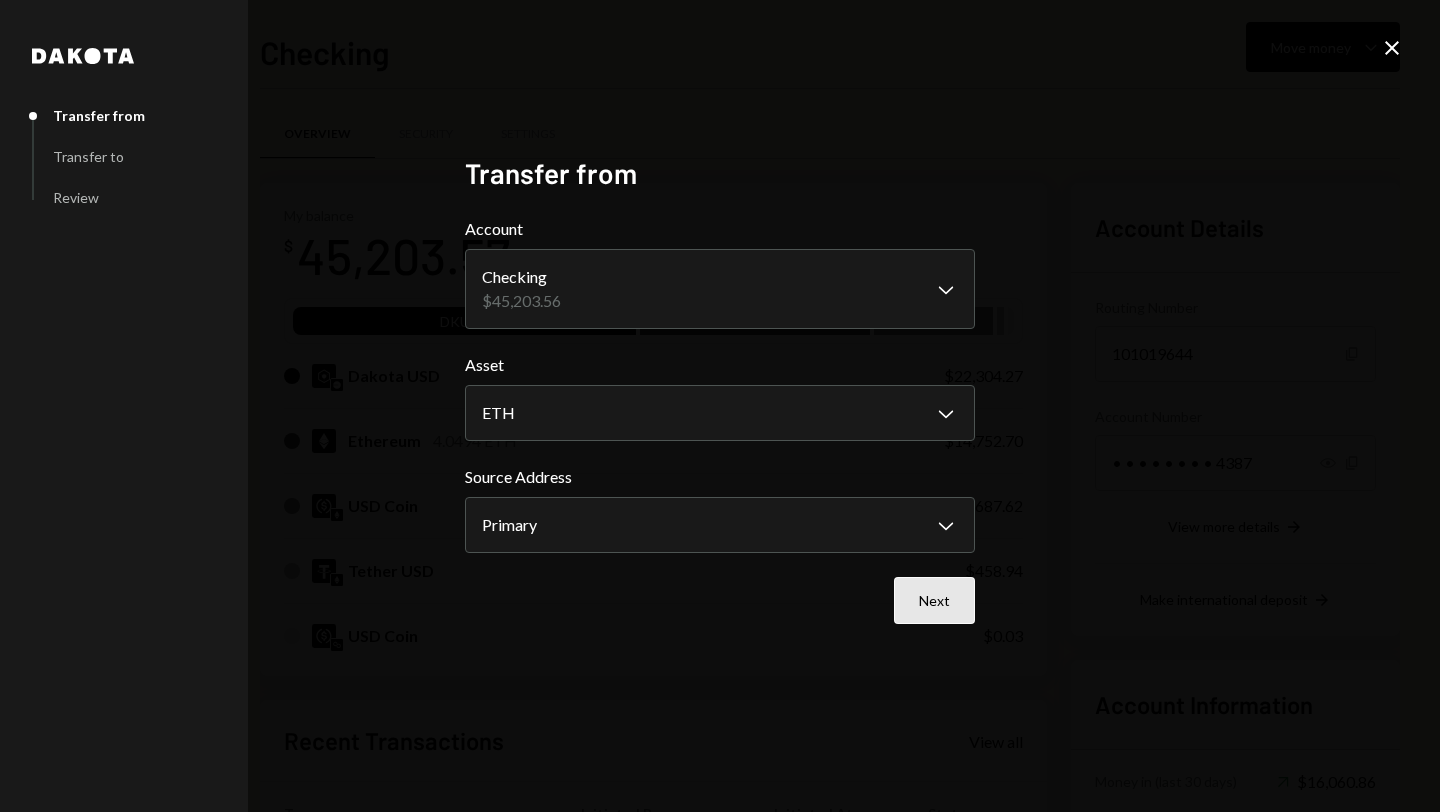 click on "Next" at bounding box center (934, 600) 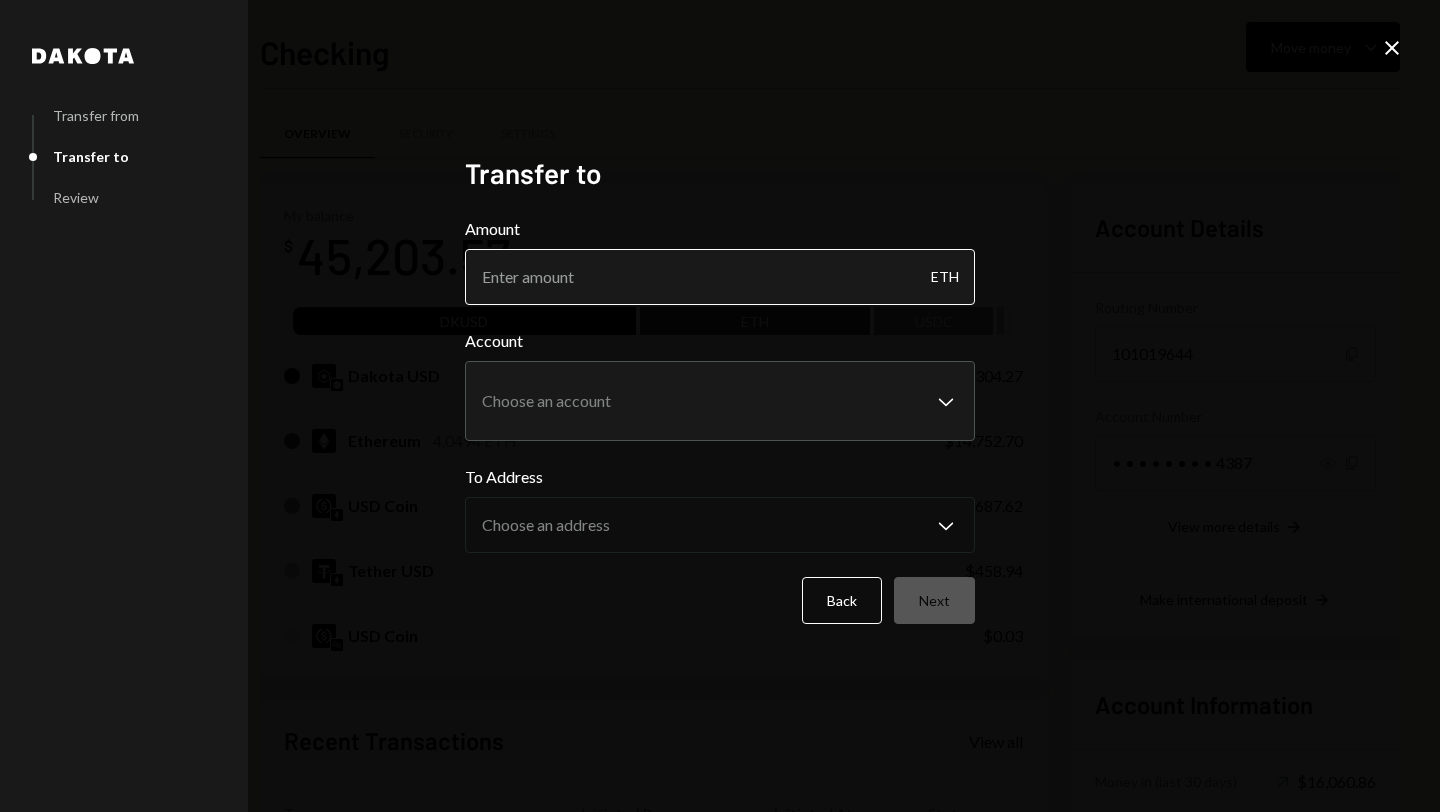 click on "Amount" at bounding box center (720, 277) 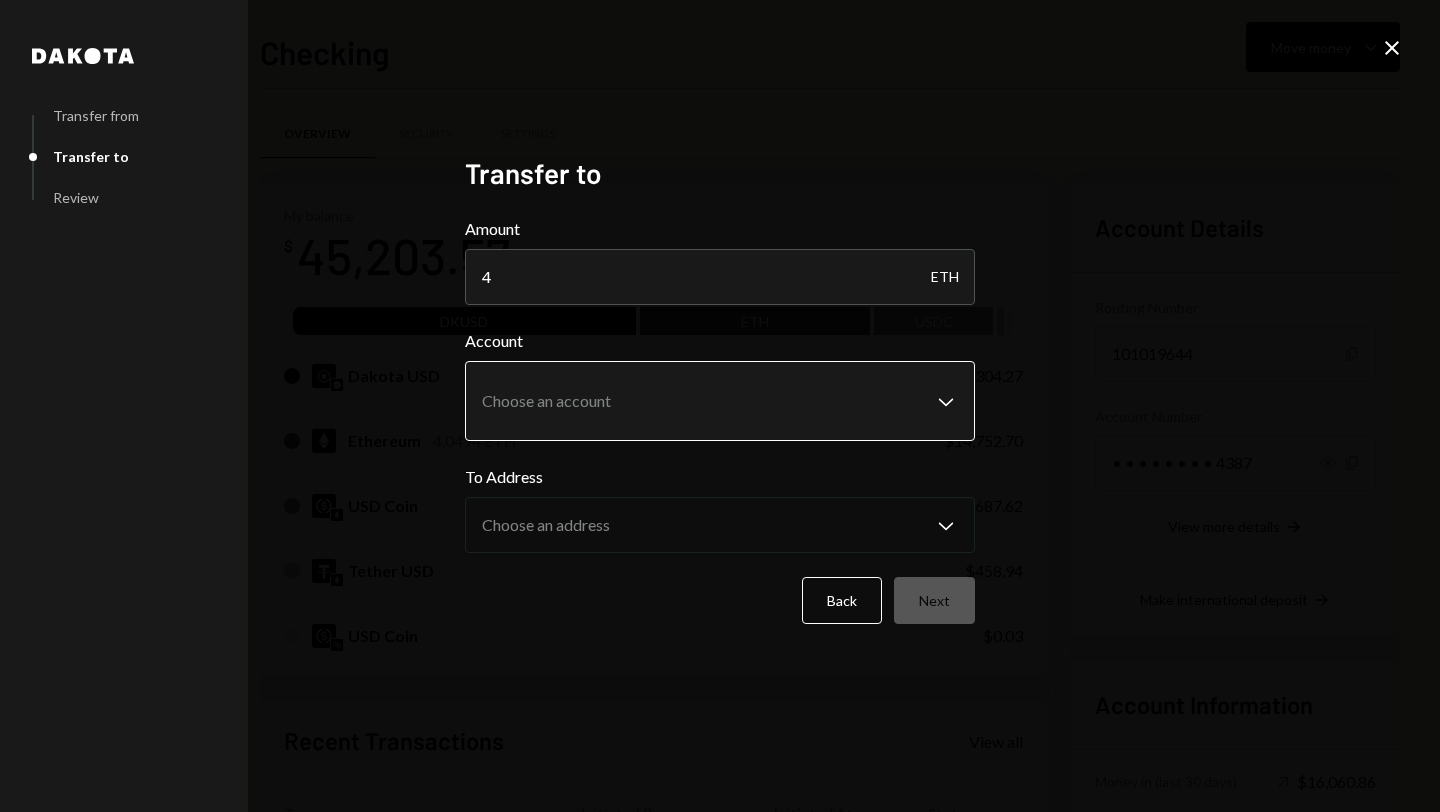 type on "4" 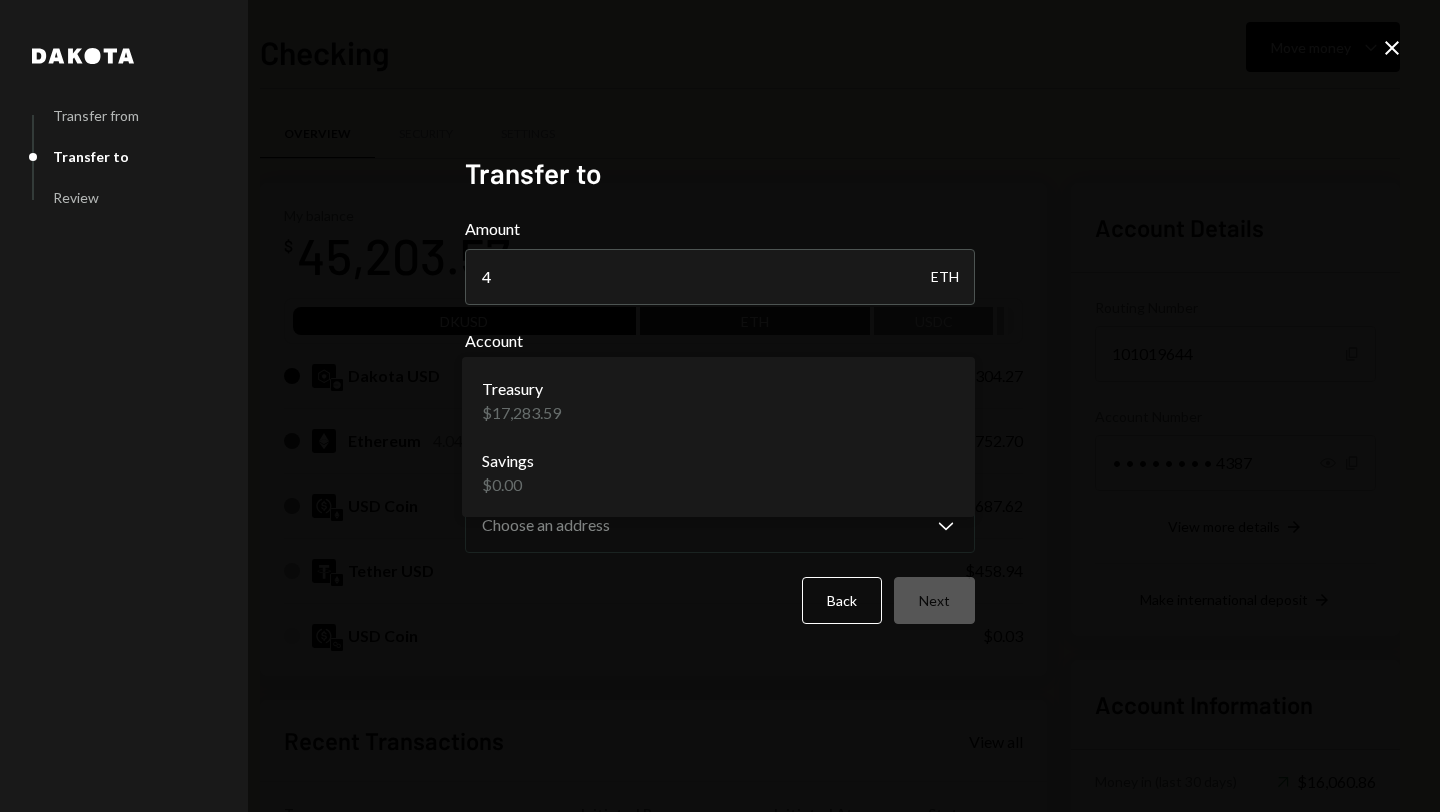 click on "P Pixelynx Caret Down Home Home Inbox Inbox Activities Transactions Accounts Accounts Caret Down Checking $45,203.57 Treasury $17,283.59 Savings $0.00 Cards $0.00 Dollar Rewards User Recipients Team Team Checking Move money Caret Down Overview Security Settings My balance $ 45,203.57 DKUSD ETH USDC Dakota USD $22,304.27 Ethereum 4.0494  ETH $14,752.70 USD Coin $7,687.62 Tether USD $458.94 USD Coin $0.03 Recent Transactions View all Type Initiated By Initiated At Status Withdrawal 2,600  USDC Shivani Phull 08/07/25 11:04 AM Completed Deposit 10,000  USDC 0xA9D1...1d3E43 Copy 08/05/25 6:10 PM Completed Stablecoin Conversion $10,000.00 Shivani Phull 08/05/25 6:08 PM Completed Withdrawal 3,333  USDT Shivani Phull 08/01/25 10:39 AM Completed Withdrawal 800  USDT Shivani Phull 08/01/25 10:36 AM Completed Account Details Routing Number 101019644 Copy Account Number • • • • • • • •  4387 Show Copy View more details Right Arrow Make international deposit Right Arrow Account Information Up Right Arrow 4" at bounding box center [720, 406] 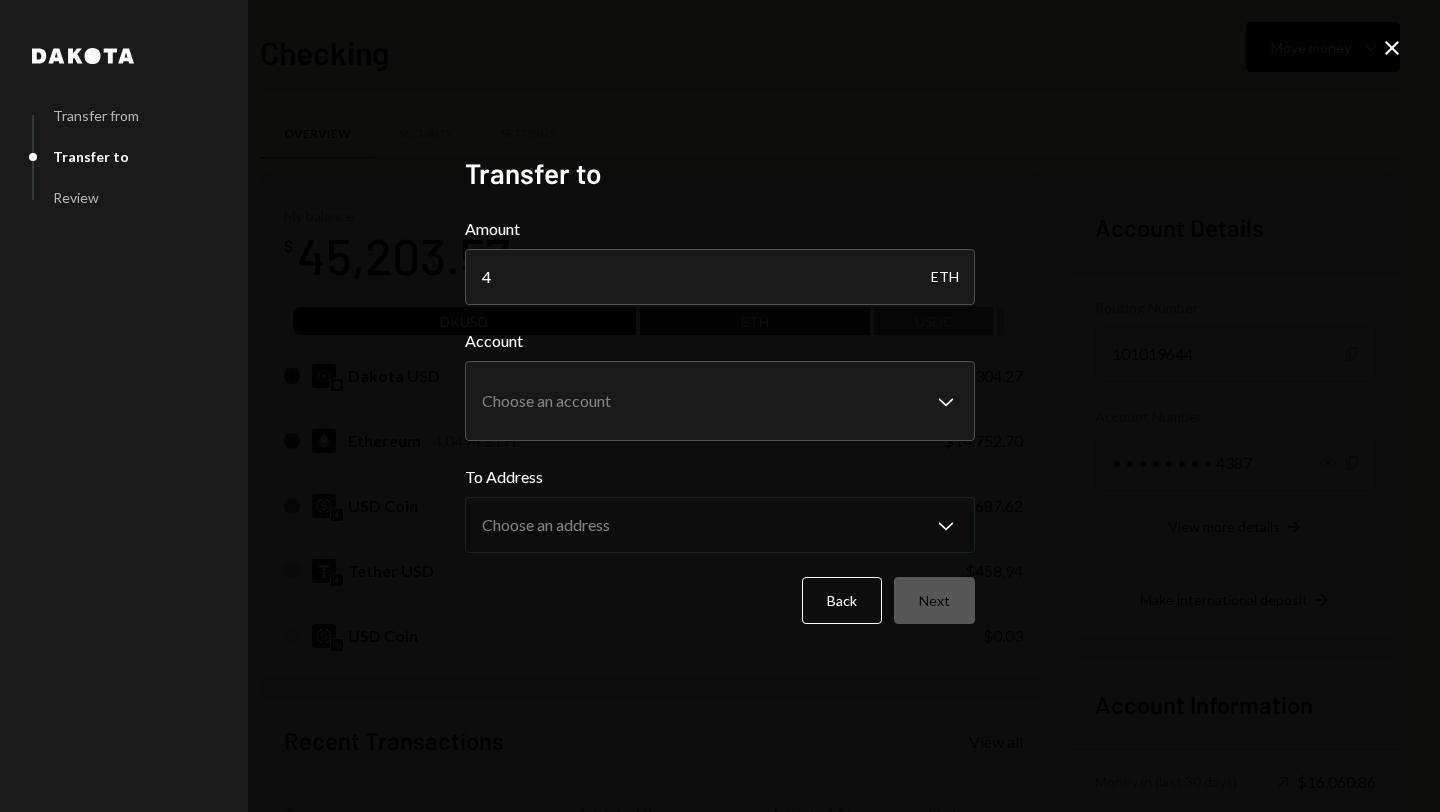 click on "**********" at bounding box center [720, 406] 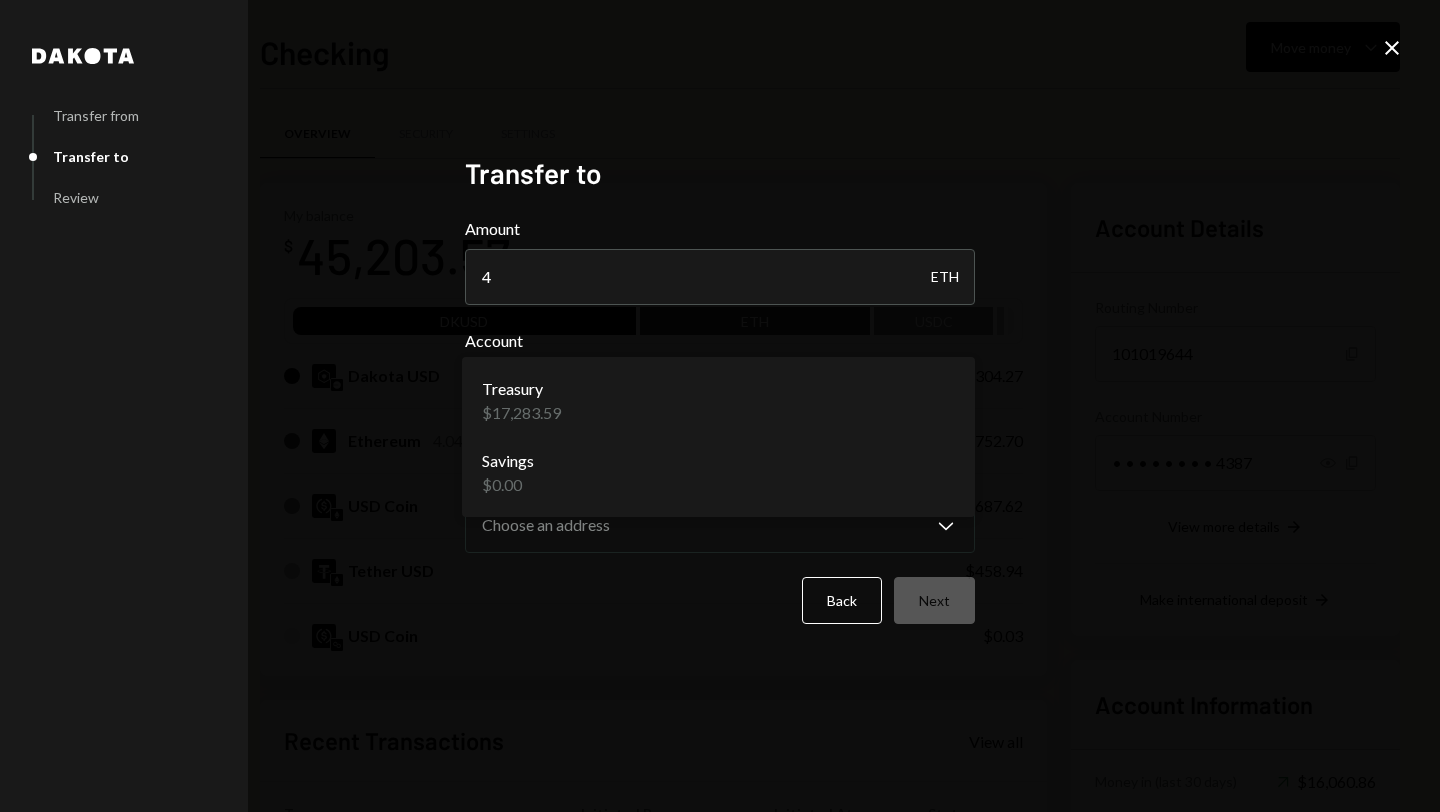 click on "P Pixelynx Caret Down Home Home Inbox Inbox Activities Transactions Accounts Accounts Caret Down Checking $45,203.57 Treasury $17,283.59 Savings $0.00 Cards $0.00 Dollar Rewards User Recipients Team Team Checking Move money Caret Down Overview Security Settings My balance $ 45,203.57 DKUSD ETH USDC Dakota USD $22,304.27 Ethereum 4.0494  ETH $14,752.70 USD Coin $7,687.62 Tether USD $458.94 USD Coin $0.03 Recent Transactions View all Type Initiated By Initiated At Status Withdrawal 2,600  USDC Shivani Phull 08/07/25 11:04 AM Completed Deposit 10,000  USDC 0xA9D1...1d3E43 Copy 08/05/25 6:10 PM Completed Stablecoin Conversion $10,000.00 Shivani Phull 08/05/25 6:08 PM Completed Withdrawal 3,333  USDT Shivani Phull 08/01/25 10:39 AM Completed Withdrawal 800  USDT Shivani Phull 08/01/25 10:36 AM Completed Account Details Routing Number 101019644 Copy Account Number • • • • • • • •  4387 Show Copy View more details Right Arrow Make international deposit Right Arrow Account Information Up Right Arrow 4" at bounding box center (720, 406) 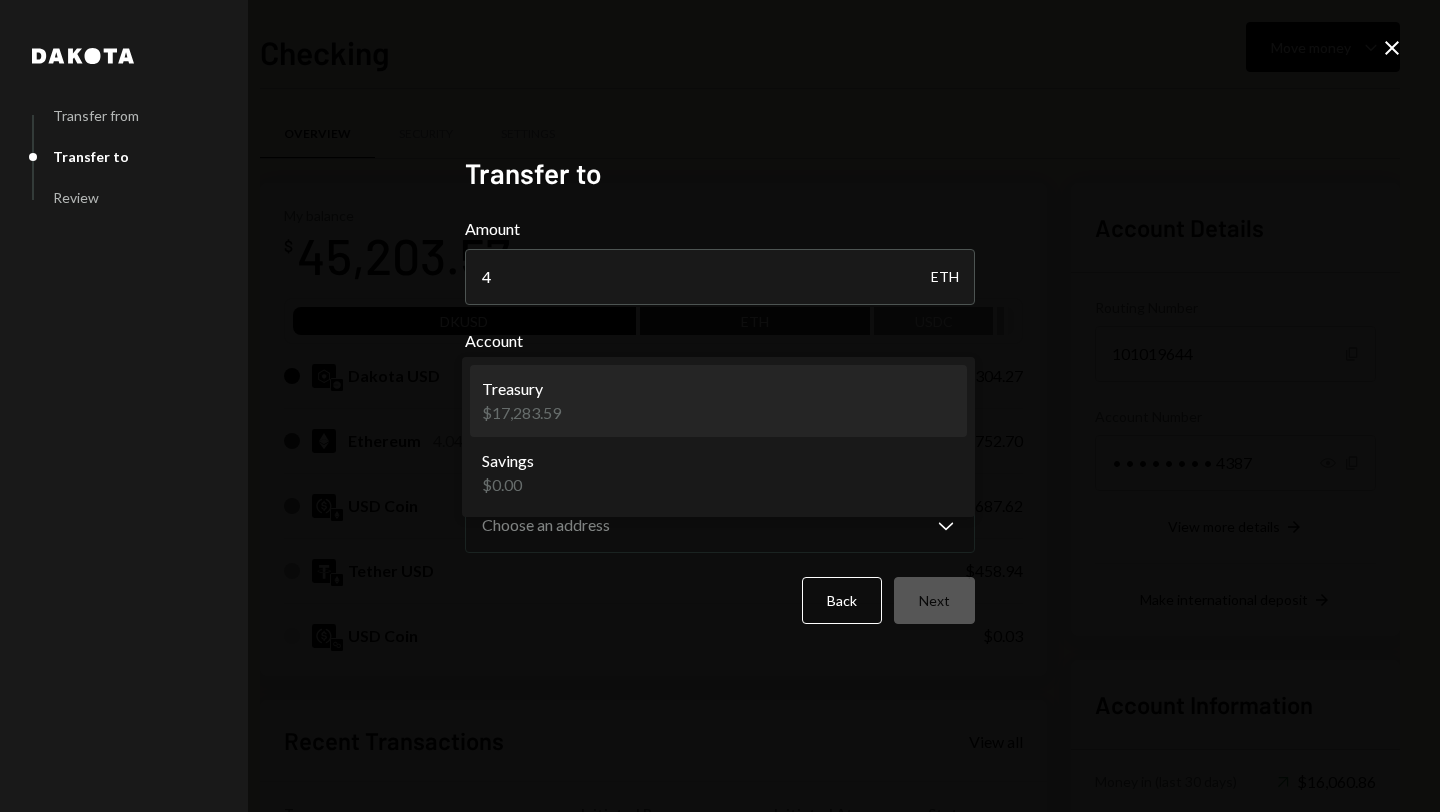 select on "**********" 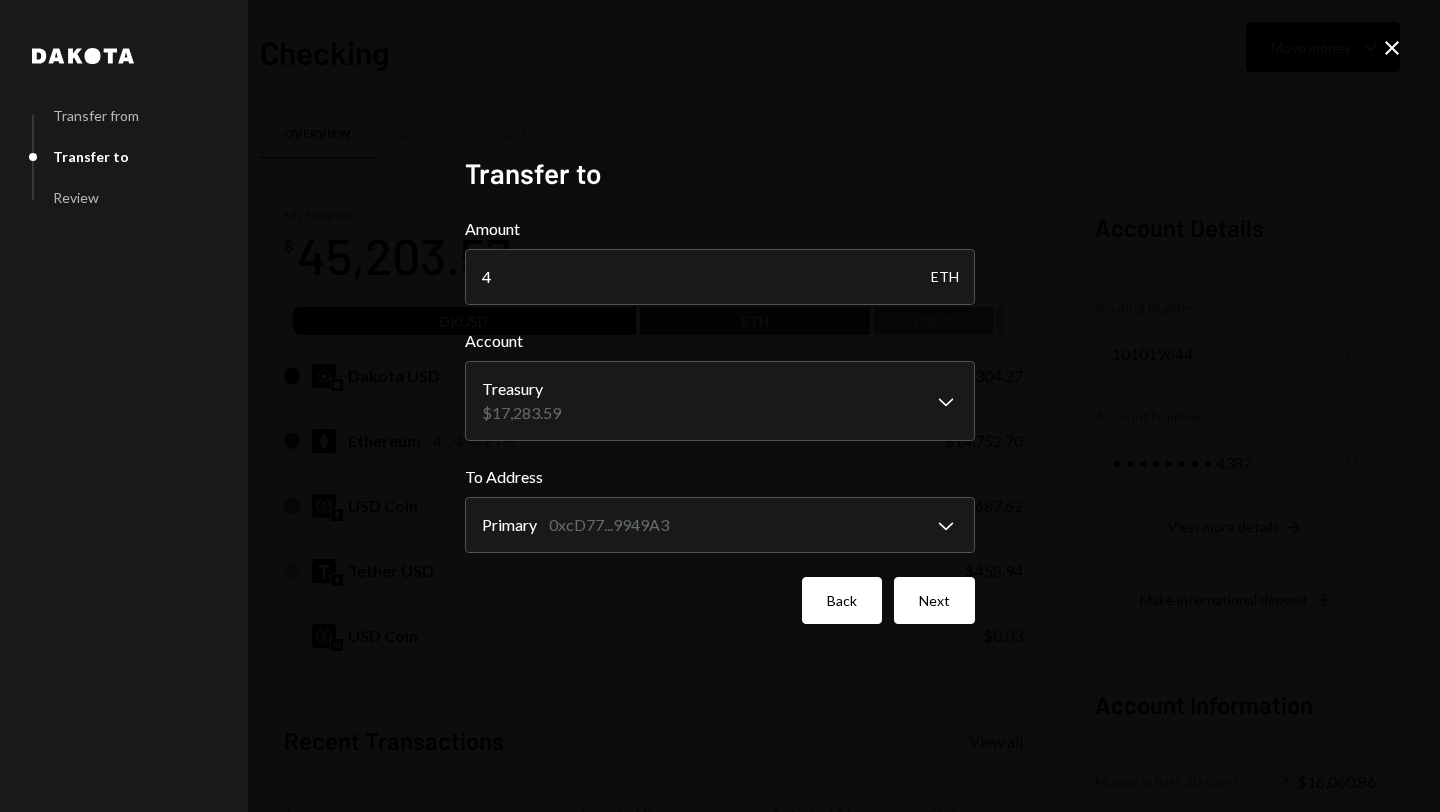 click on "Back" at bounding box center [842, 600] 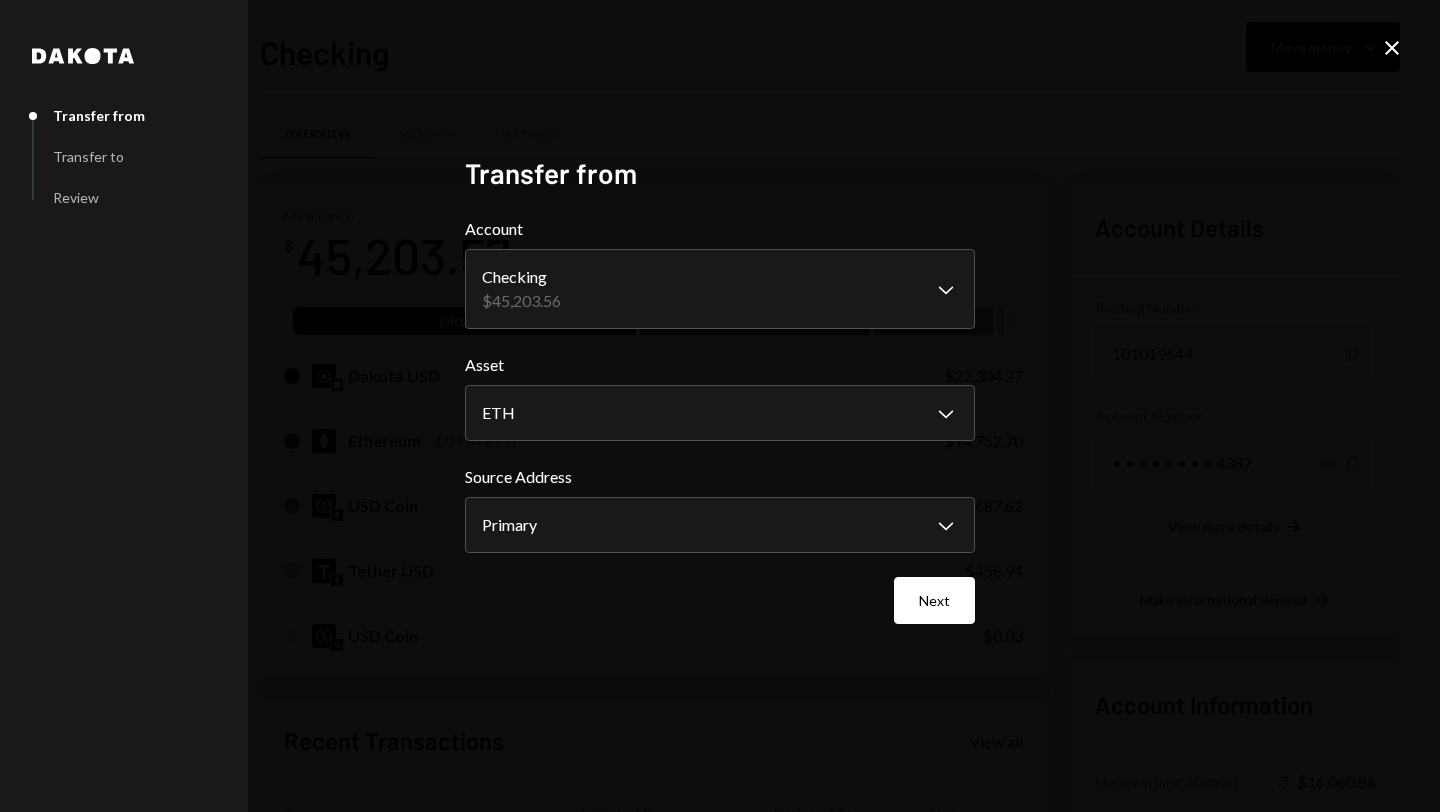 click on "Close" 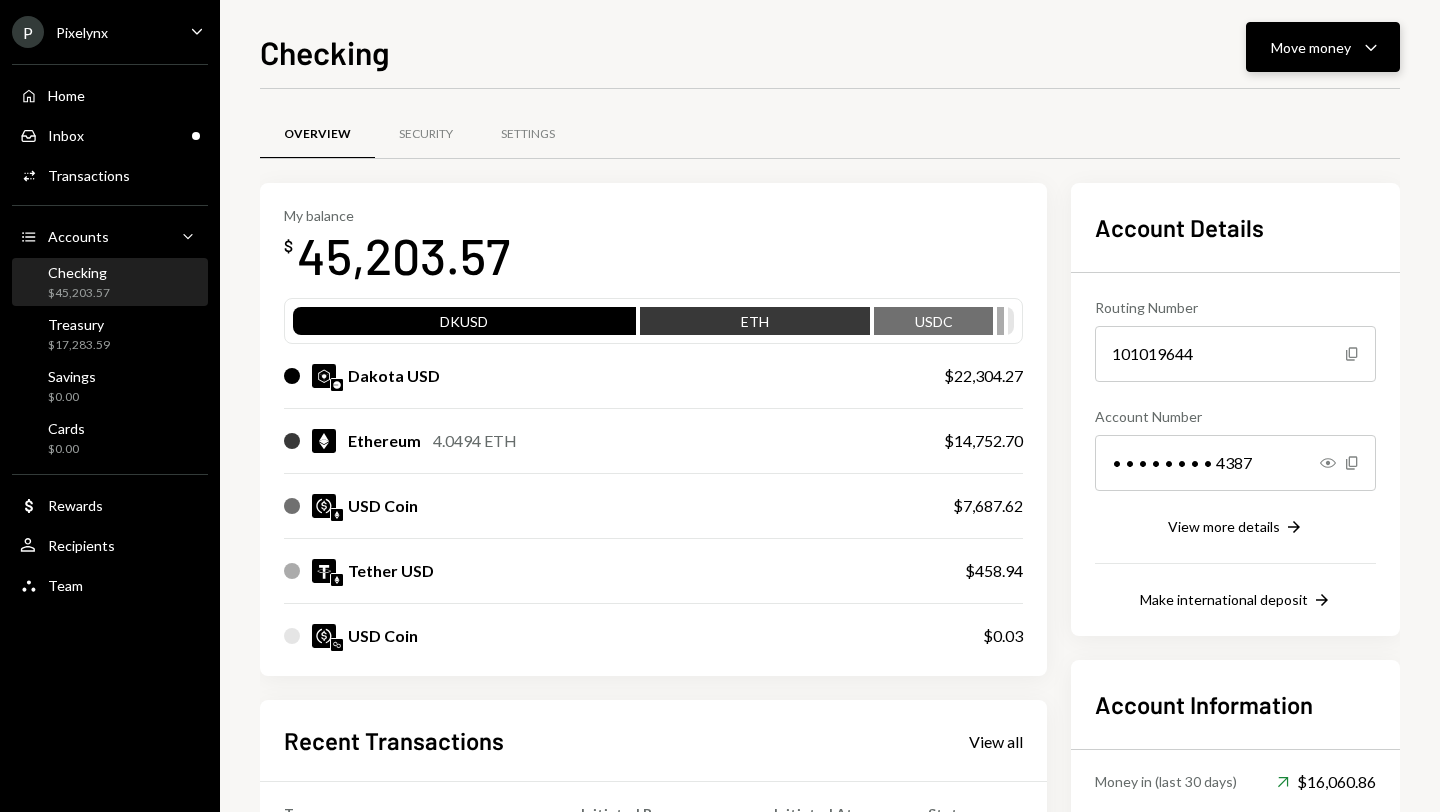 click 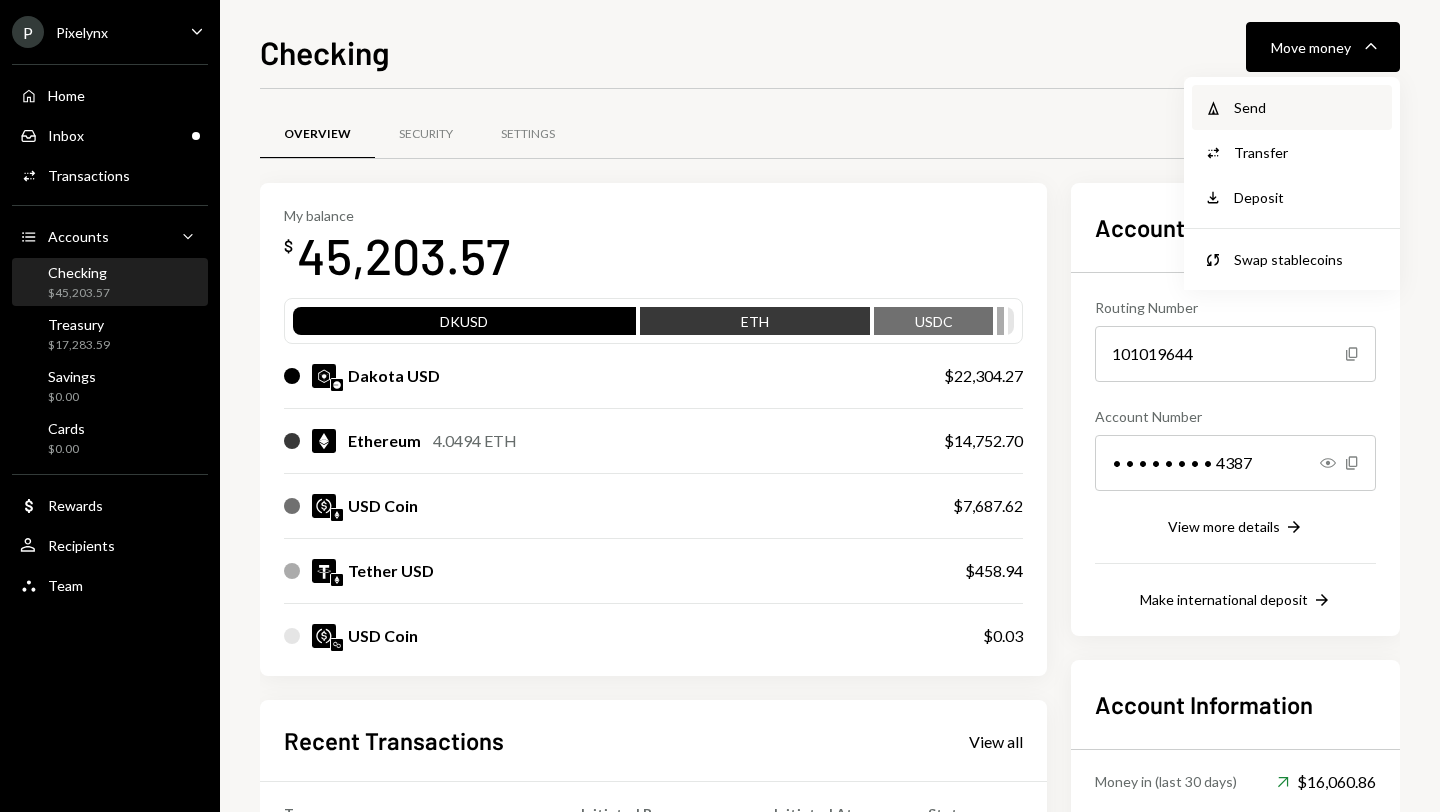 click on "Send" at bounding box center [1307, 107] 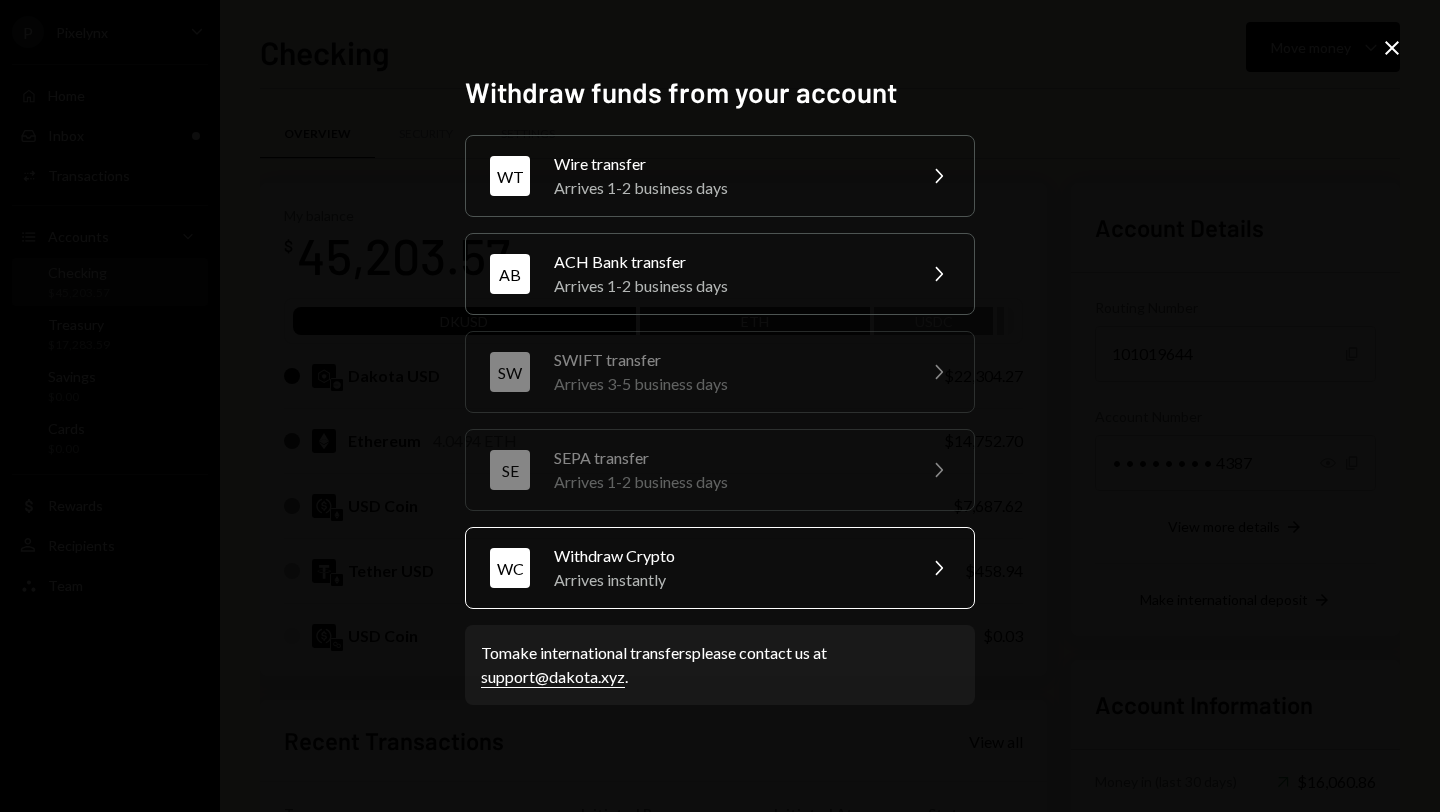 click on "Arrives instantly" at bounding box center (728, 580) 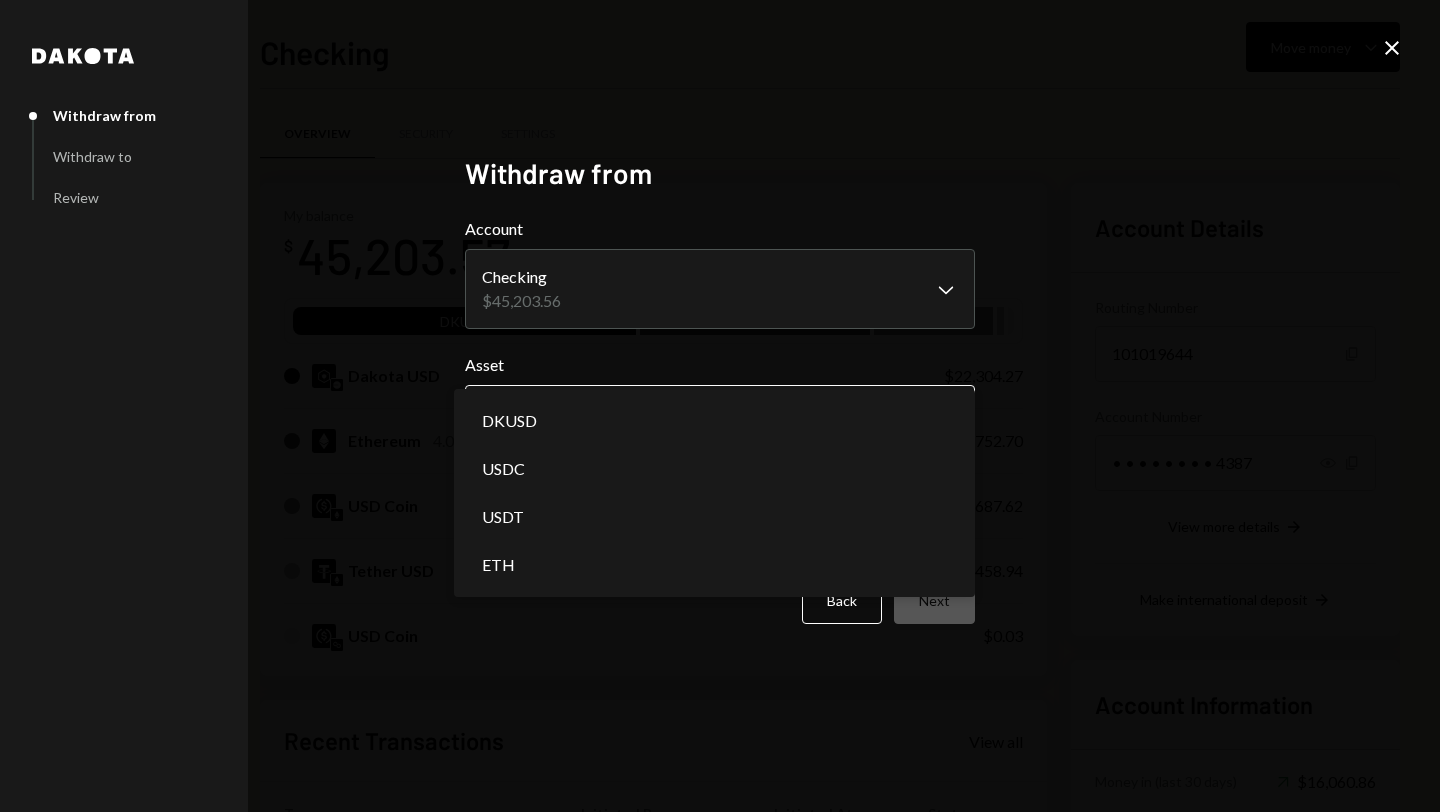 click on "P Pixelynx Caret Down Home Home Inbox Inbox Activities Transactions Accounts Accounts Caret Down Checking $45,203.57 Treasury $17,283.59 Savings $0.00 Cards $0.00 Dollar Rewards User Recipients Team Team Checking Move money Caret Down Overview Security Settings My balance $ 45,203.57 DKUSD ETH USDC Dakota USD $22,304.27 Ethereum 4.0494  ETH $14,752.70 USD Coin $7,687.62 Tether USD $458.94 USD Coin $0.03 Recent Transactions View all Type Initiated By Initiated At Status Withdrawal 2,600  USDC Shivani Phull 08/07/25 11:04 AM Completed Deposit 10,000  USDC 0xA9D1...1d3E43 Copy 08/05/25 6:10 PM Completed Stablecoin Conversion $10,000.00 Shivani Phull 08/05/25 6:08 PM Completed Withdrawal 3,333  USDT Shivani Phull 08/01/25 10:39 AM Completed Withdrawal 800  USDT Shivani Phull 08/01/25 10:36 AM Completed Account Details Routing Number 101019644 Copy Account Number • • • • • • • •  4387 Show Copy View more details Right Arrow Make international deposit Right Arrow Account Information Up Right Arrow" at bounding box center (720, 406) 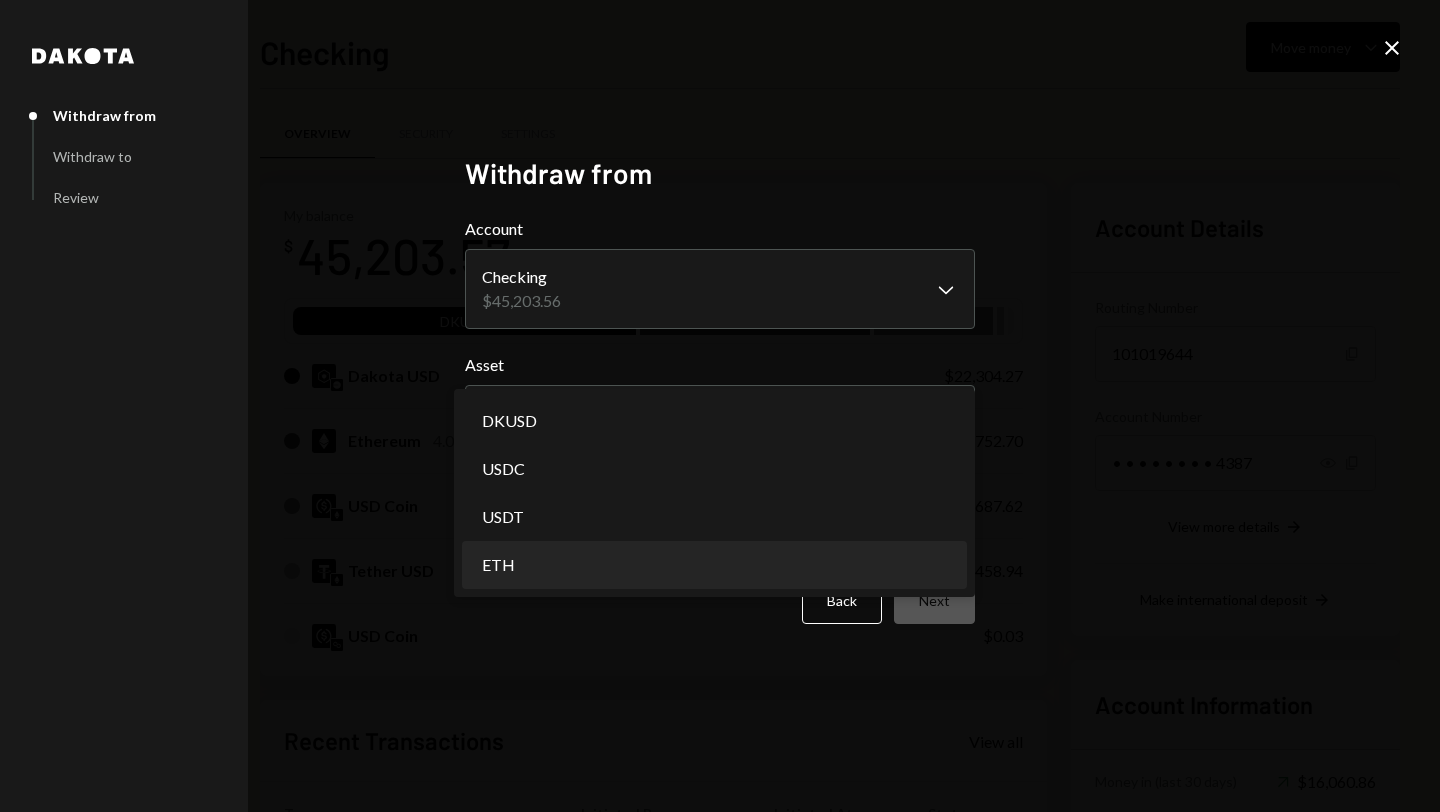 select on "***" 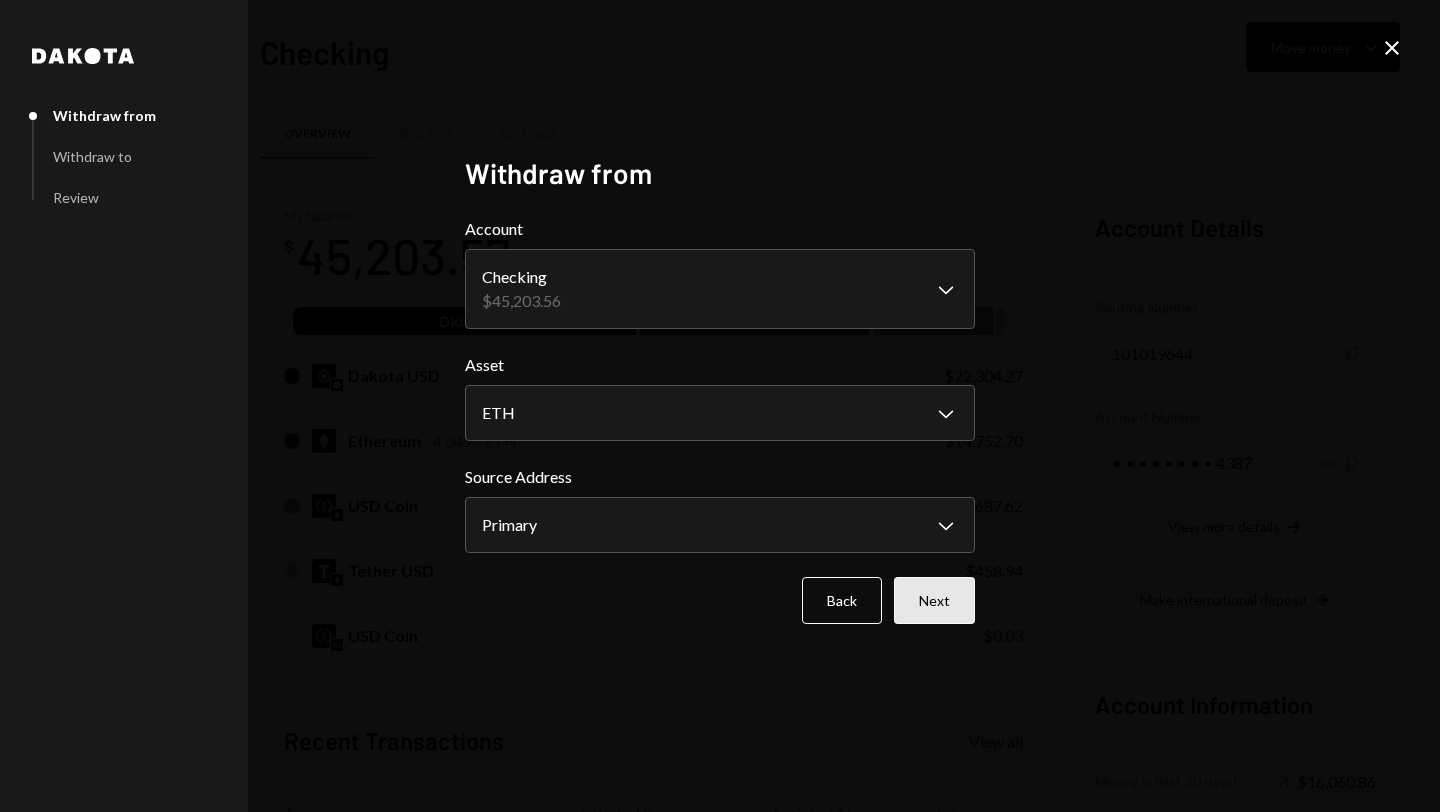 click on "Next" at bounding box center [934, 600] 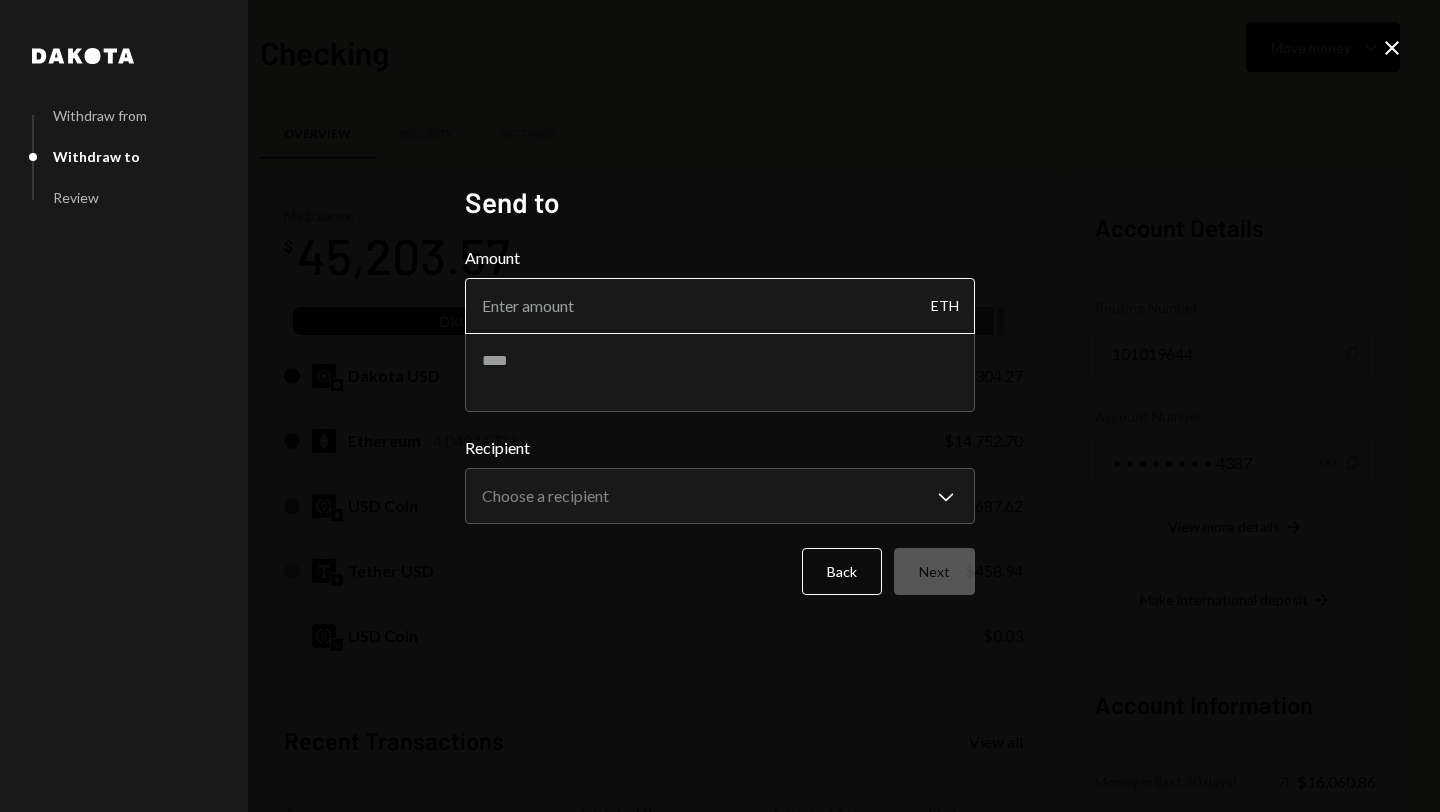 click on "Amount" at bounding box center [720, 306] 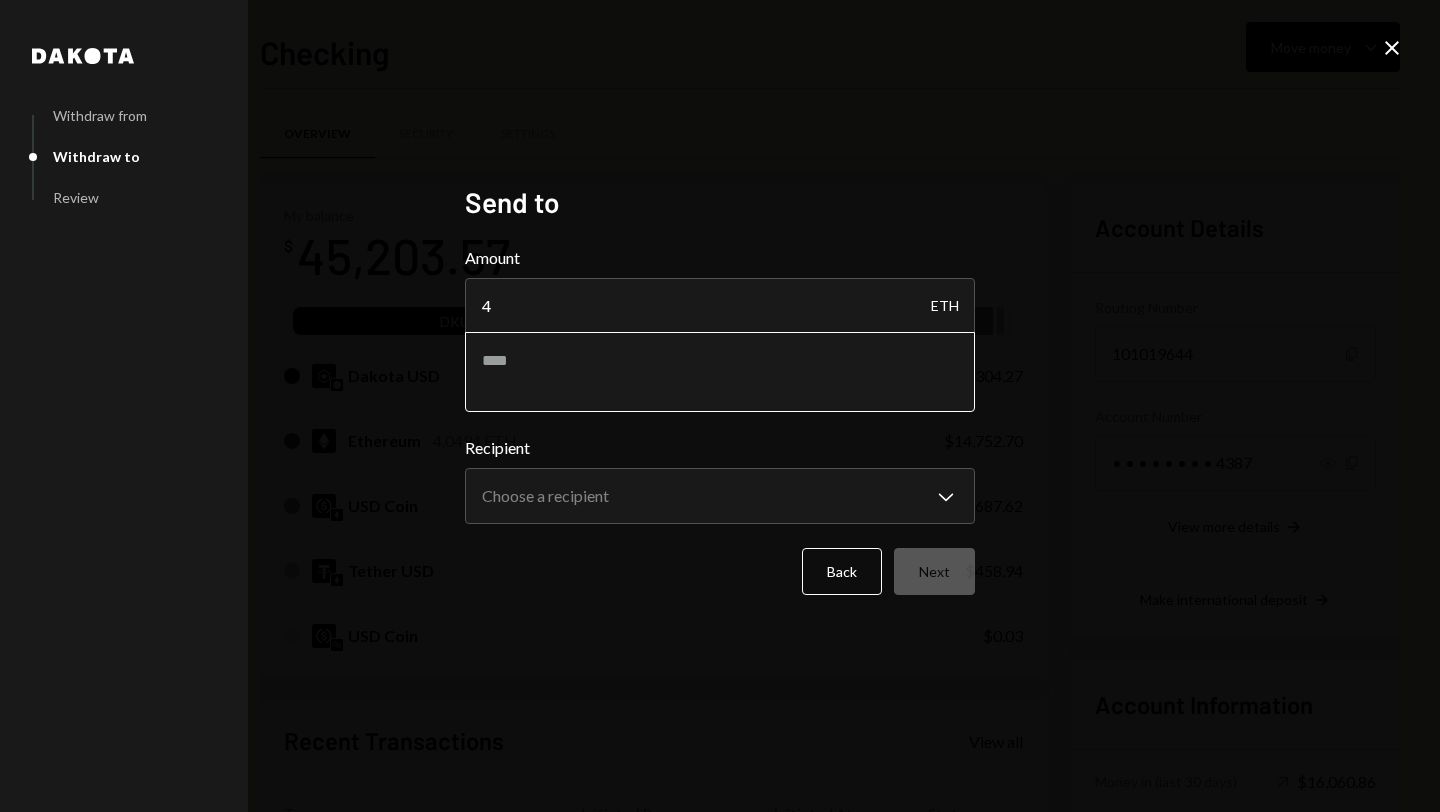 type on "4" 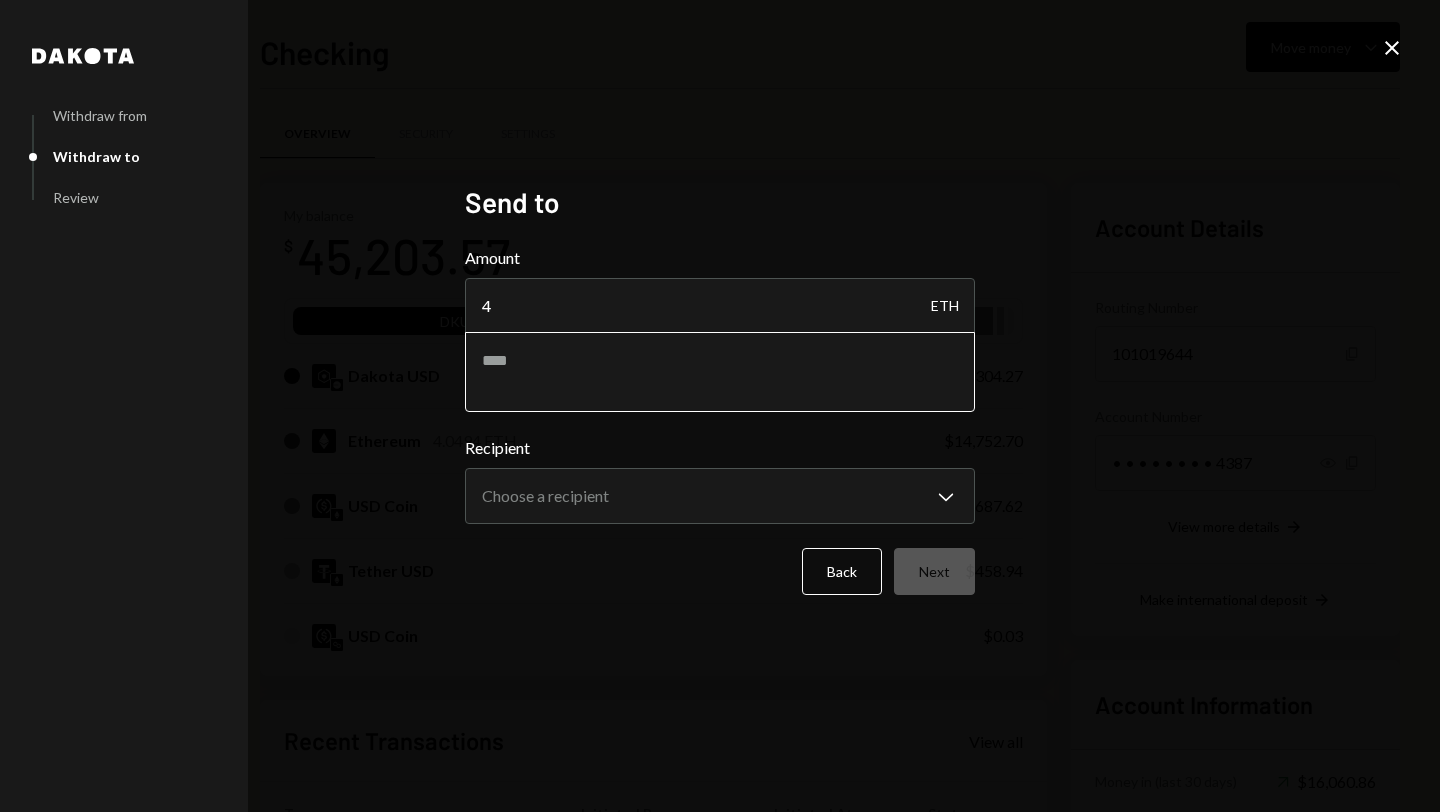 click at bounding box center [720, 372] 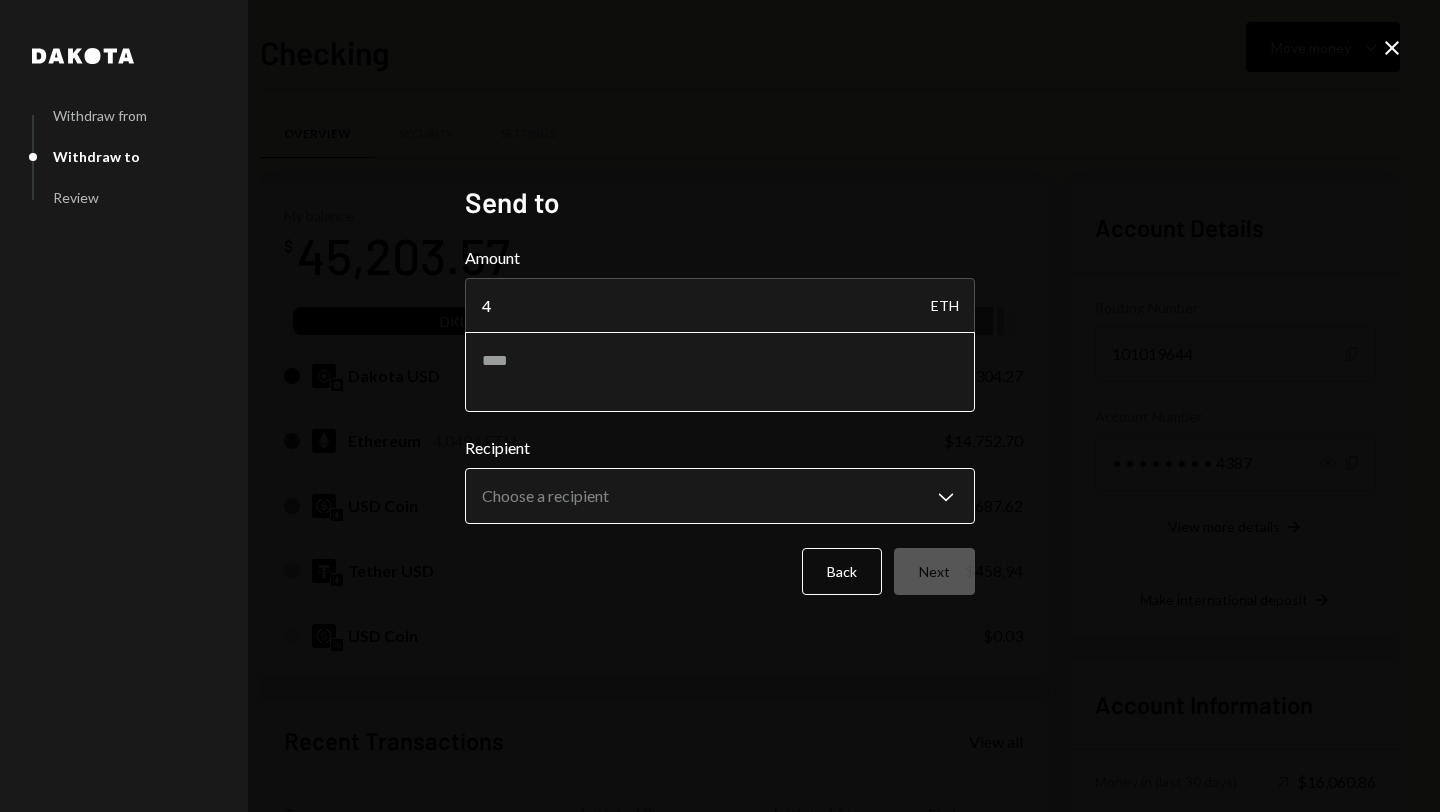 click on "P Pixelynx Caret Down Home Home Inbox Inbox Activities Transactions Accounts Accounts Caret Down Checking $45,203.57 Treasury $17,283.59 Savings $0.00 Cards $0.00 Dollar Rewards User Recipients Team Team Checking Move money Caret Down Overview Security Settings My balance $ 45,203.57 DKUSD ETH USDC Dakota USD $22,304.27 Ethereum 4.0494  ETH $14,752.70 USD Coin $7,687.62 Tether USD $458.94 USD Coin $0.03 Recent Transactions View all Type Initiated By Initiated At Status Withdrawal 2,600  USDC Shivani Phull 08/07/25 11:04 AM Completed Deposit 10,000  USDC 0xA9D1...1d3E43 Copy 08/05/25 6:10 PM Completed Stablecoin Conversion $10,000.00 Shivani Phull 08/05/25 6:08 PM Completed Withdrawal 3,333  USDT Shivani Phull 08/01/25 10:39 AM Completed Withdrawal 800  USDT Shivani Phull 08/01/25 10:36 AM Completed Account Details Routing Number 101019644 Copy Account Number • • • • • • • •  4387 Show Copy View more details Right Arrow Make international deposit Right Arrow Account Information Up Right Arrow 4" at bounding box center (720, 406) 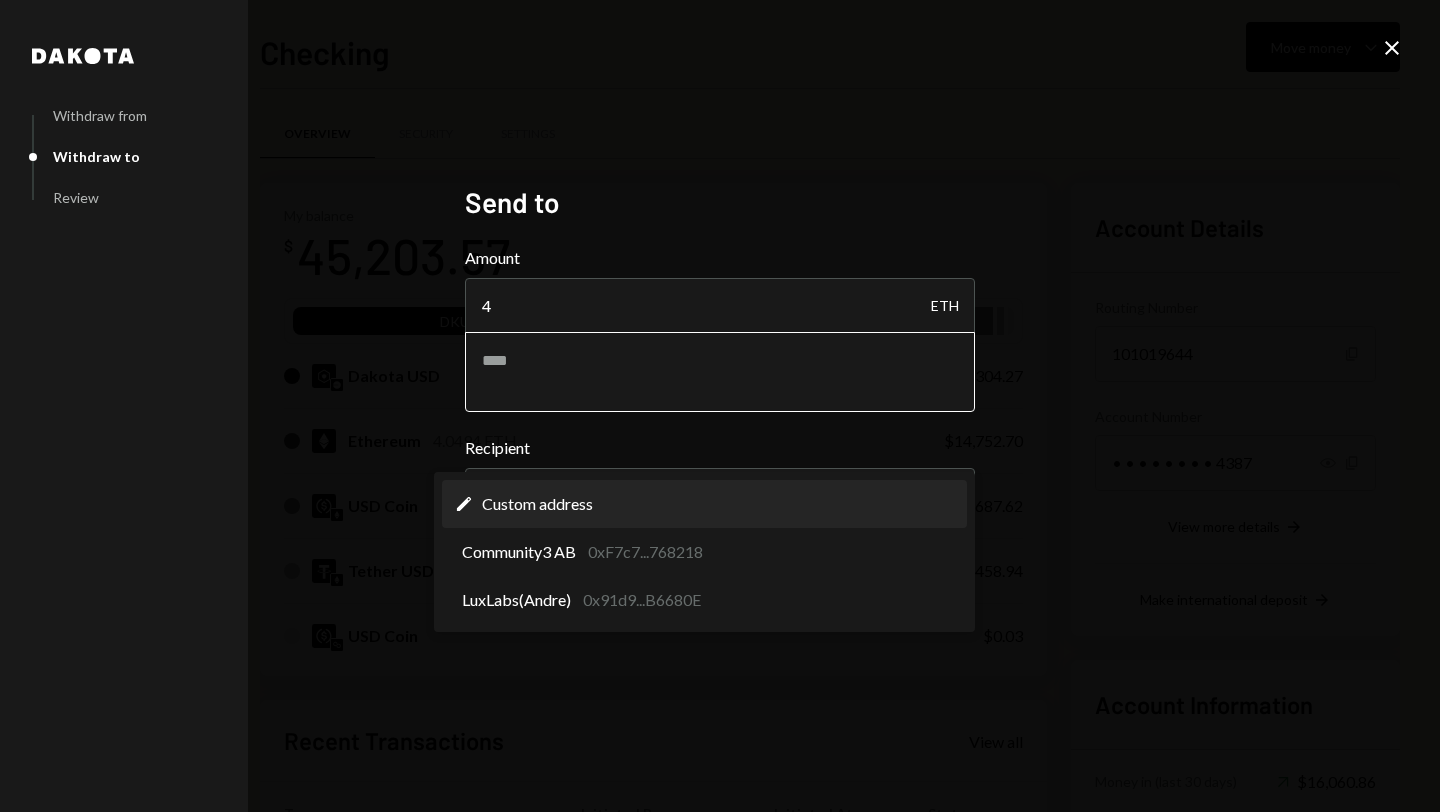 select on "**********" 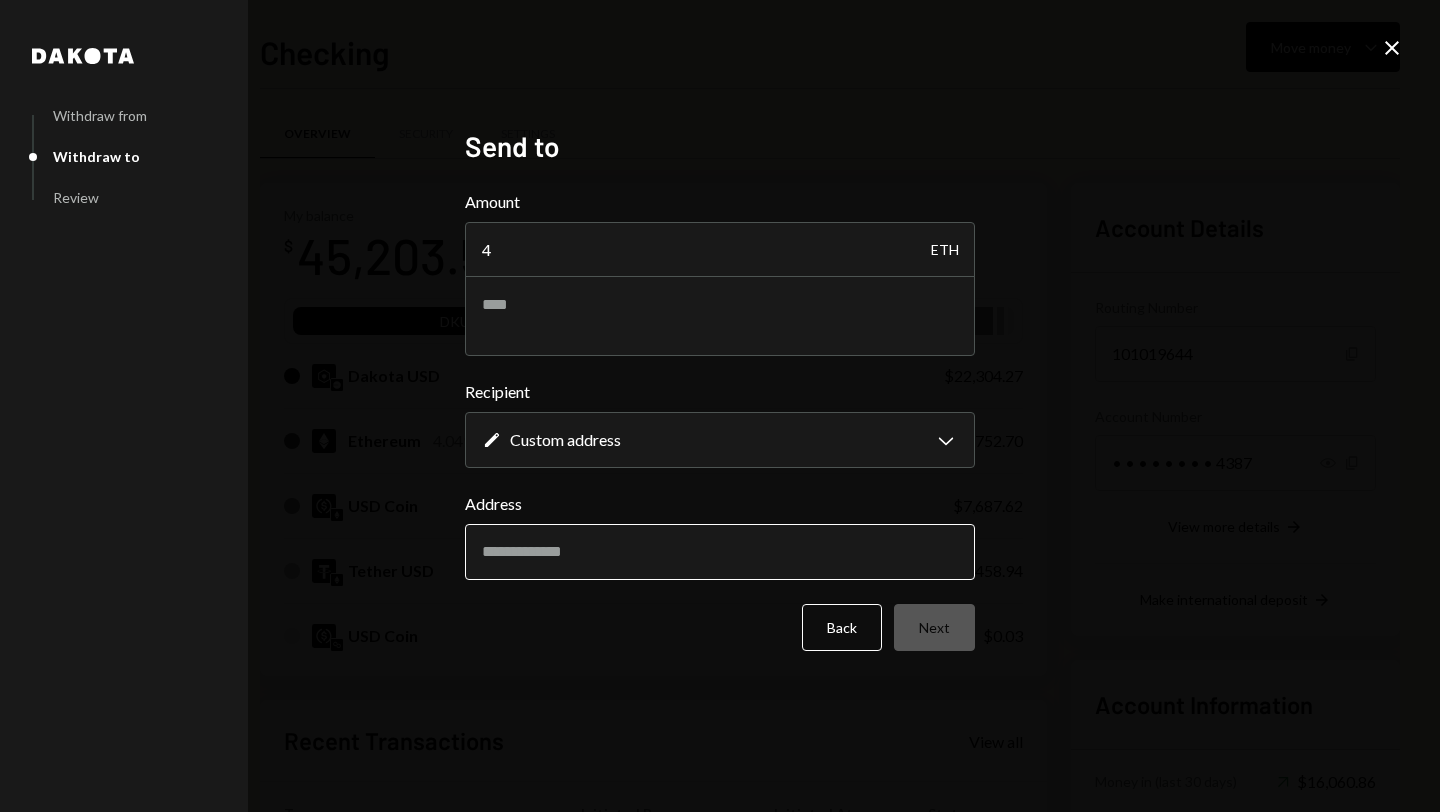 click on "Address" at bounding box center (720, 552) 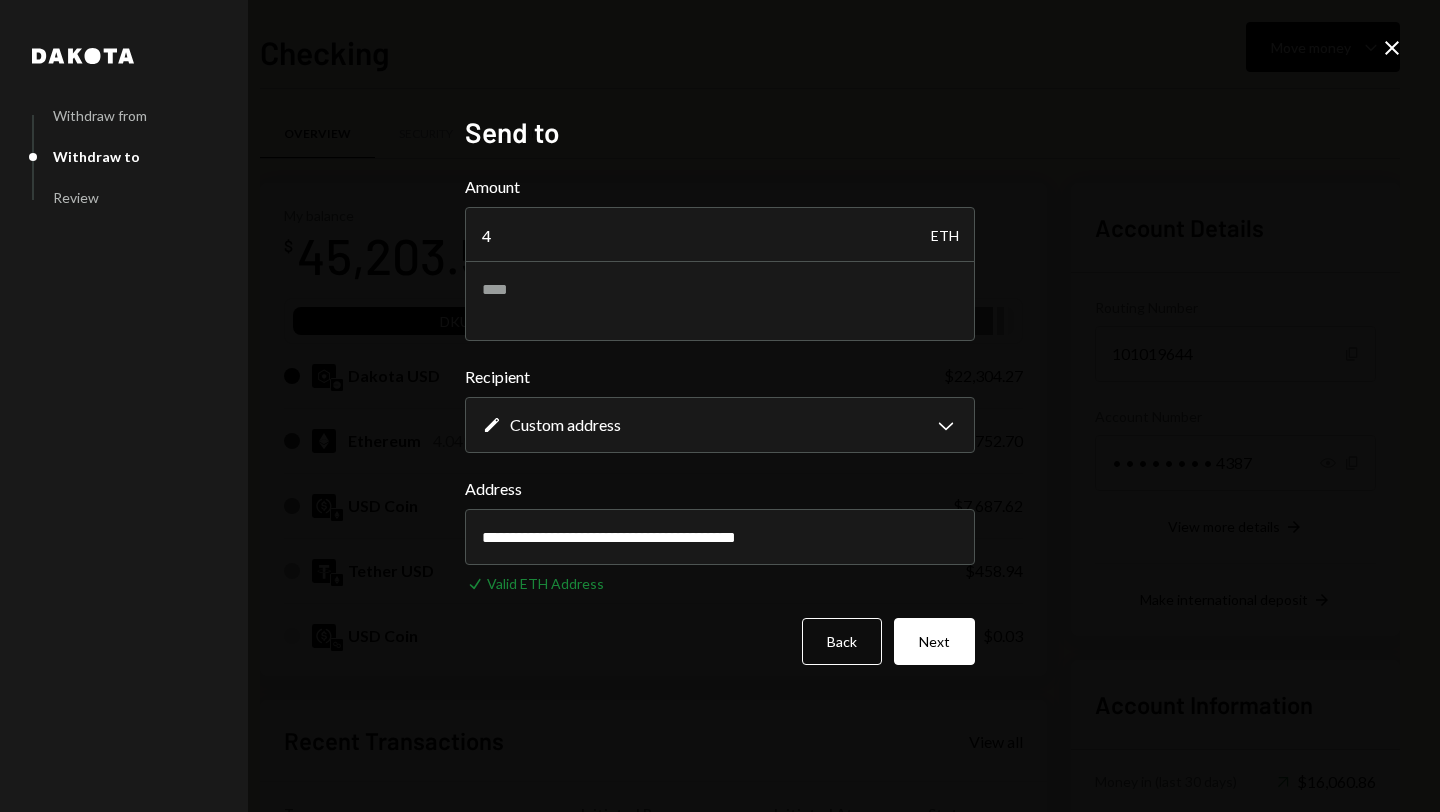 type on "**********" 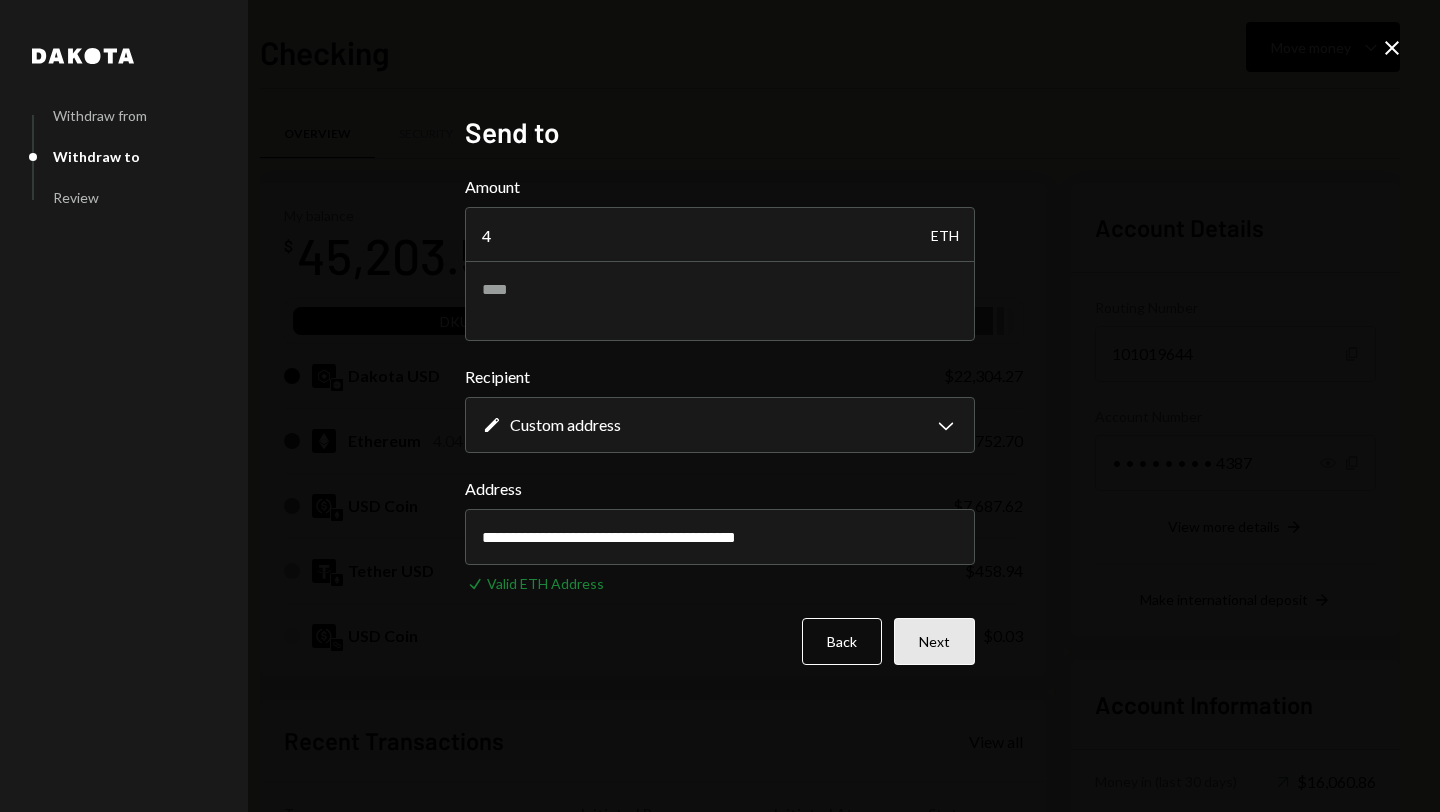 click on "Next" at bounding box center [934, 641] 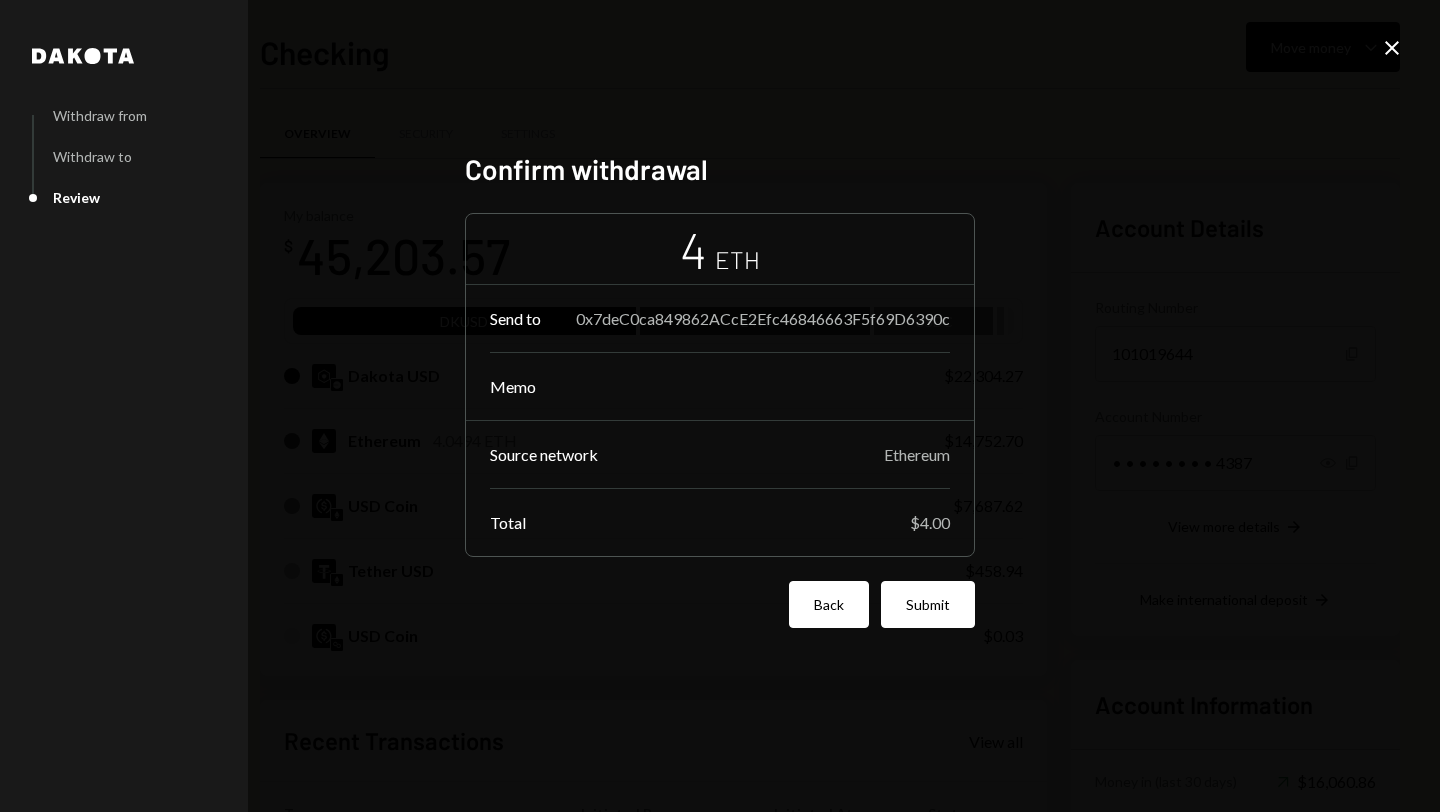 click on "Back" at bounding box center (829, 604) 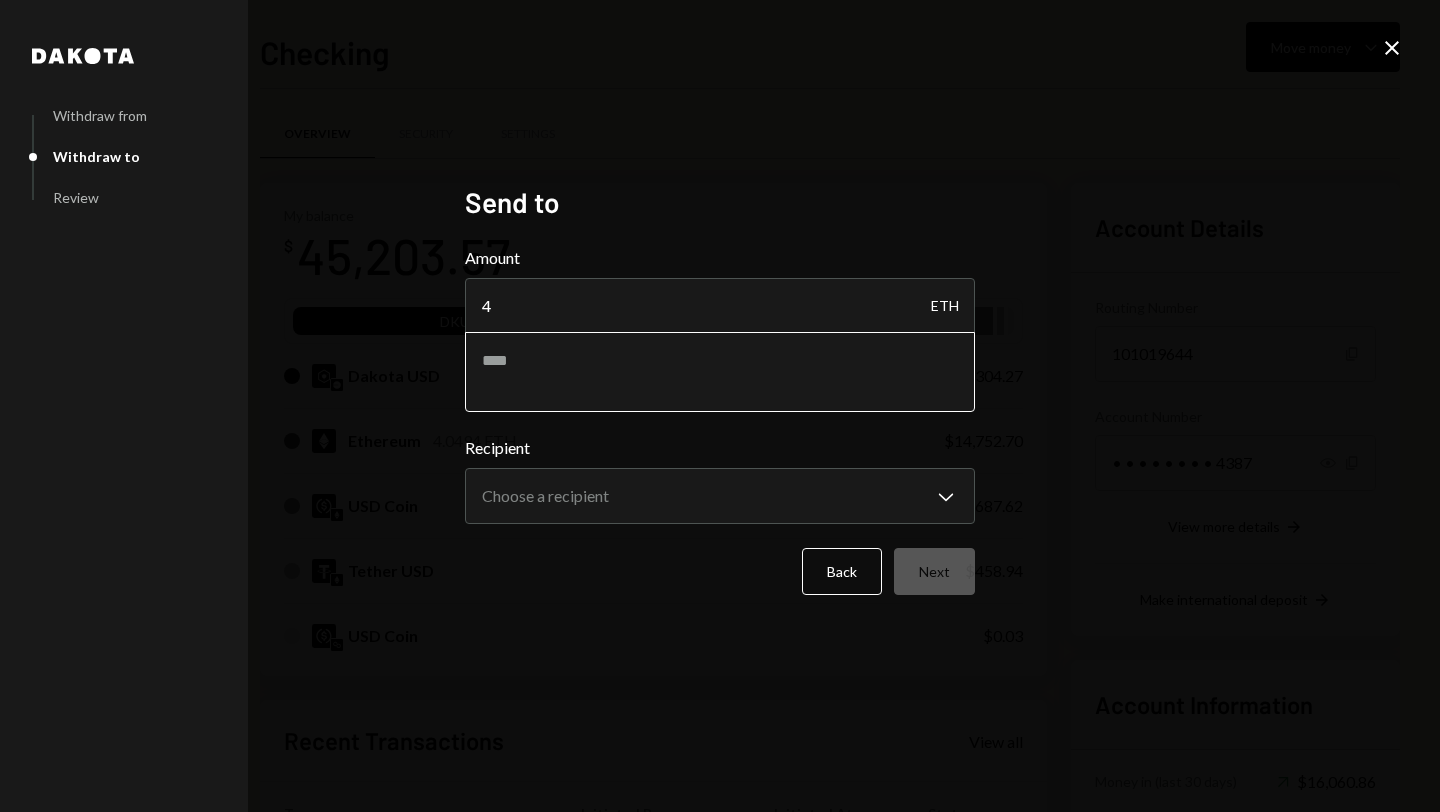 click at bounding box center [720, 372] 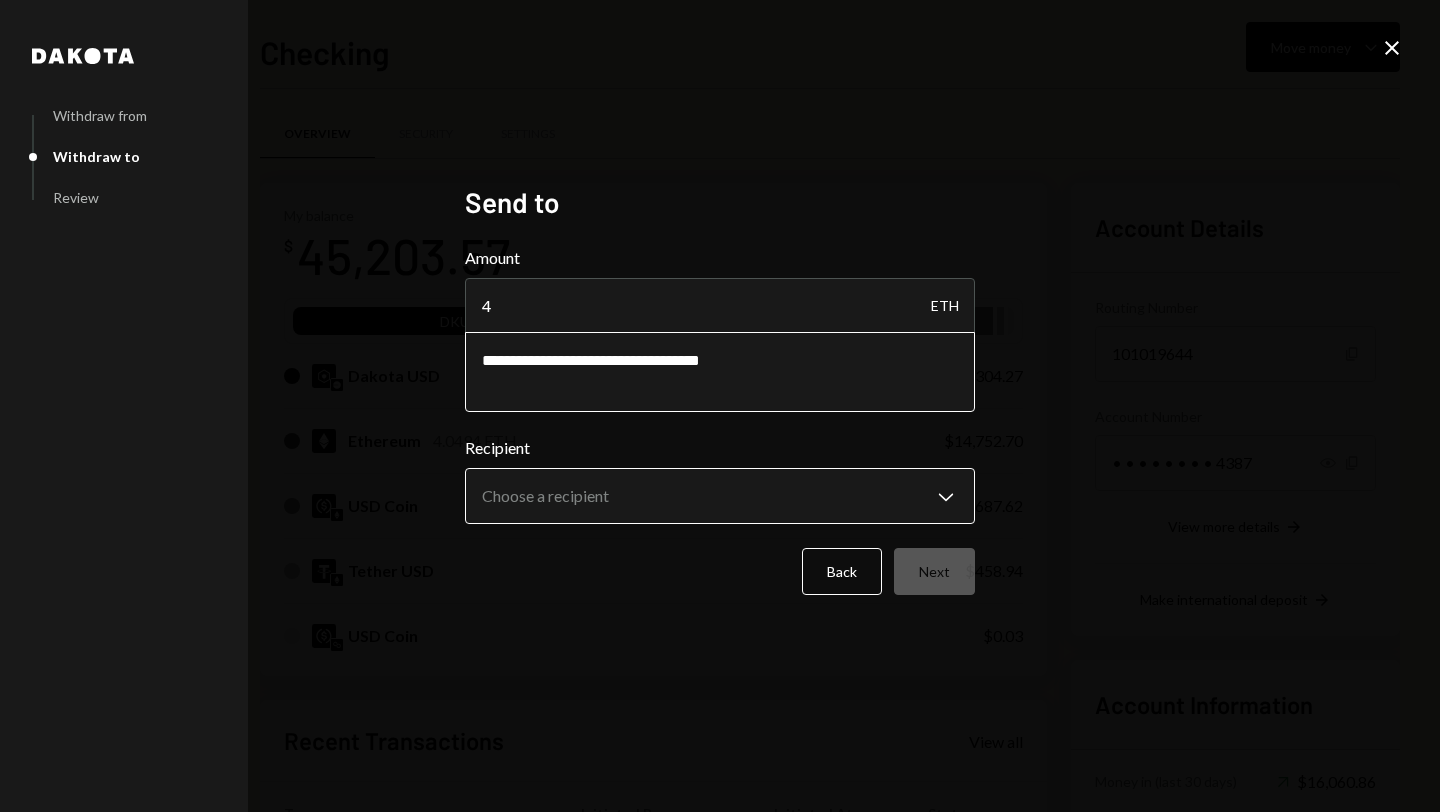 type on "**********" 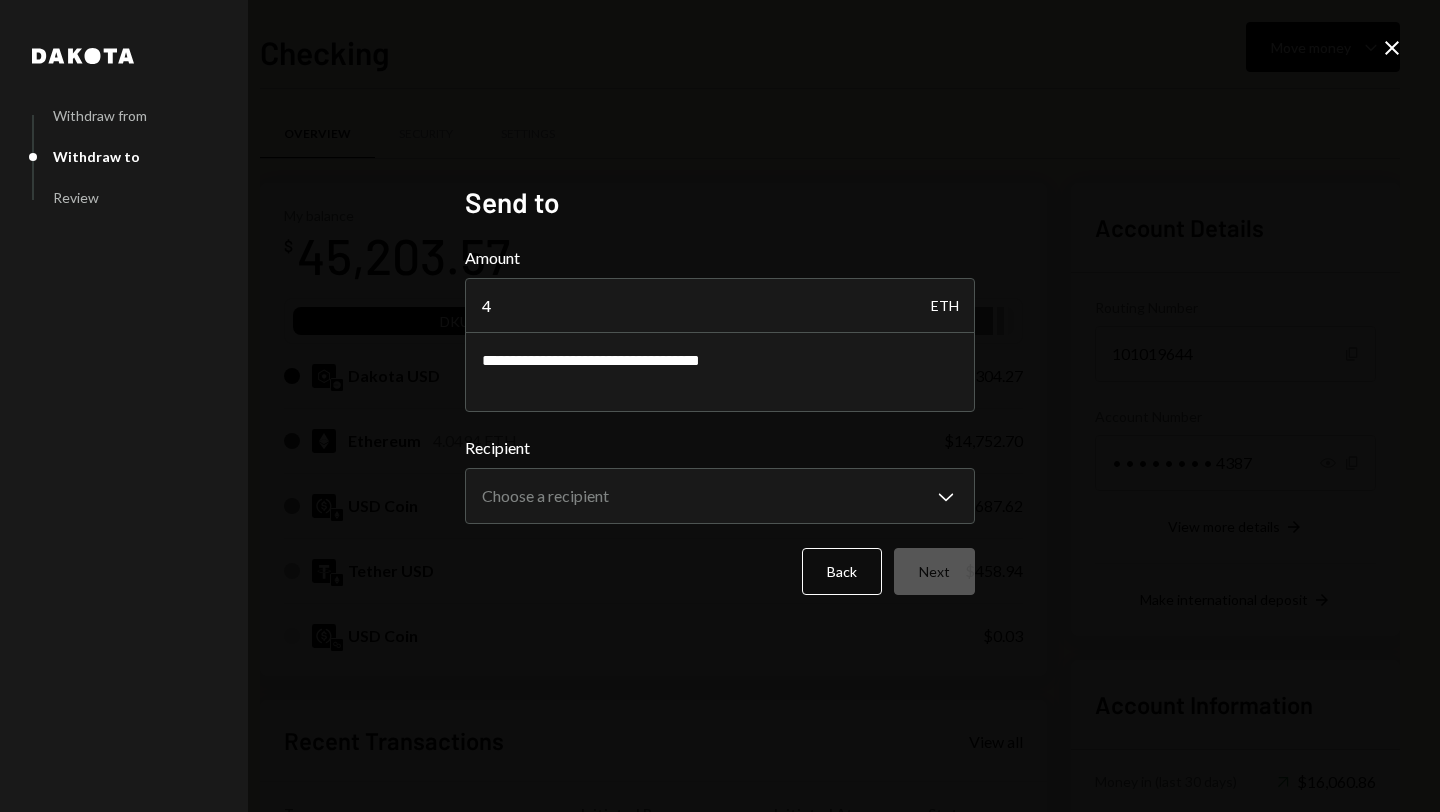 click on "**********" at bounding box center (720, 406) 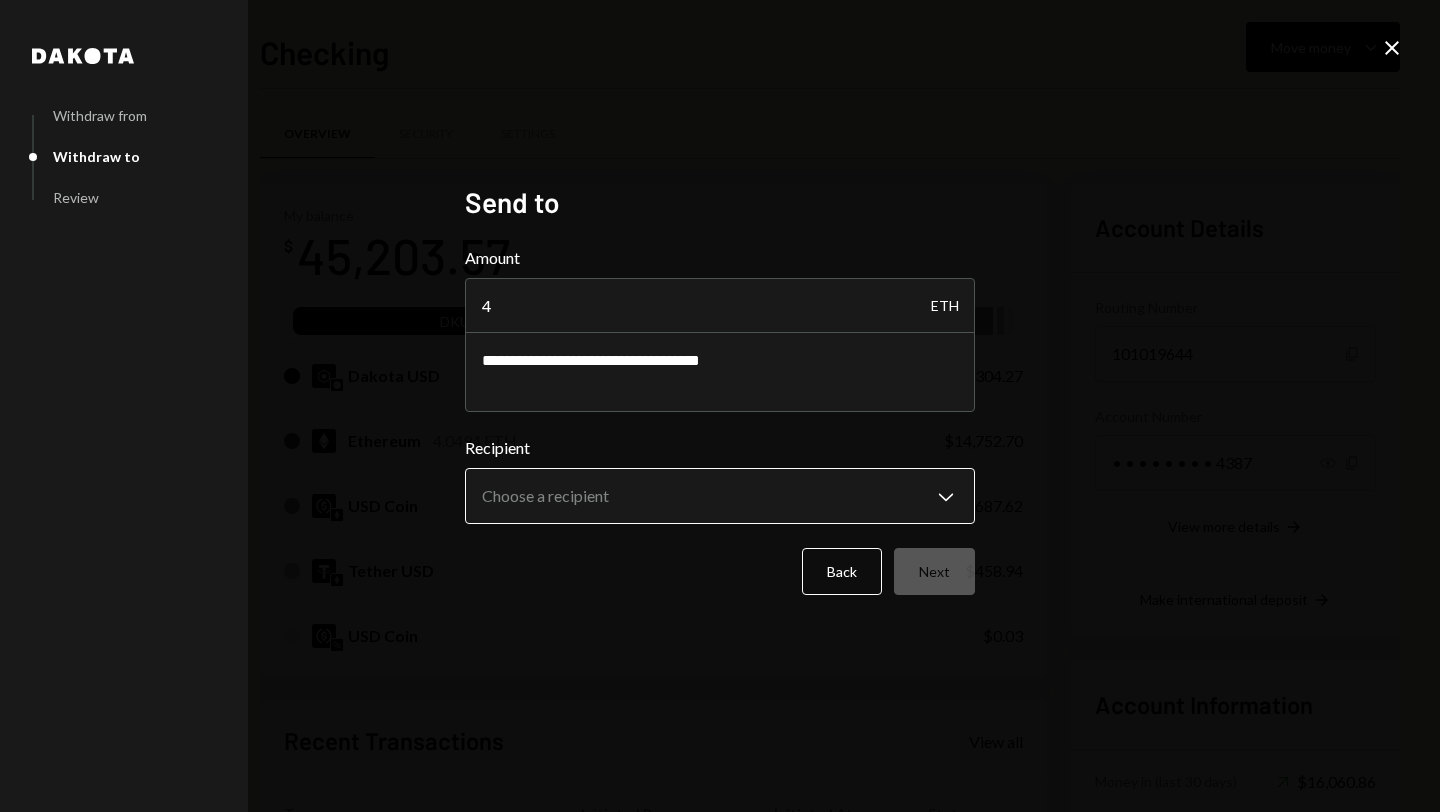 click on "P Pixelynx Caret Down Home Home Inbox Inbox Activities Transactions Accounts Accounts Caret Down Checking $45,203.57 Treasury $17,283.59 Savings $0.00 Cards $0.00 Dollar Rewards User Recipients Team Team Checking Move money Caret Down Overview Security Settings My balance $ 45,203.57 DKUSD ETH USDC Dakota USD $22,304.27 Ethereum 4.0494  ETH $14,752.70 USD Coin $7,687.62 Tether USD $458.94 USD Coin $0.03 Recent Transactions View all Type Initiated By Initiated At Status Withdrawal 2,600  USDC Shivani Phull 08/07/25 11:04 AM Completed Deposit 10,000  USDC 0xA9D1...1d3E43 Copy 08/05/25 6:10 PM Completed Stablecoin Conversion $10,000.00 Shivani Phull 08/05/25 6:08 PM Completed Withdrawal 3,333  USDT Shivani Phull 08/01/25 10:39 AM Completed Withdrawal 800  USDT Shivani Phull 08/01/25 10:36 AM Completed Account Details Routing Number 101019644 Copy Account Number • • • • • • • •  4387 Show Copy View more details Right Arrow Make international deposit Right Arrow Account Information Up Right Arrow 4" at bounding box center [720, 406] 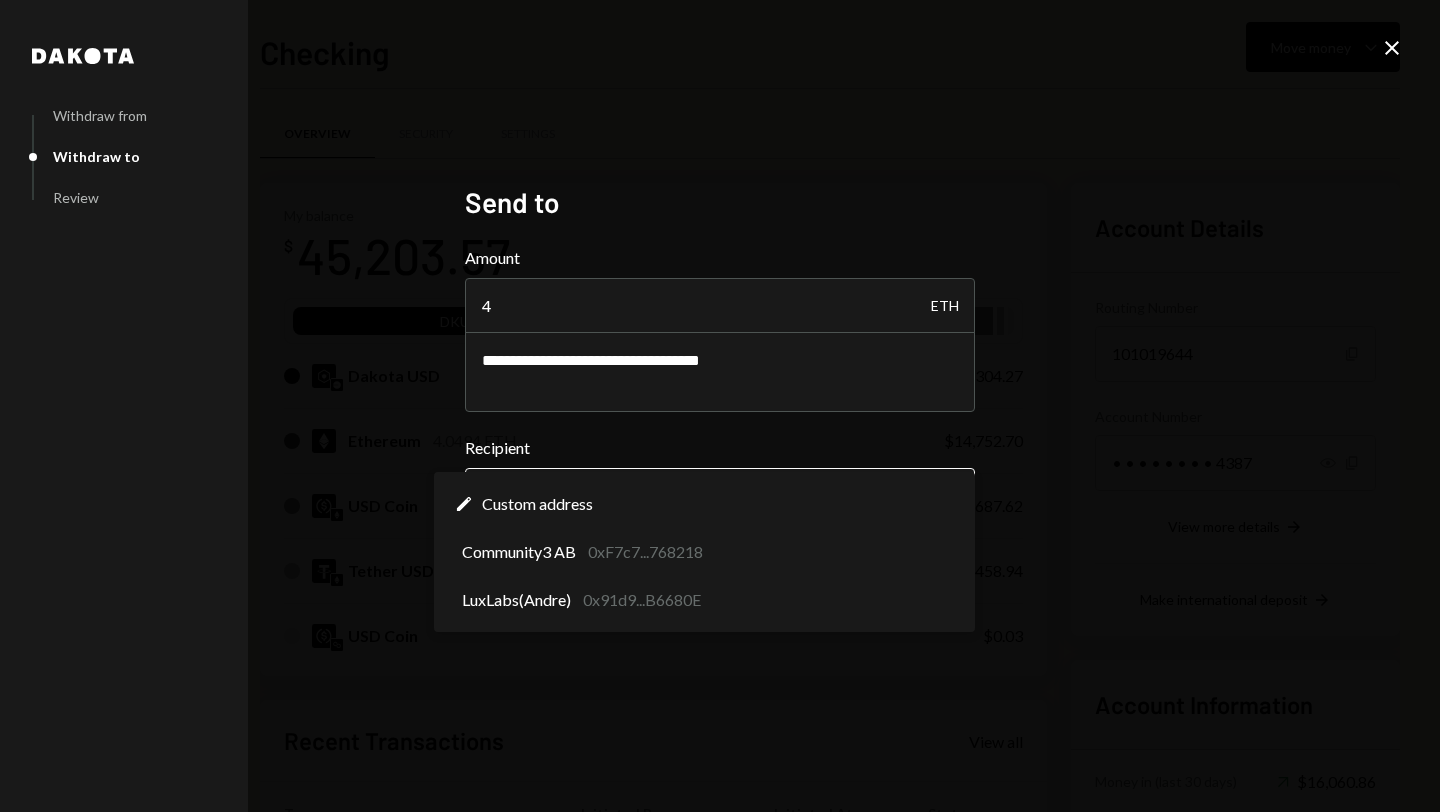 select on "**********" 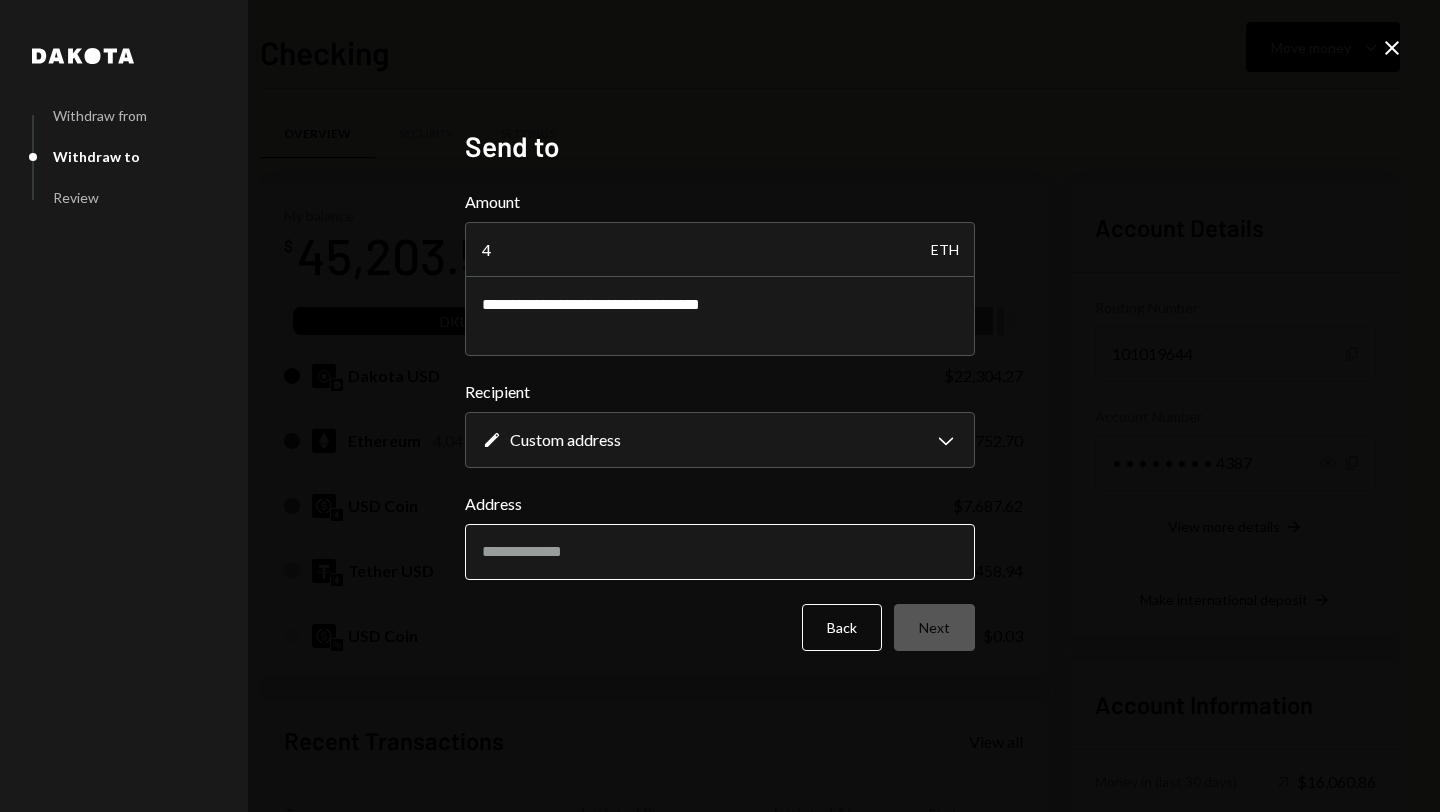 click on "Address" at bounding box center (720, 552) 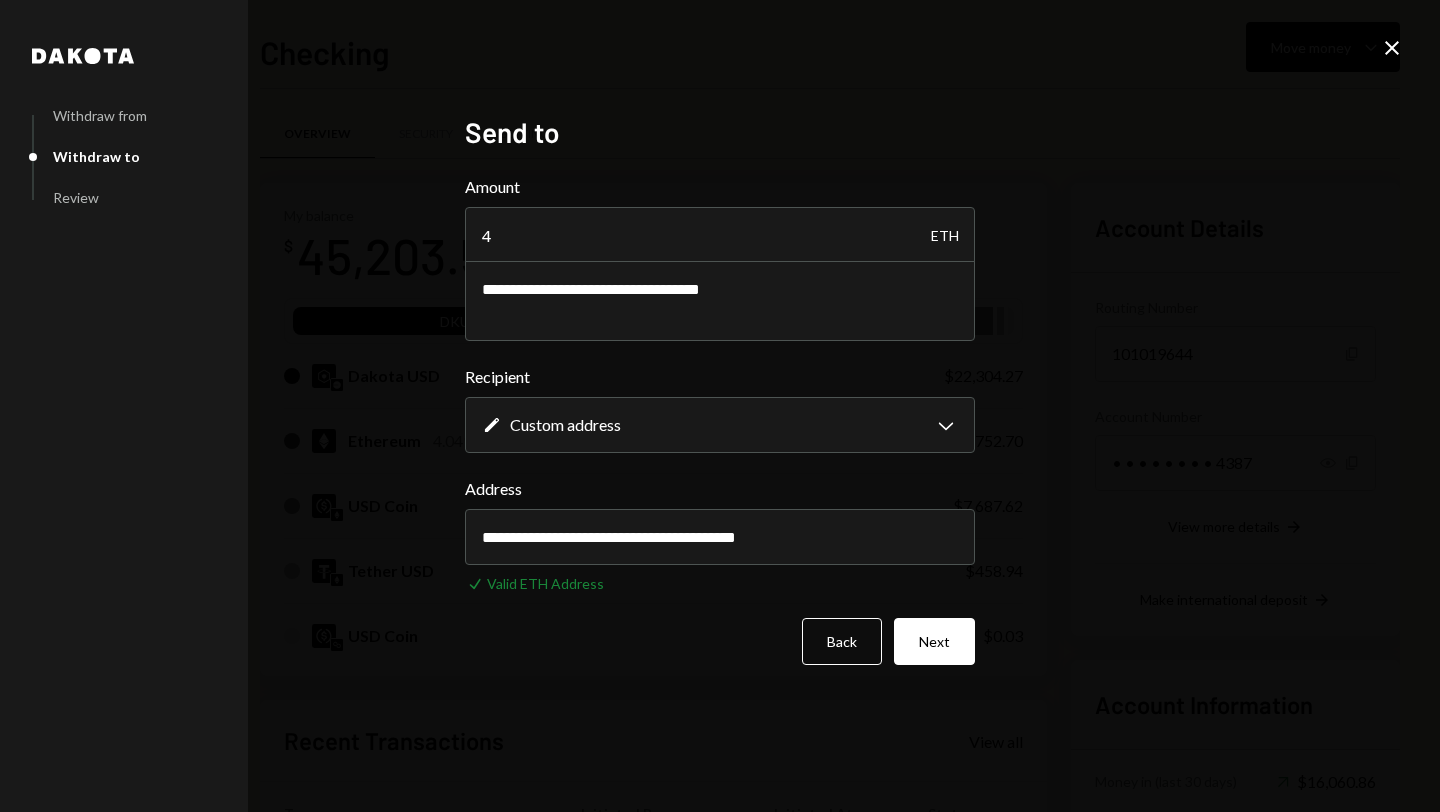 type on "**********" 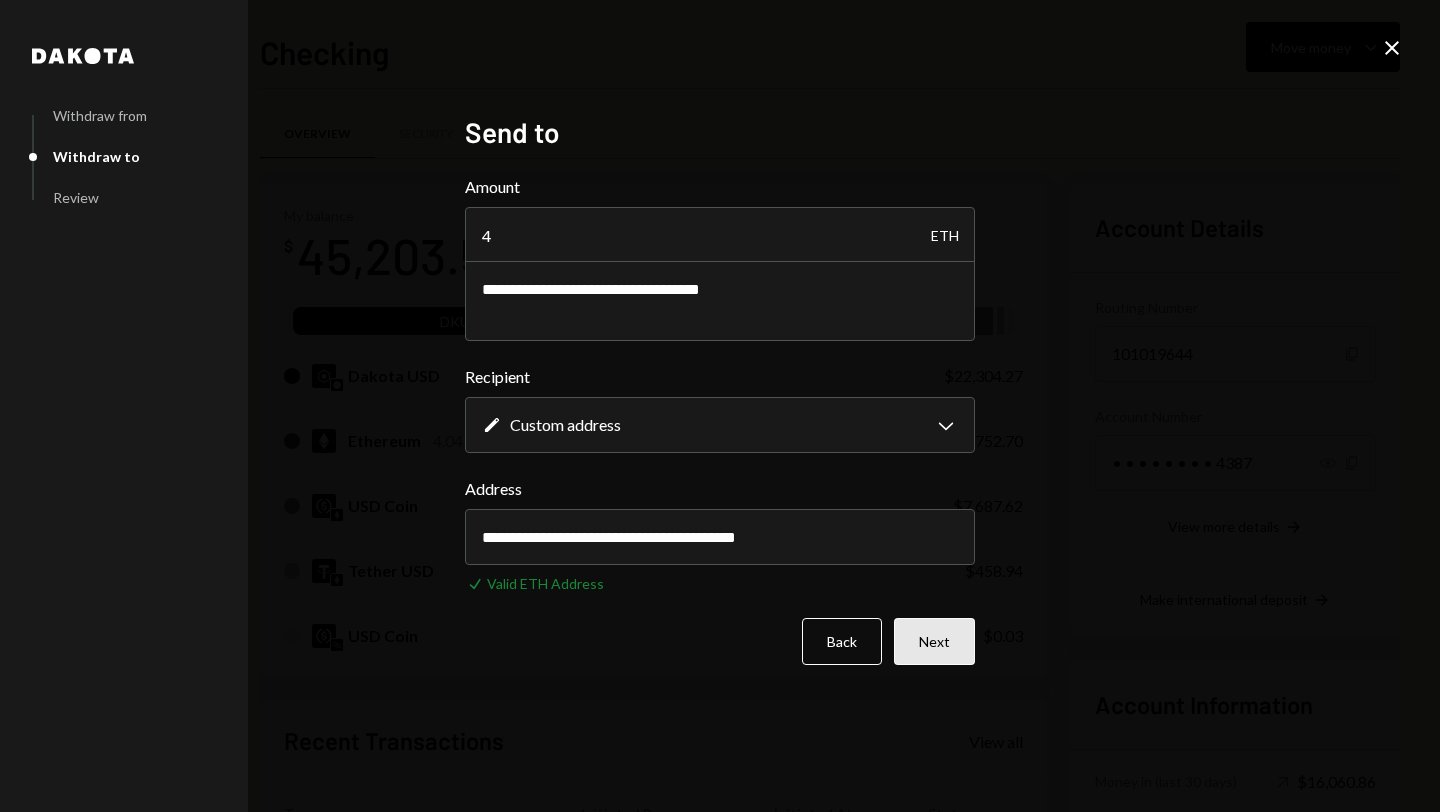 click on "Next" at bounding box center (934, 641) 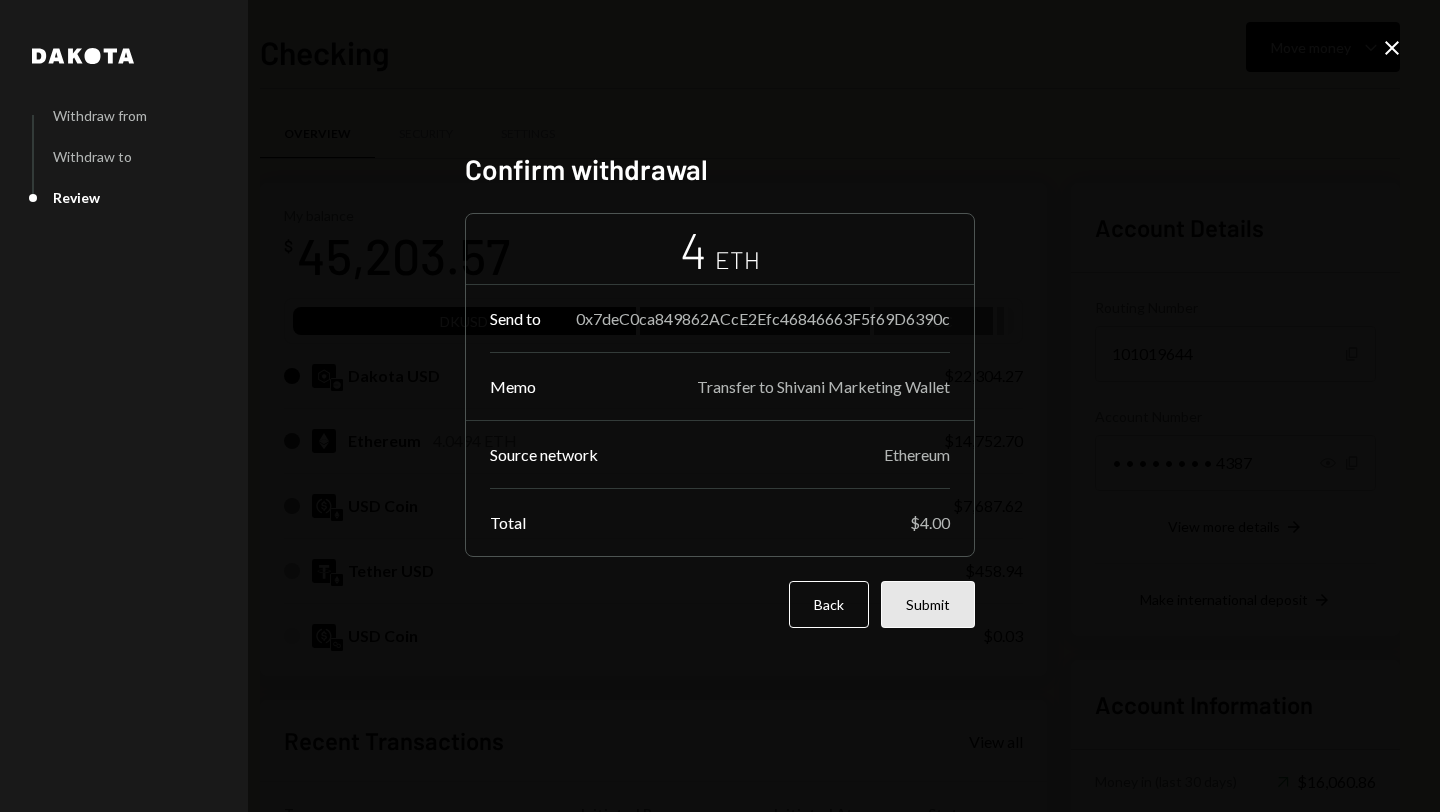 click on "Submit" at bounding box center (928, 604) 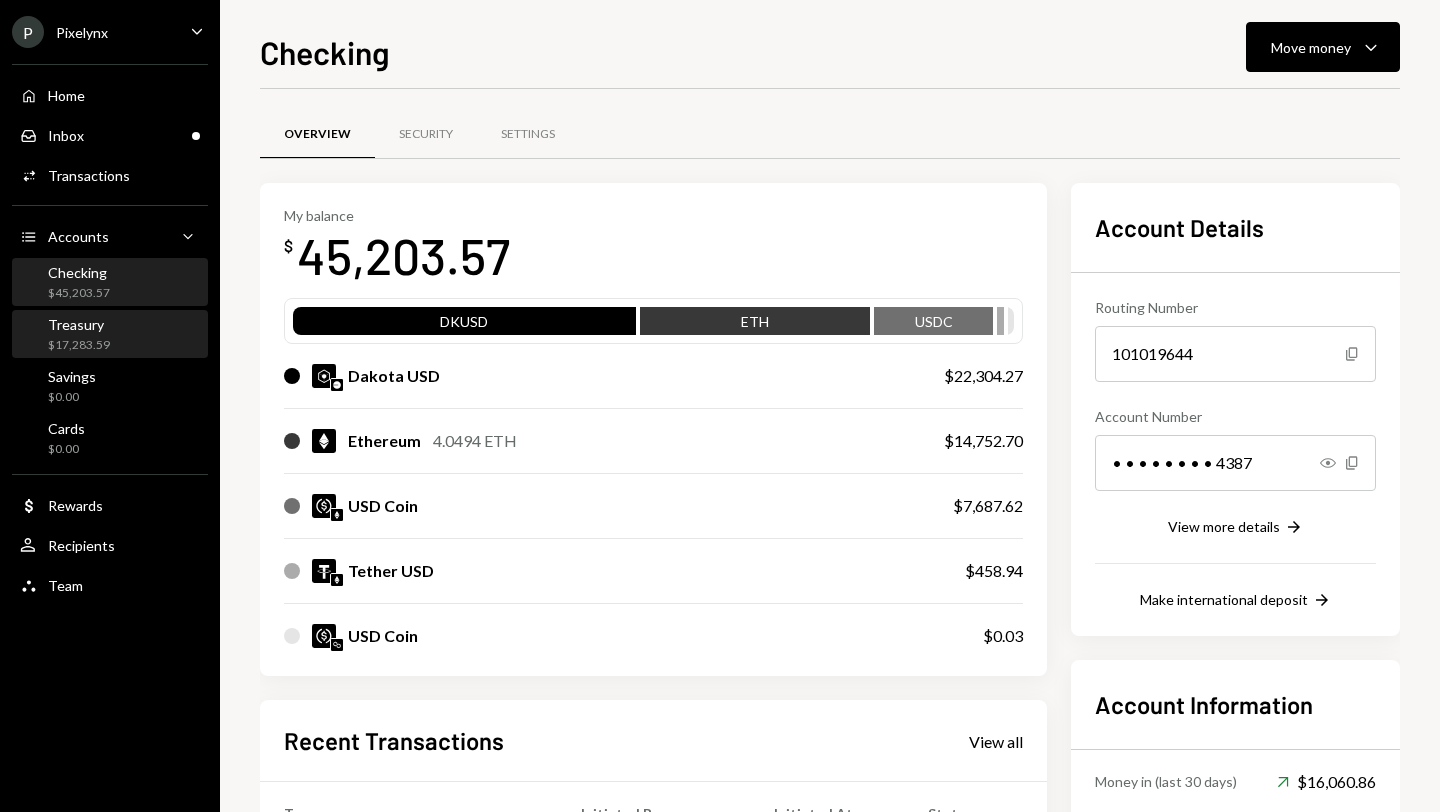 click on "Treasury $17,283.59" at bounding box center (110, 335) 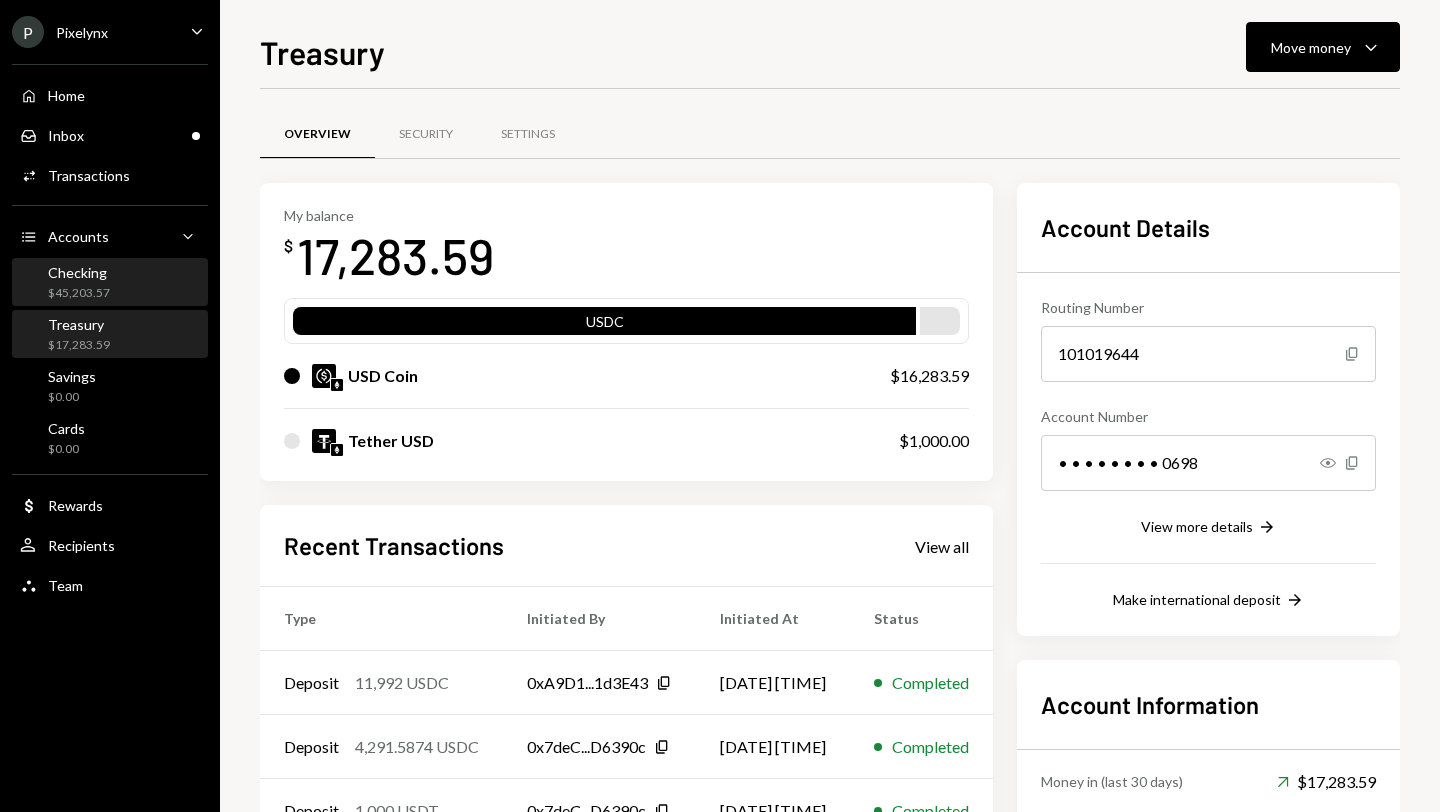 click on "Checking $45,203.57" at bounding box center (110, 283) 